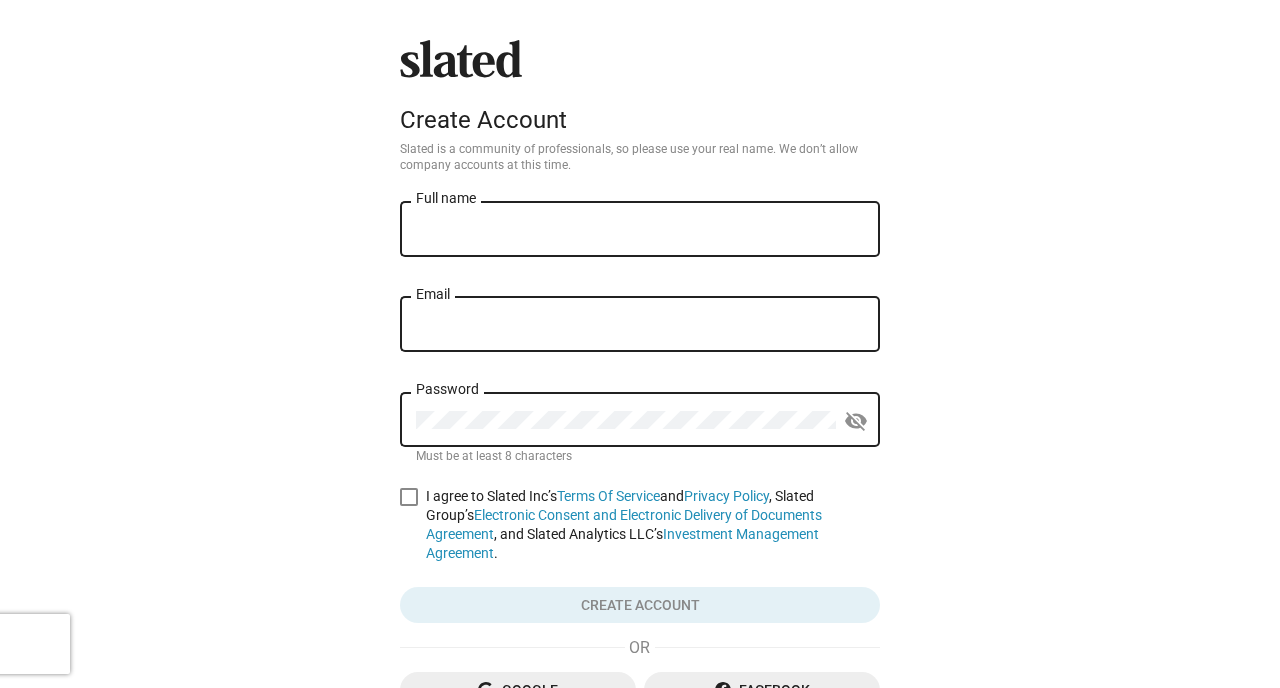 scroll, scrollTop: 0, scrollLeft: 0, axis: both 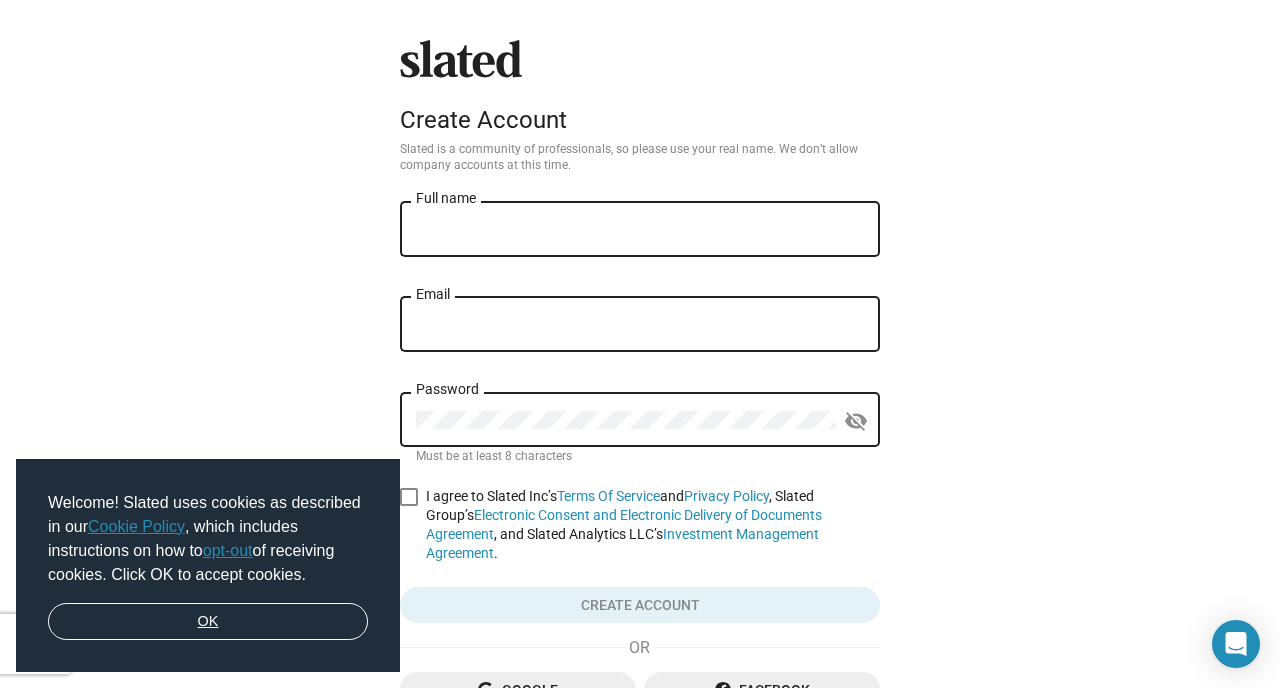 click on "OK" at bounding box center (208, 622) 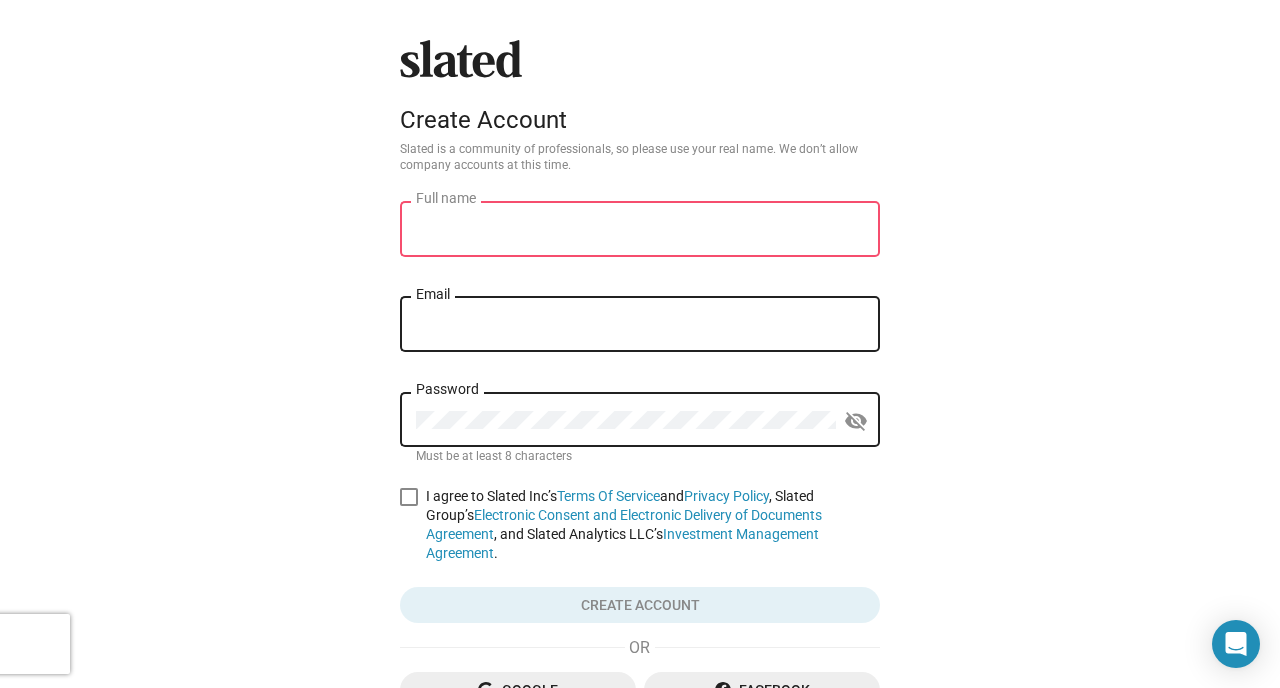 click on "OK" at bounding box center (208, 622) 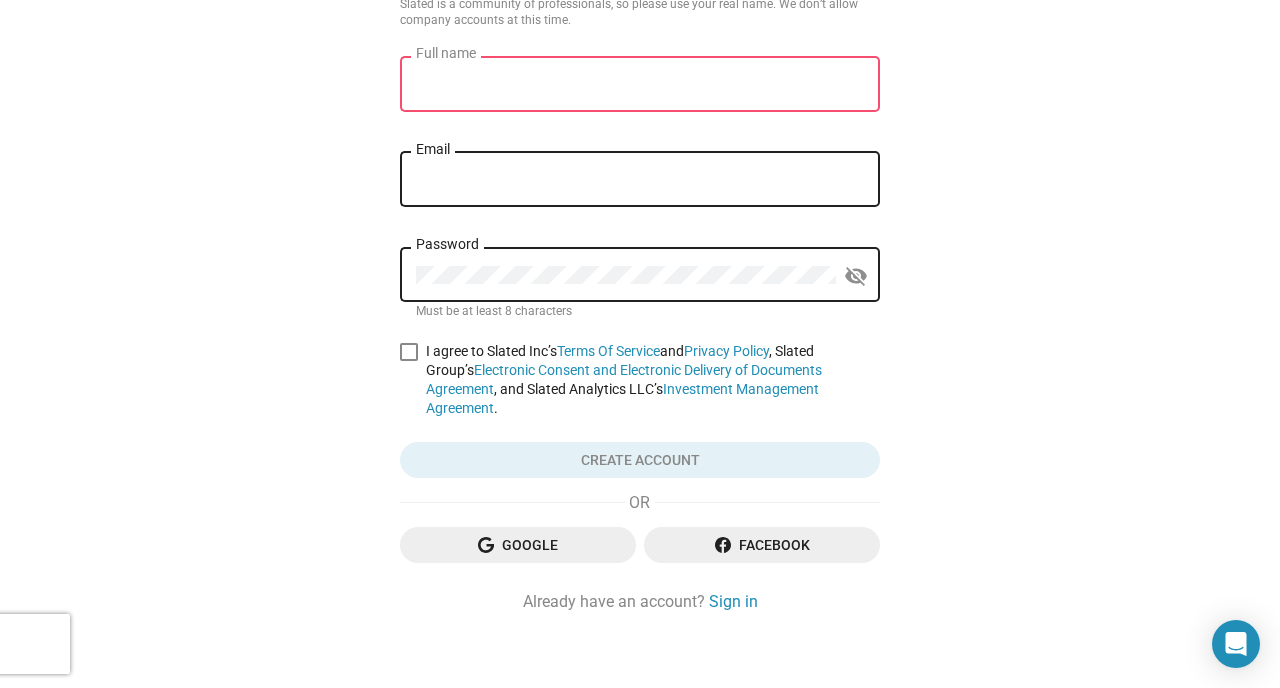 click on "Google" 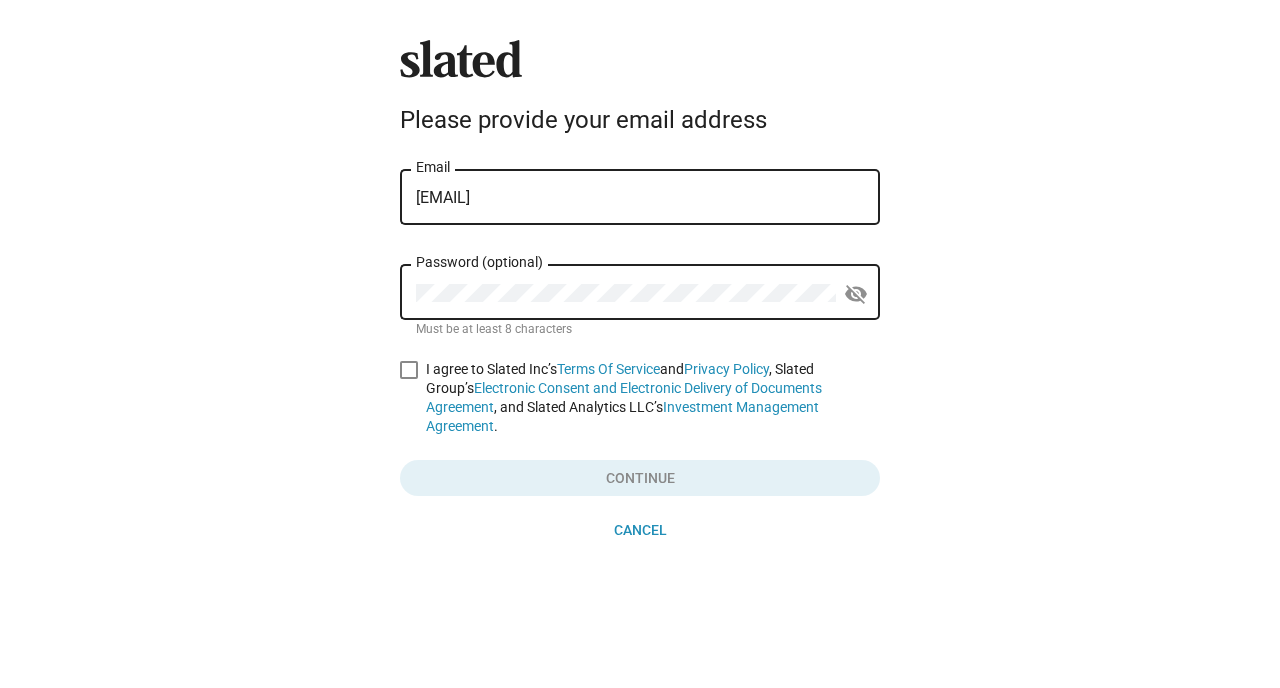 scroll, scrollTop: 0, scrollLeft: 0, axis: both 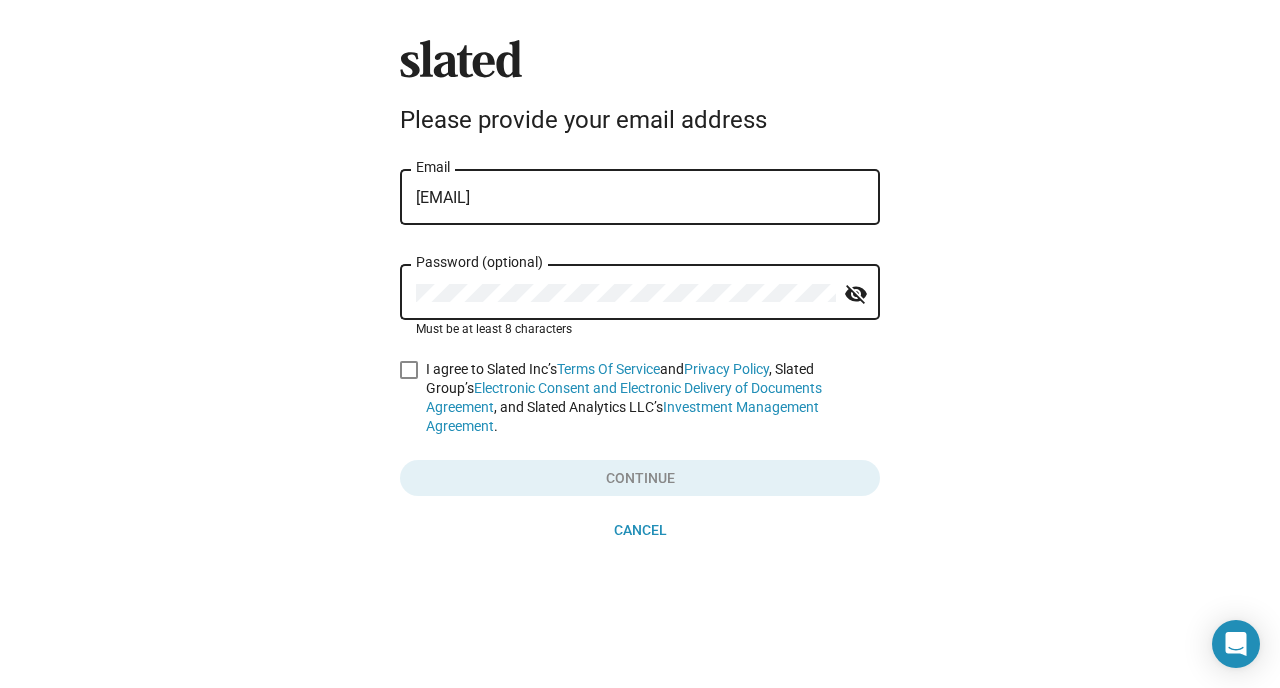 click 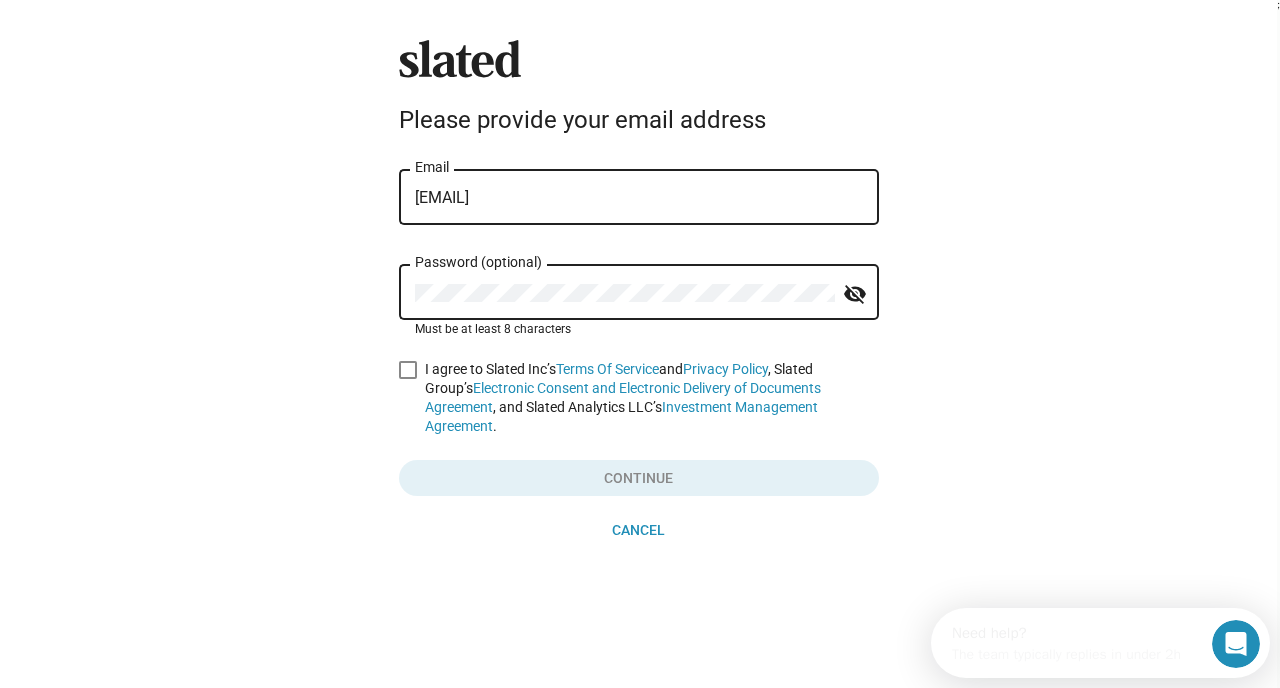 scroll, scrollTop: 0, scrollLeft: 0, axis: both 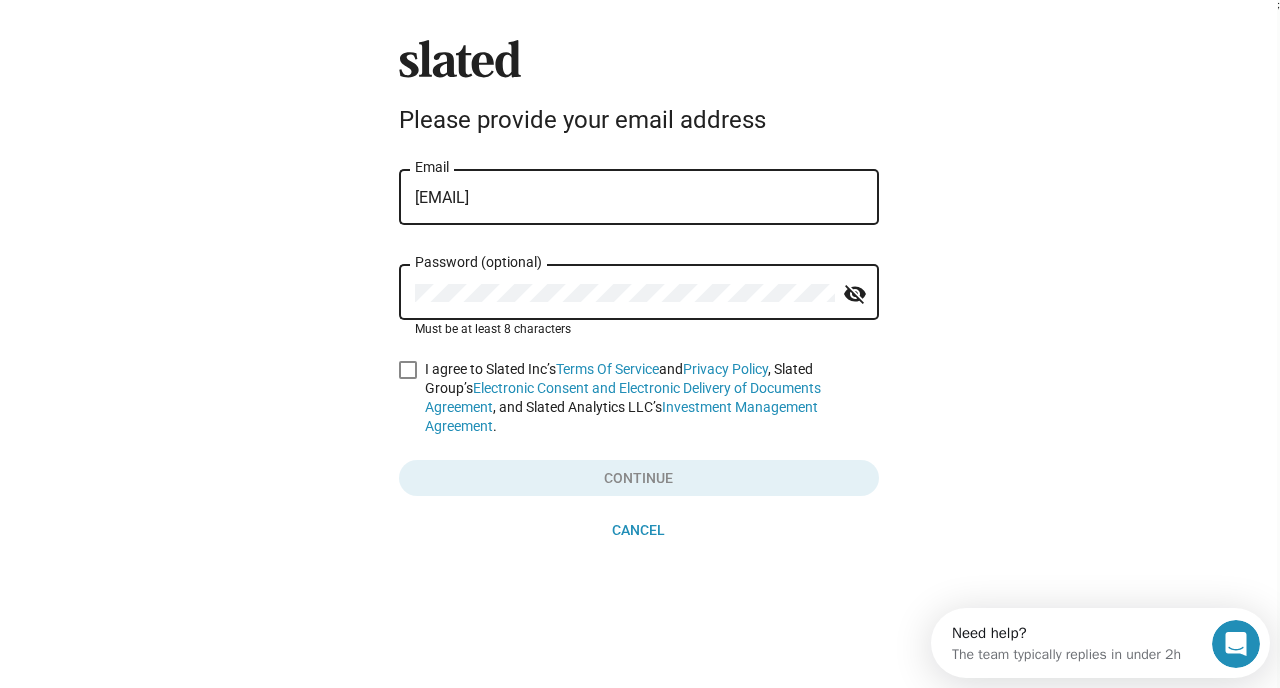 click 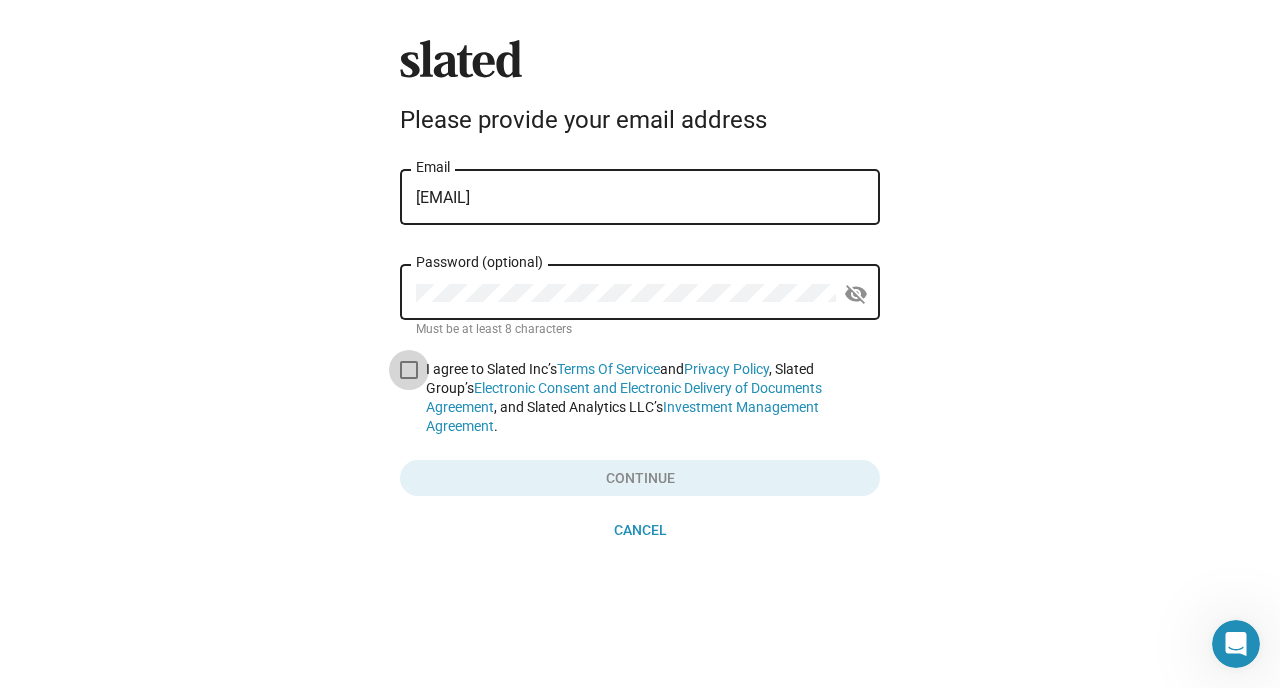 click at bounding box center (409, 370) 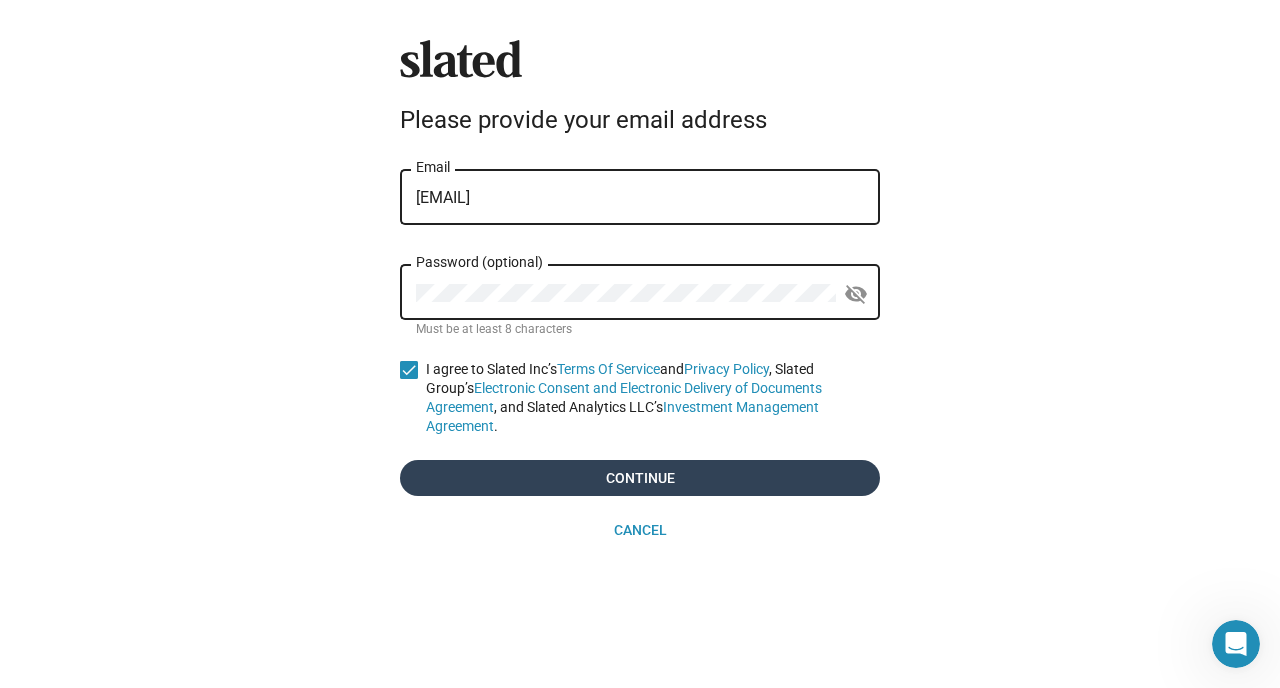 click on "Continue" 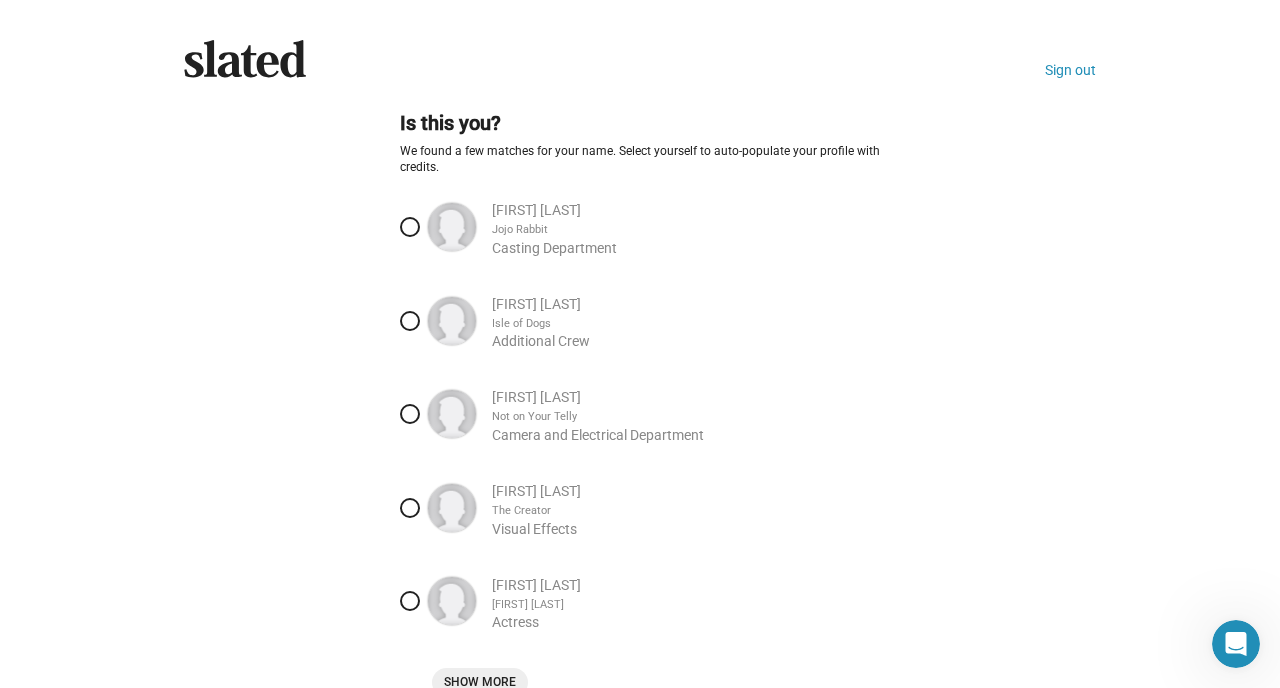 scroll, scrollTop: 287, scrollLeft: 0, axis: vertical 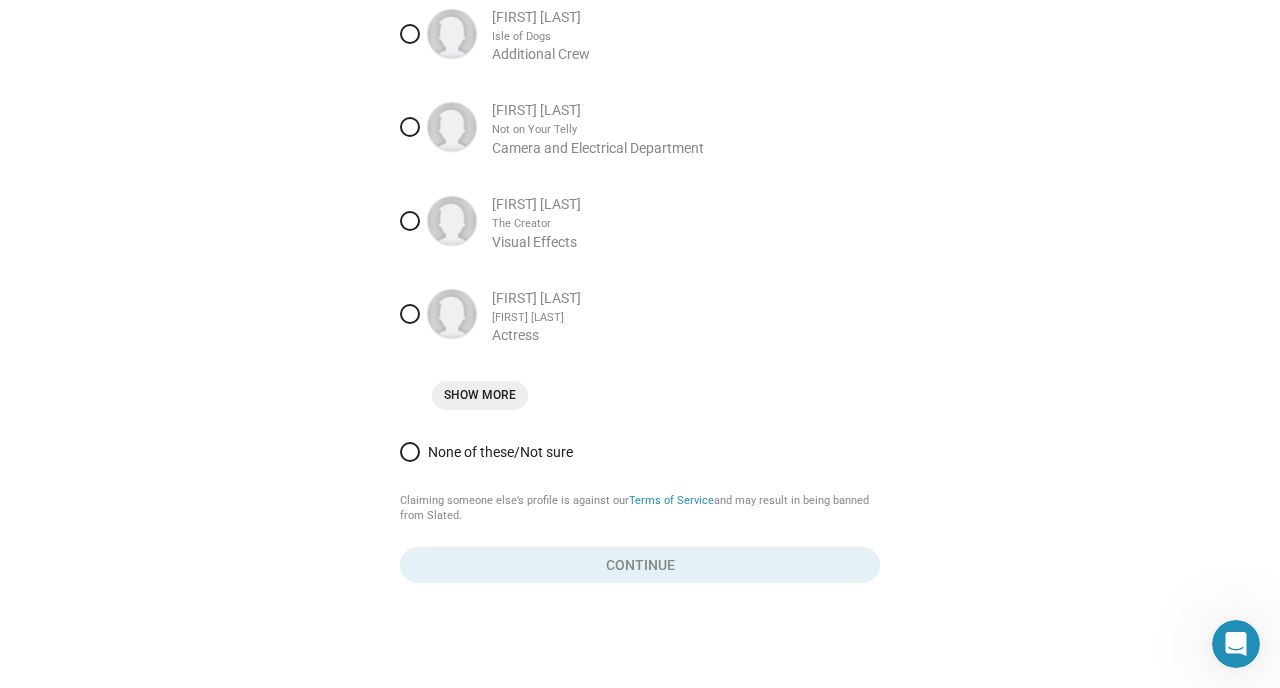 click on "Show More" 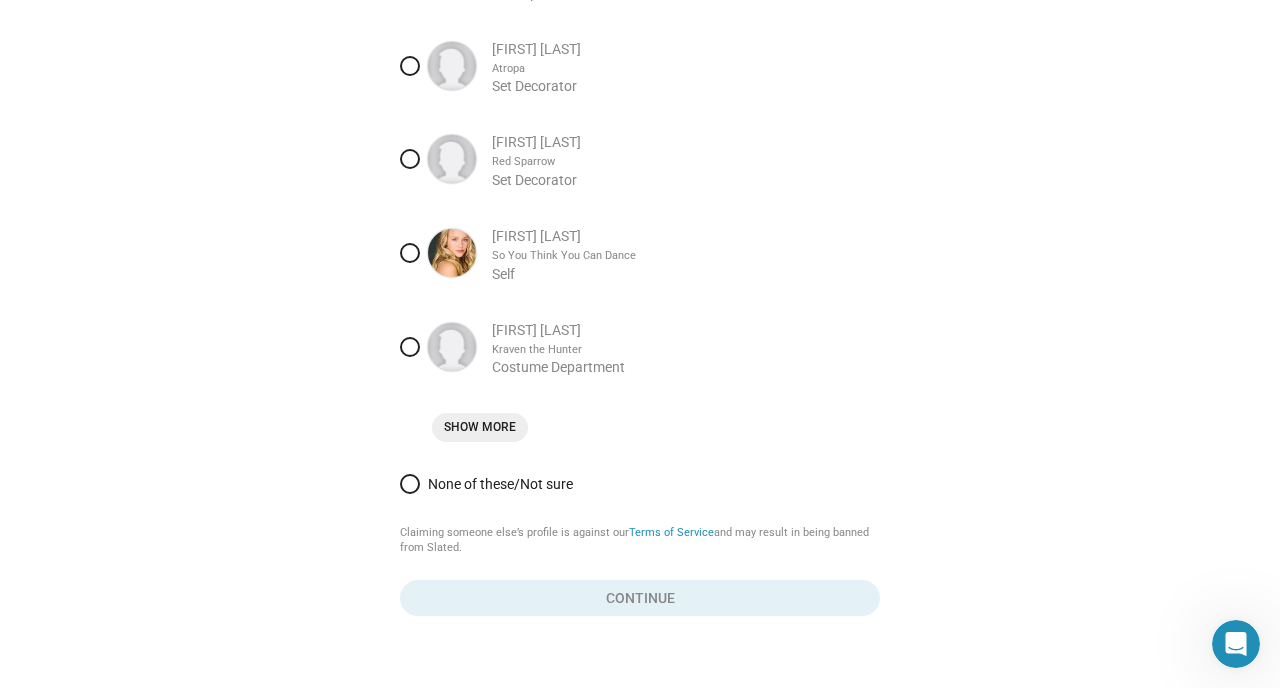 scroll, scrollTop: 745, scrollLeft: 0, axis: vertical 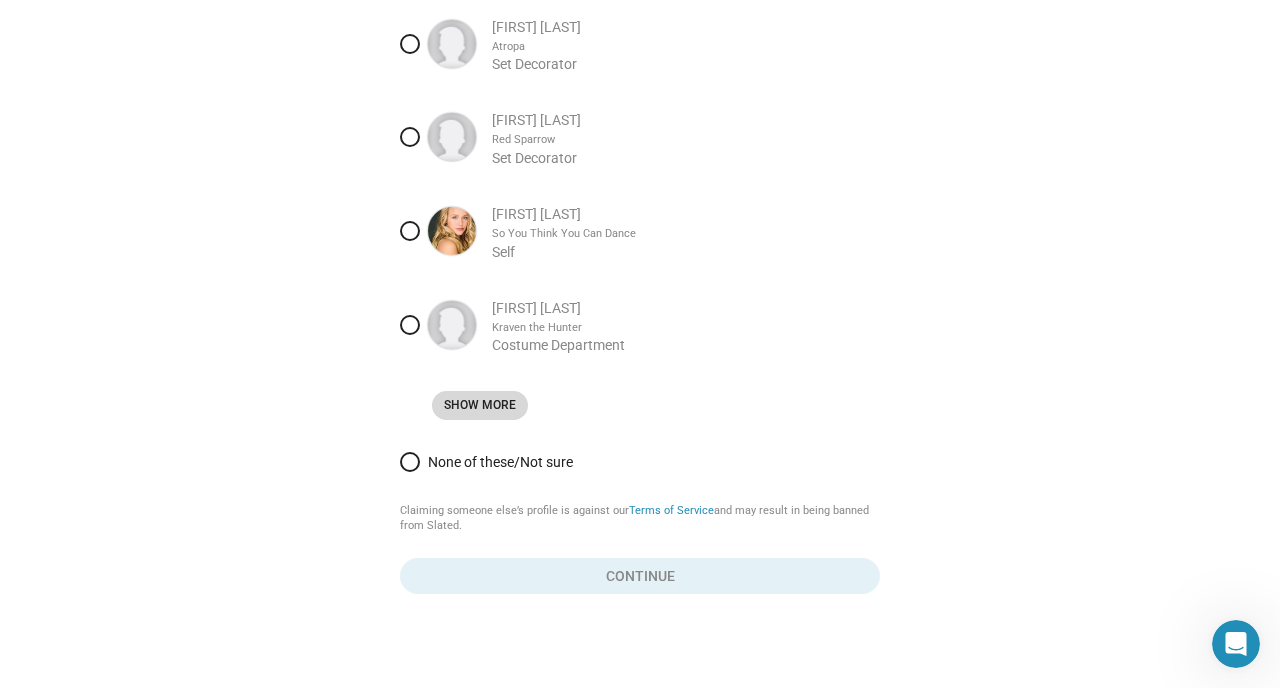 click on "Show More" 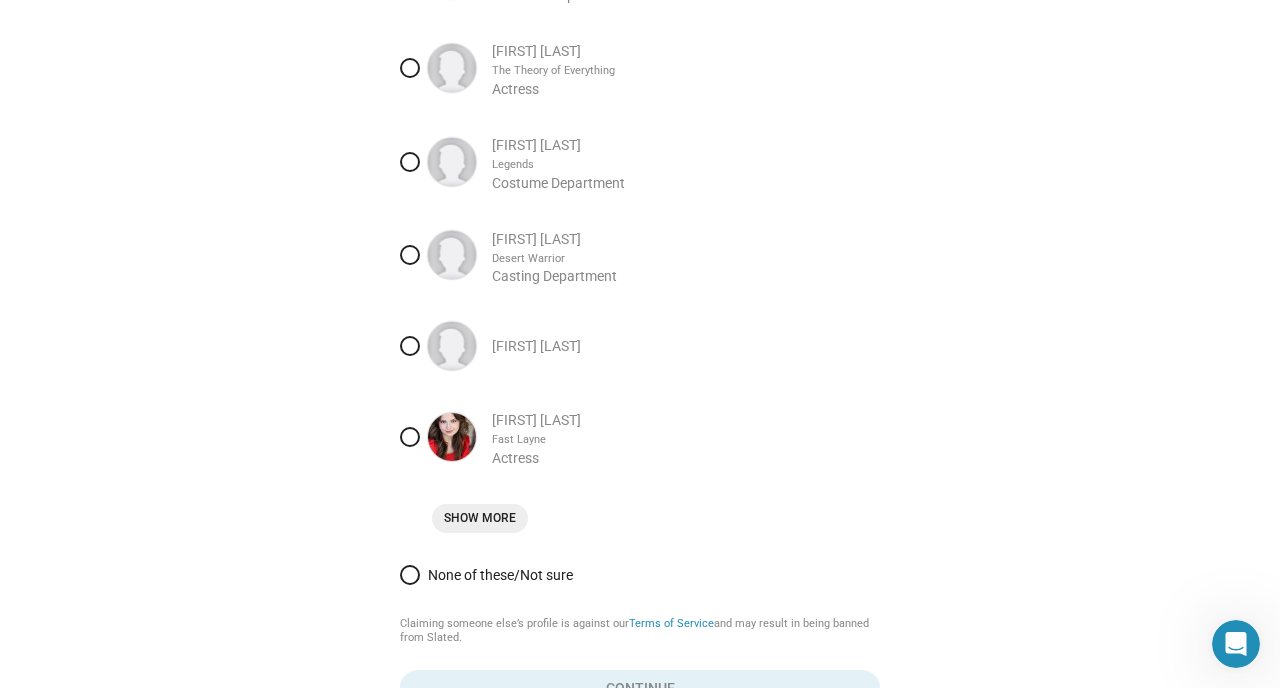scroll, scrollTop: 1103, scrollLeft: 0, axis: vertical 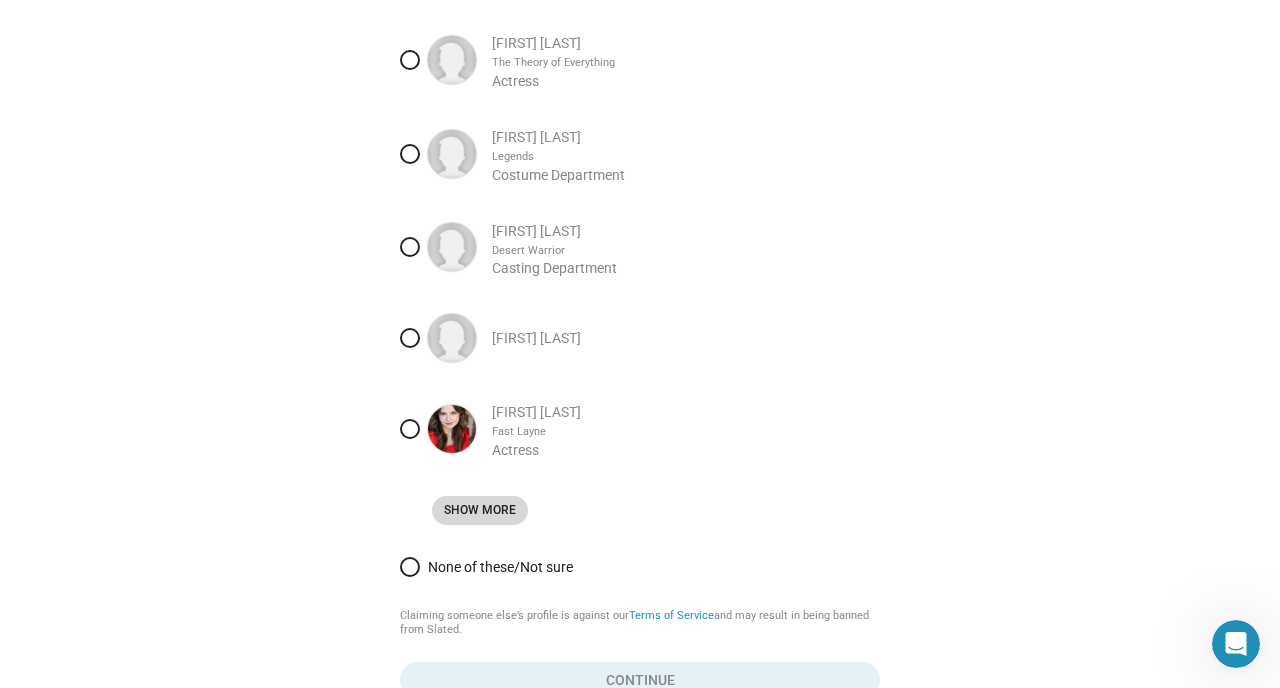click on "Show More" 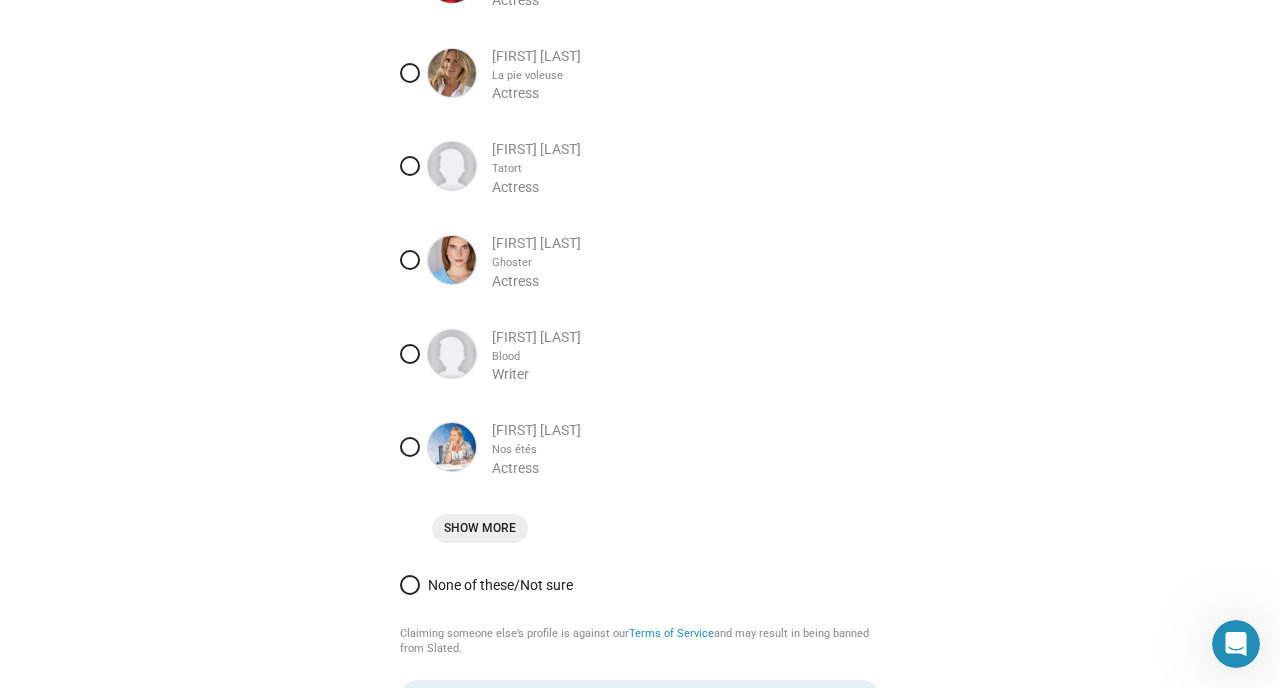scroll, scrollTop: 1555, scrollLeft: 0, axis: vertical 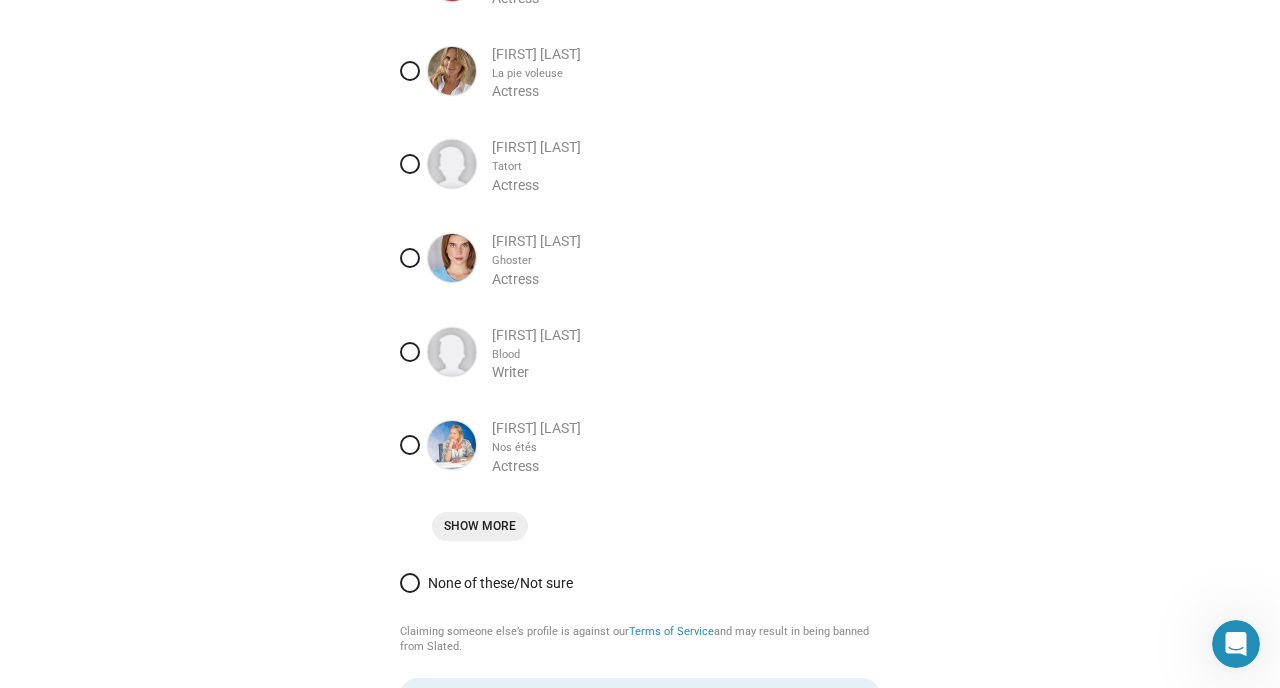 click on "Show More" 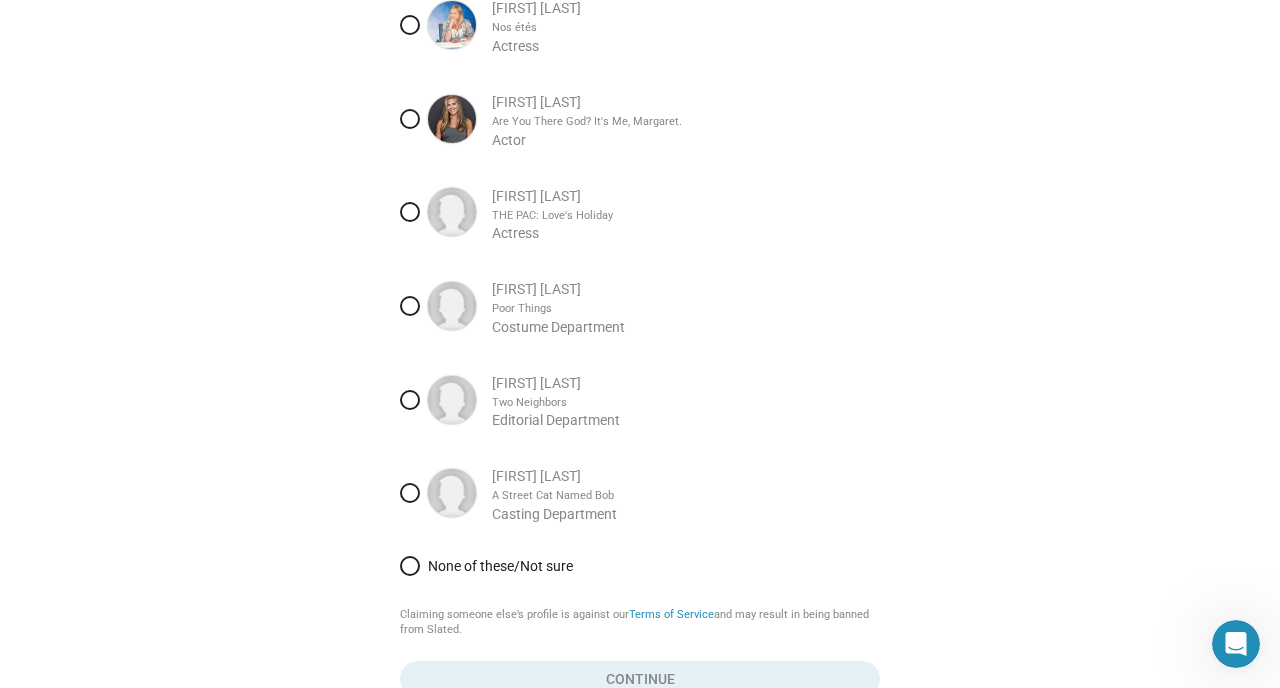 scroll, scrollTop: 1976, scrollLeft: 0, axis: vertical 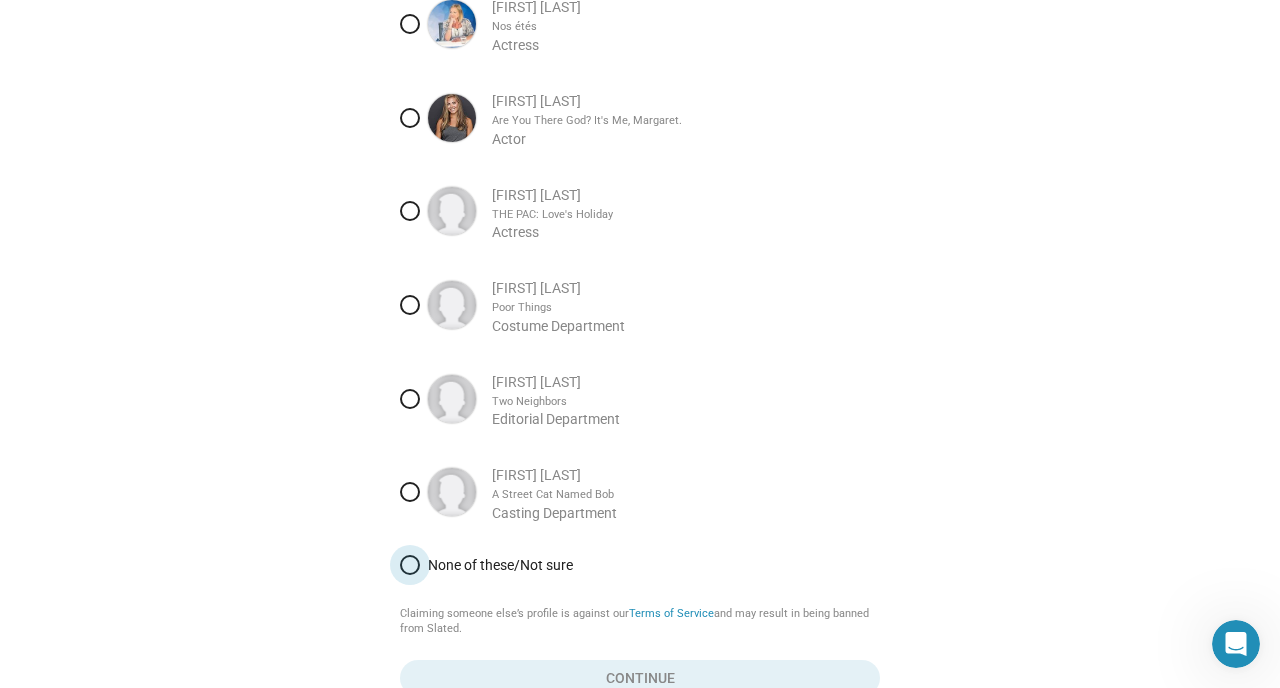 click on "None of these/Not sure" at bounding box center [650, 565] 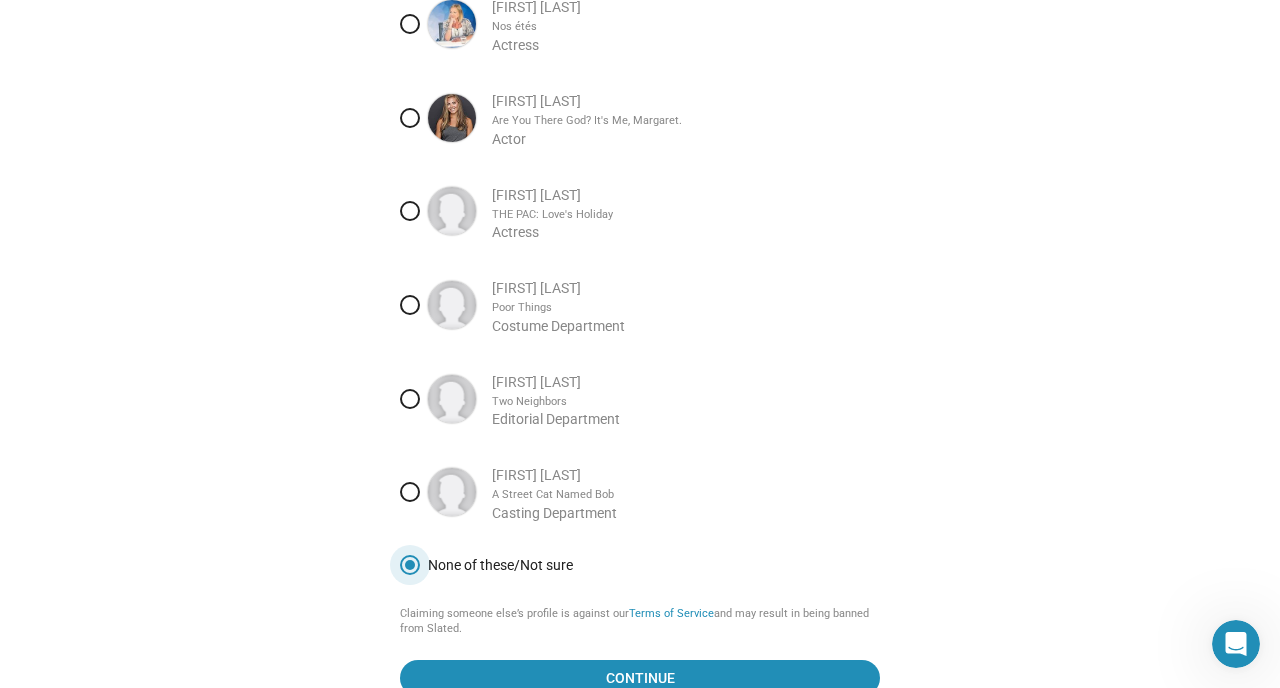 scroll, scrollTop: 2116, scrollLeft: 0, axis: vertical 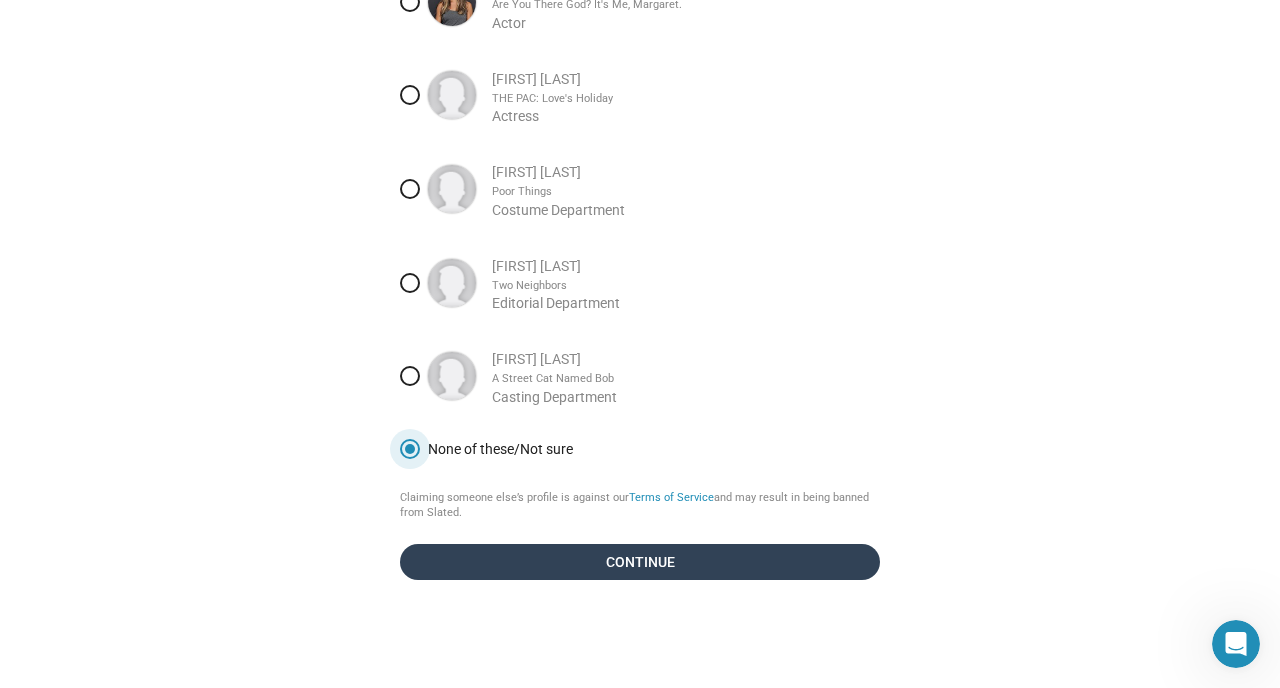 click on "Continue" 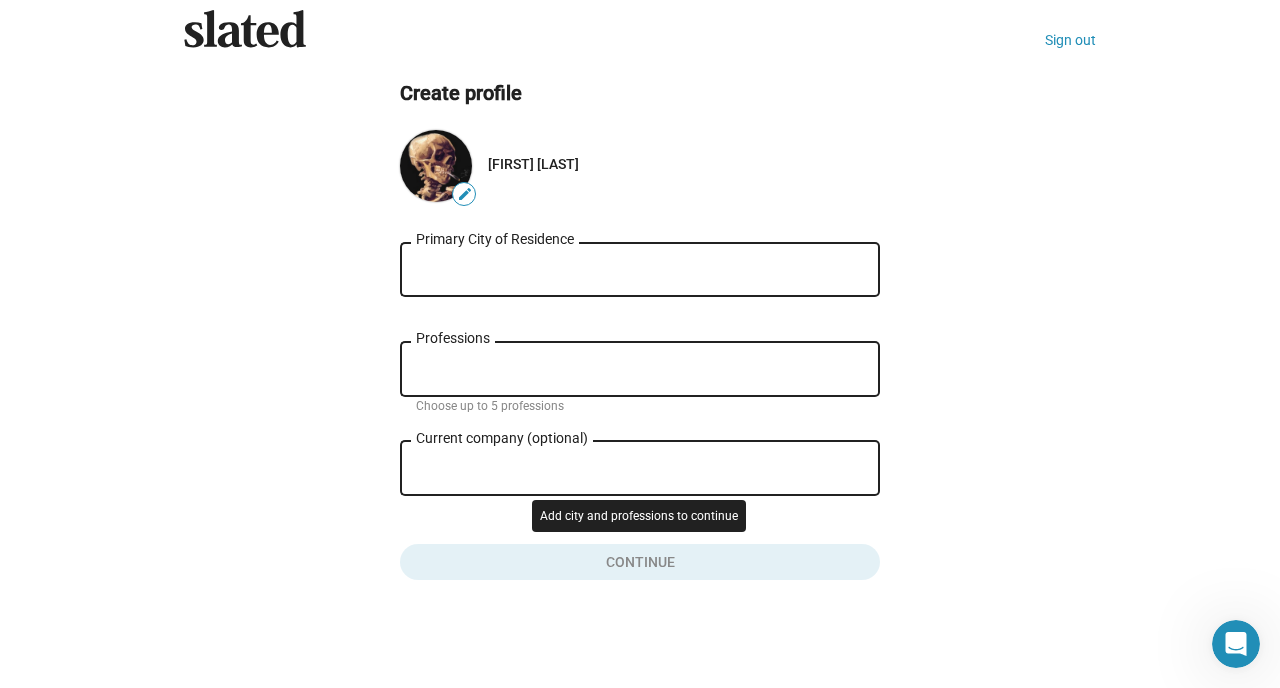scroll, scrollTop: 31, scrollLeft: 0, axis: vertical 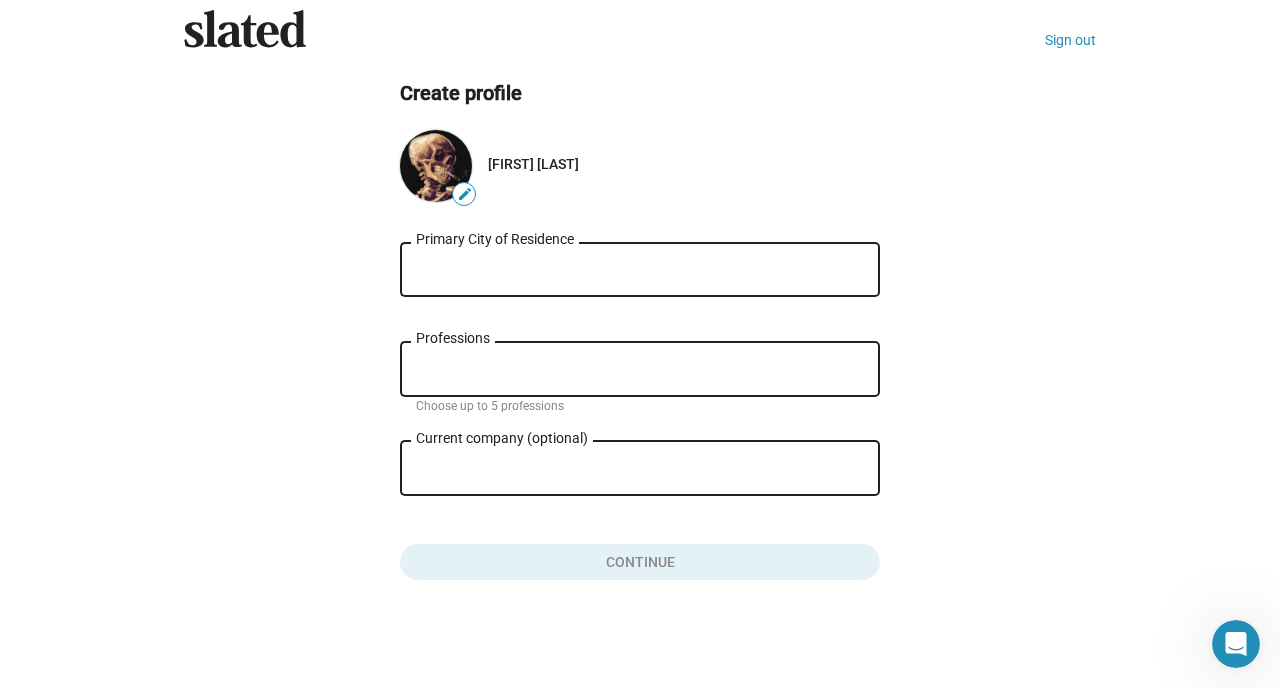 click on "edit" 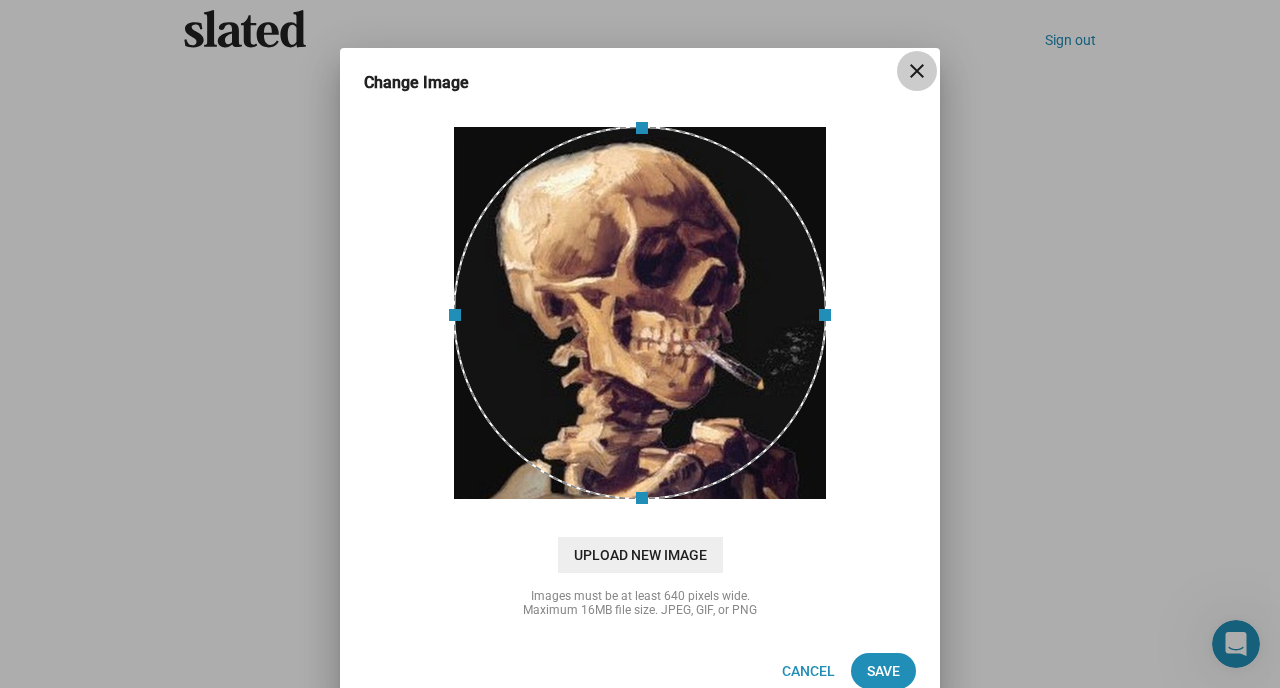 click on "close" at bounding box center (917, 71) 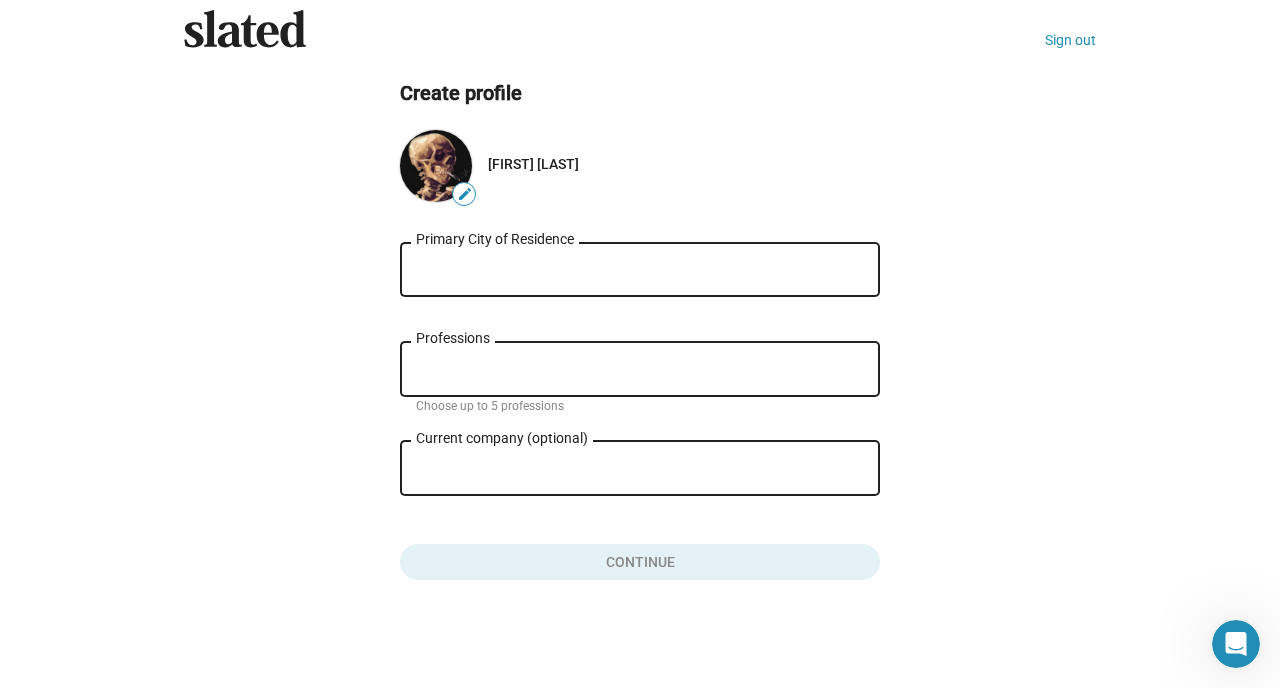 click on "[FIRST] [LAST]" 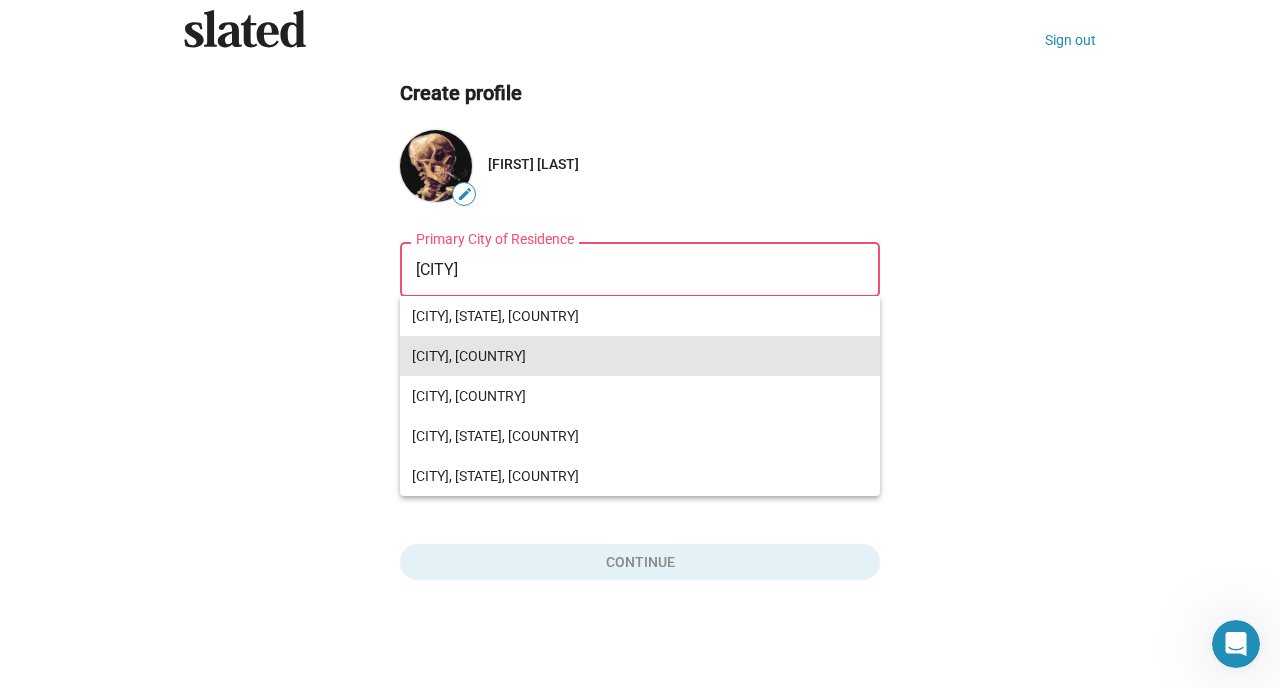 click on "[CITY], [COUNTRY]" at bounding box center (640, 356) 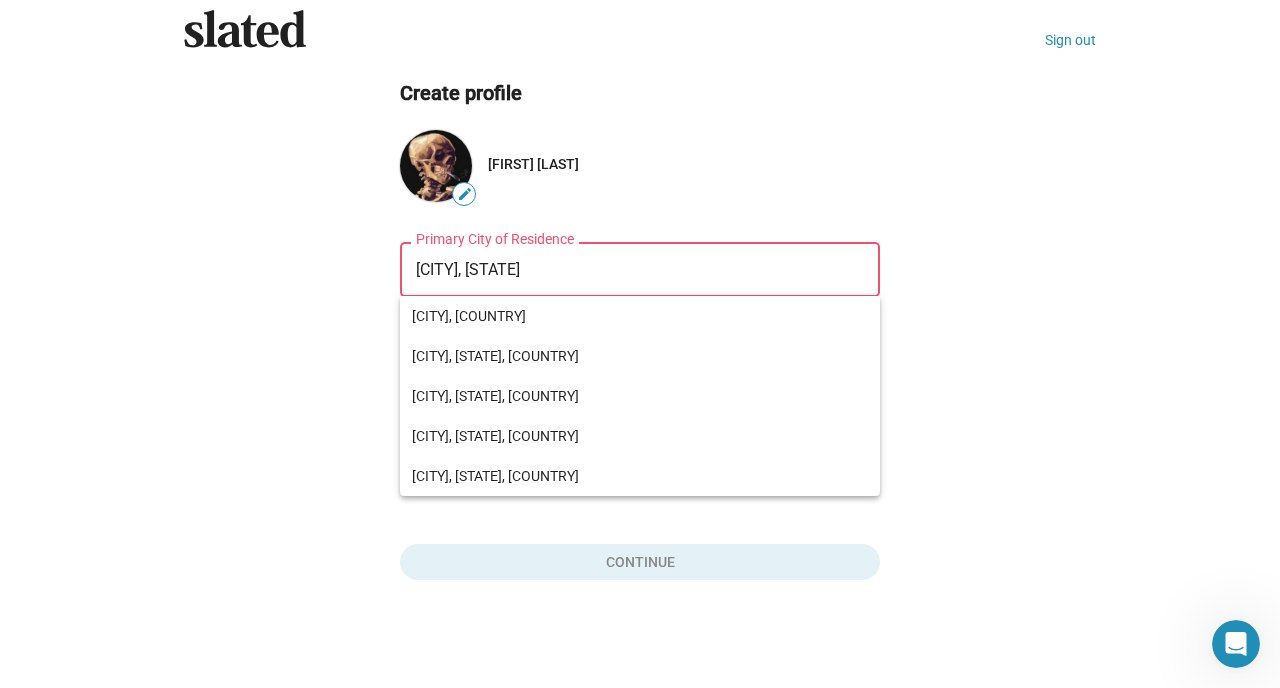click on "[CITY], [STATE]" at bounding box center [640, 270] 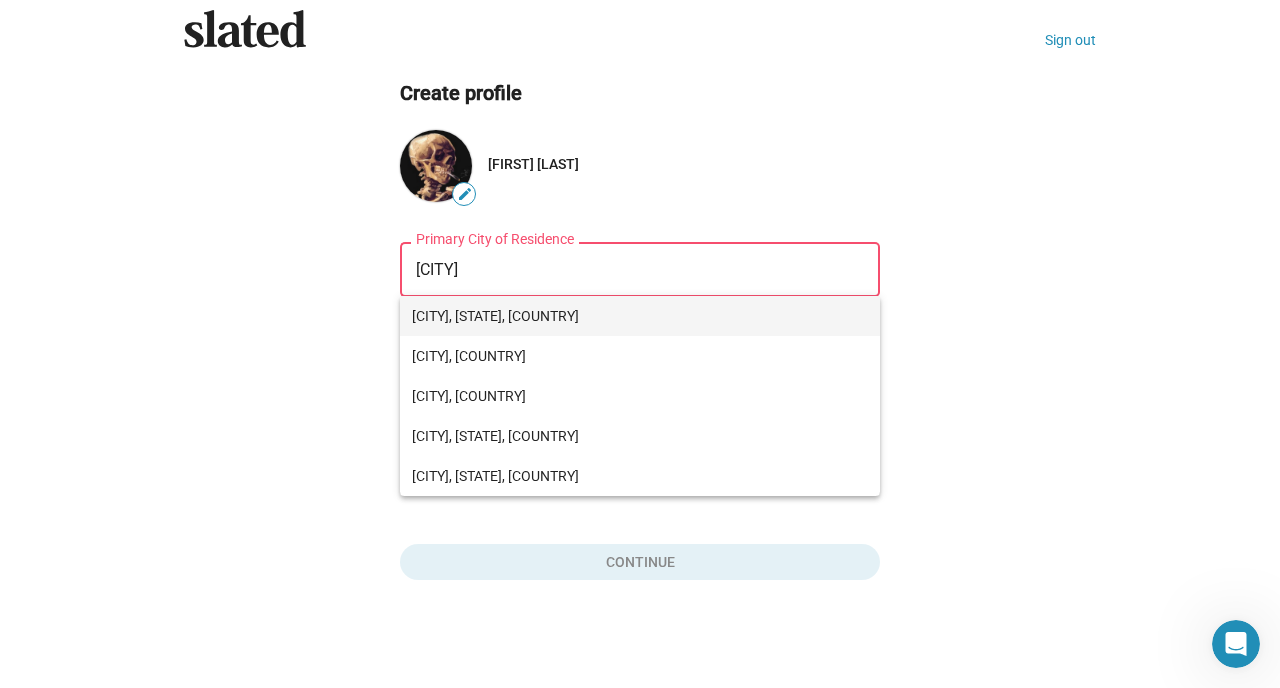 click on "[CITY], [STATE], [COUNTRY]" at bounding box center [640, 316] 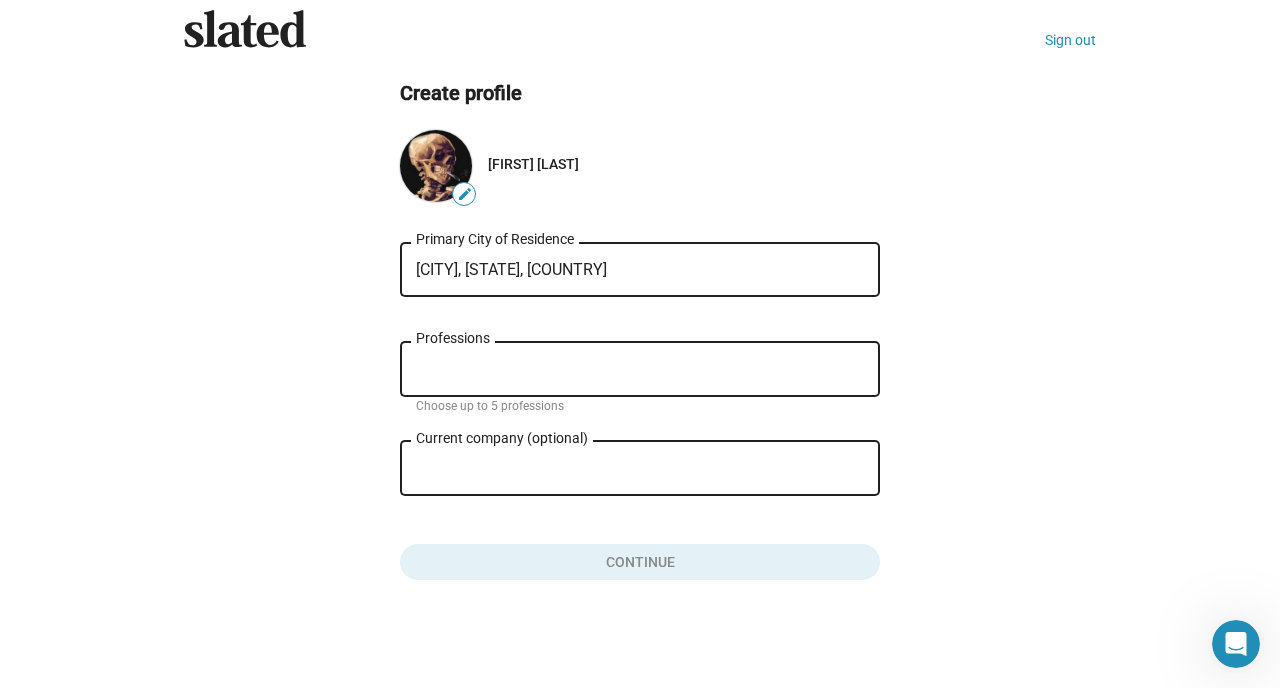 click on "Professions" at bounding box center [644, 370] 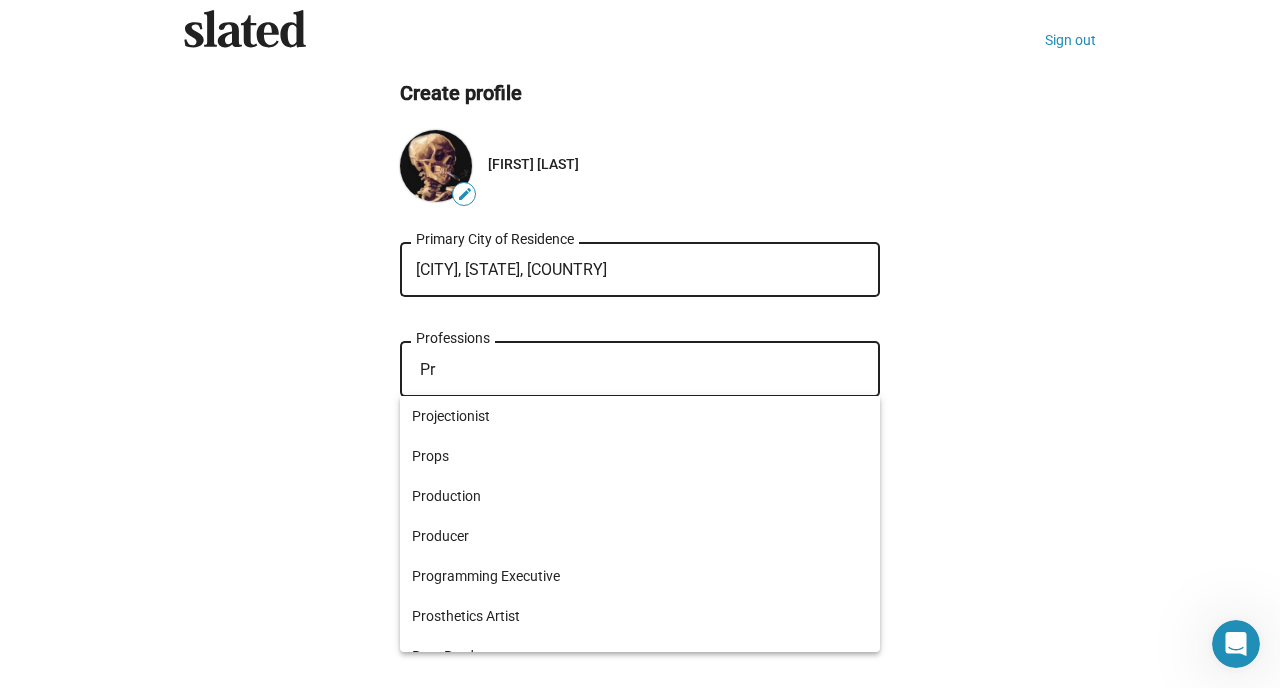 type on "P" 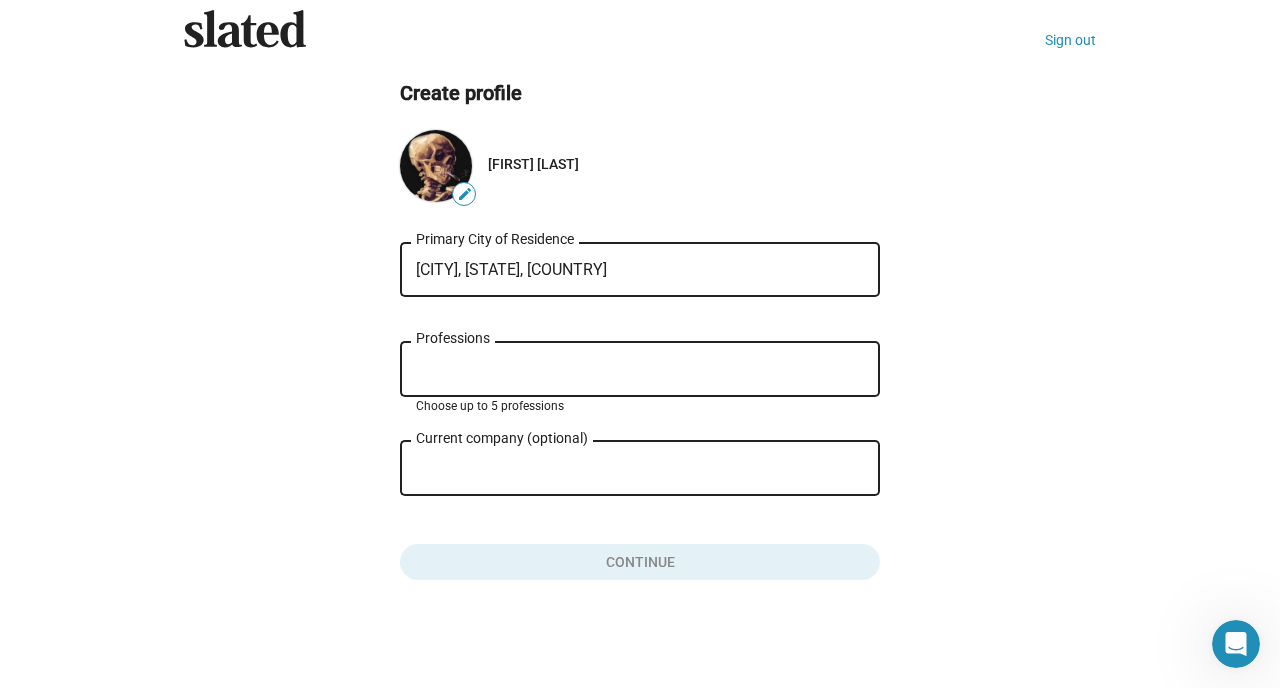 type on "D" 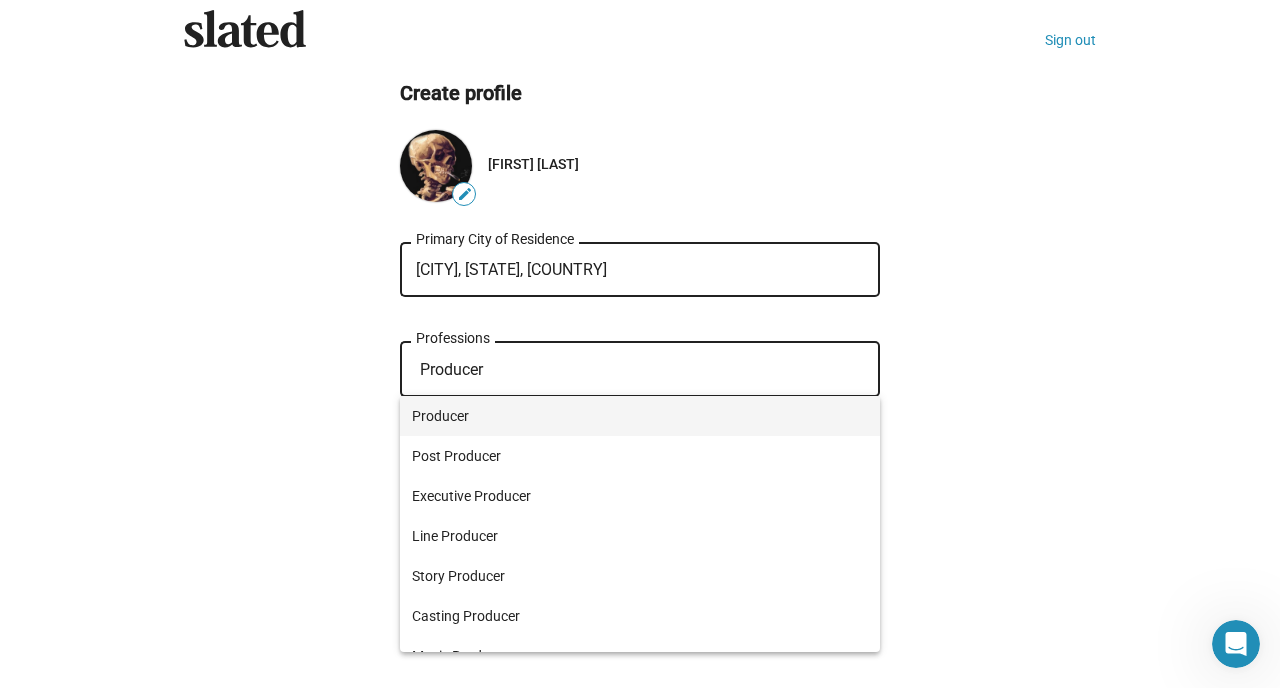 type on "Producer" 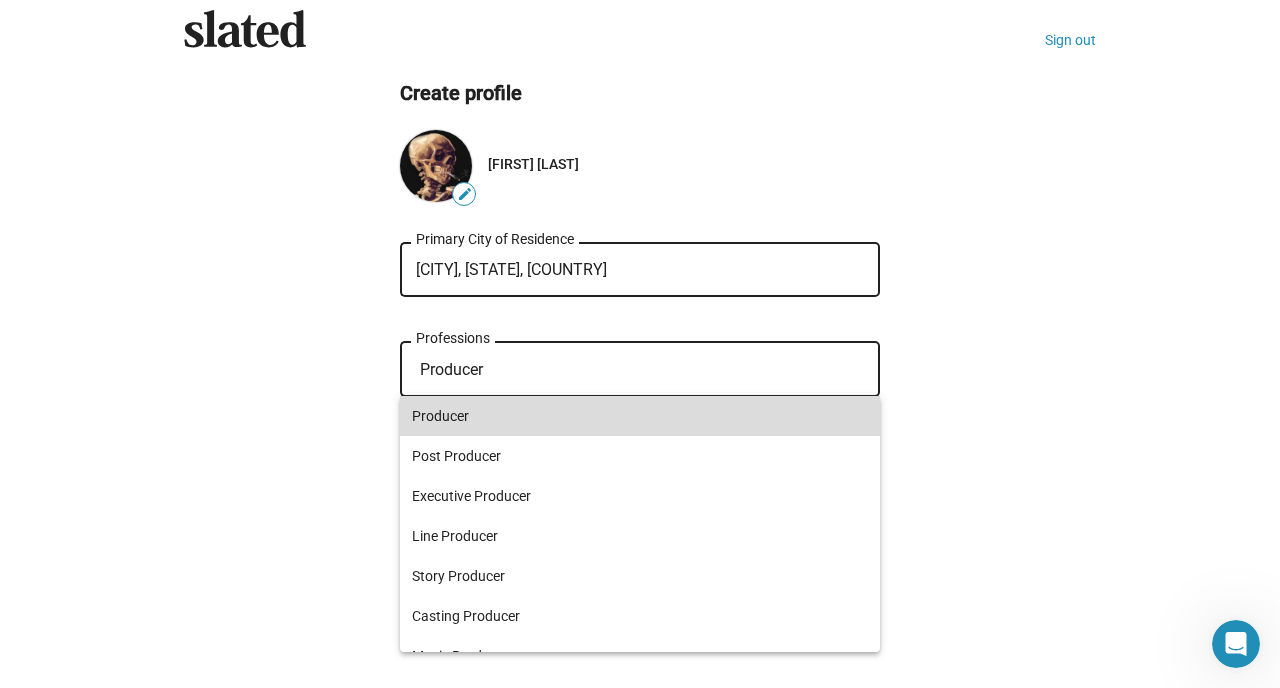 click on "Producer" at bounding box center (640, 416) 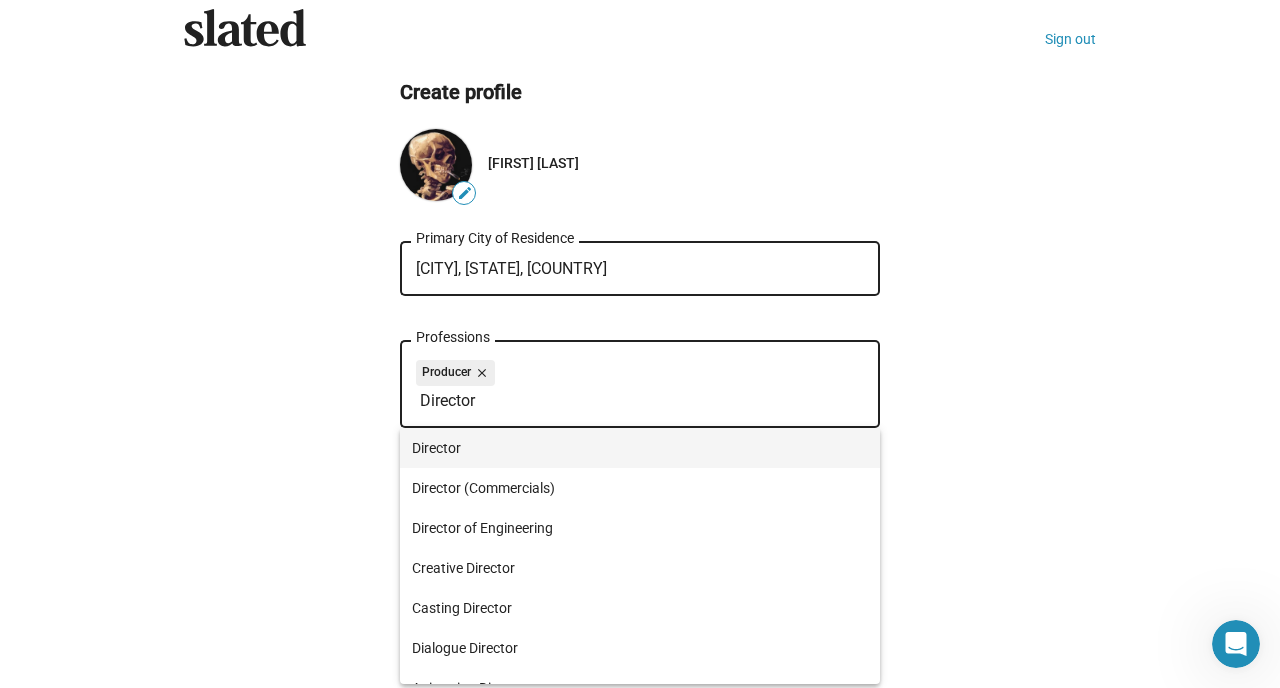 type on "Director" 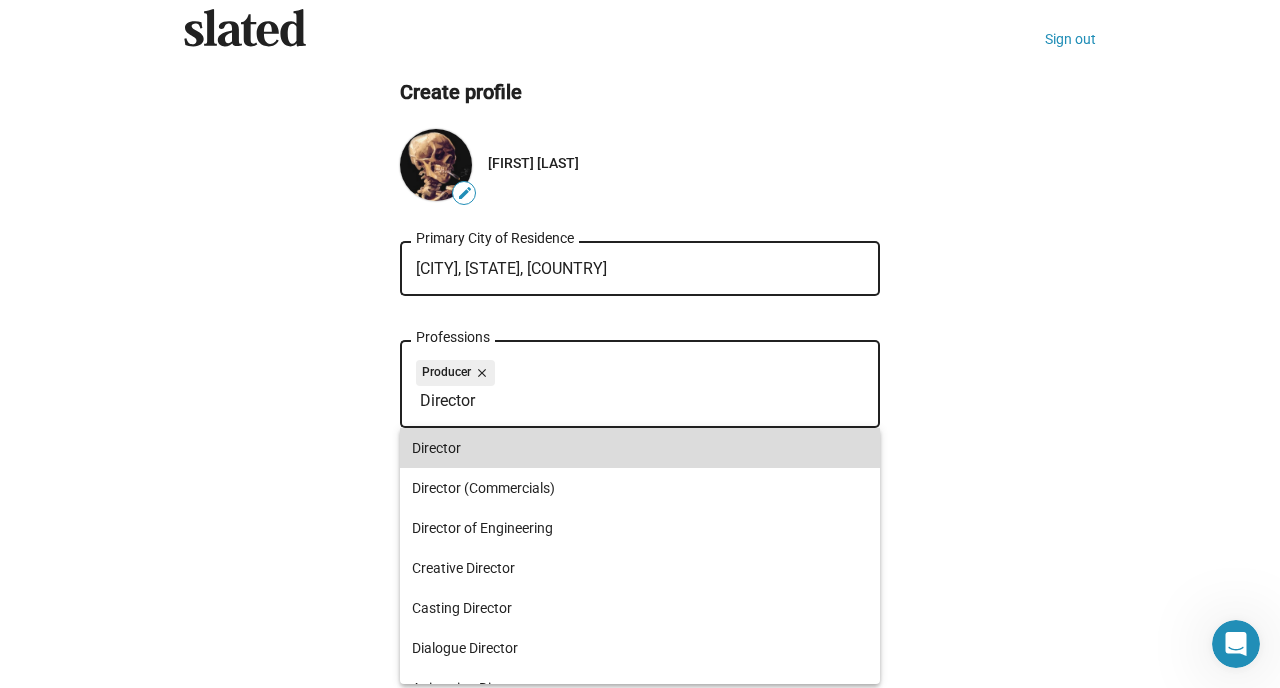 click on "Director" at bounding box center [640, 448] 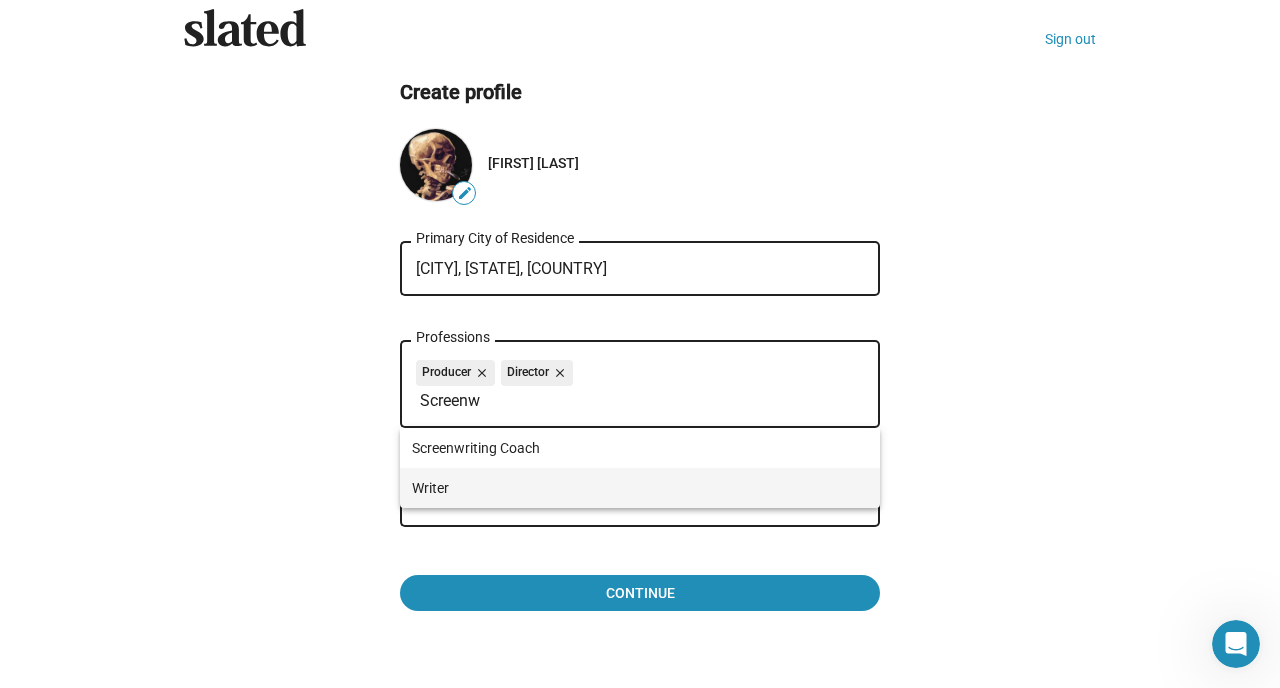 type on "Screenw" 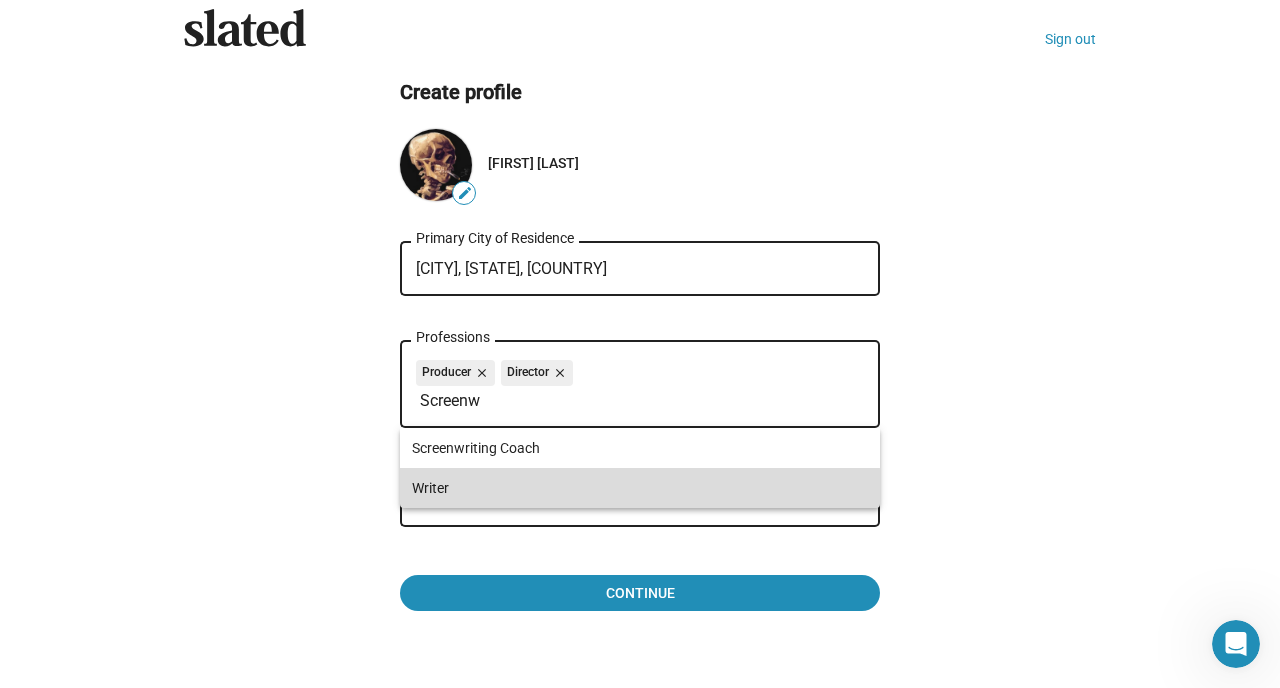 click on "Writer" at bounding box center (640, 488) 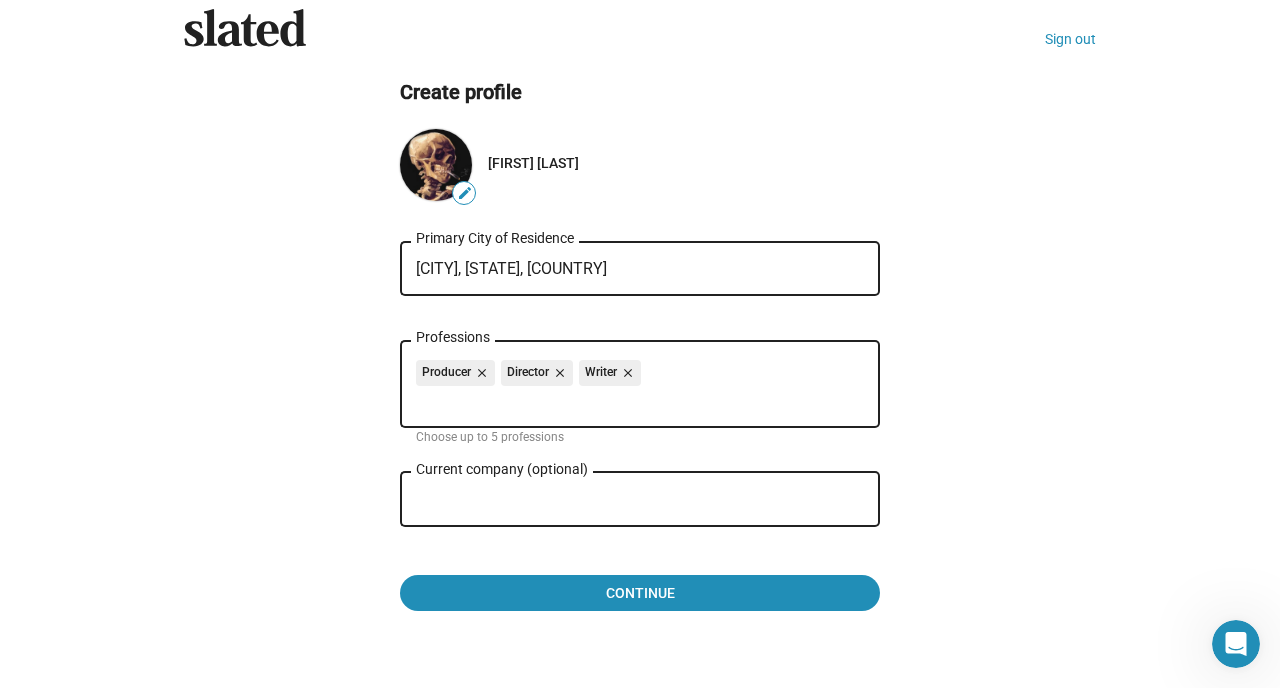click on "Current company (optional)" at bounding box center (626, 500) 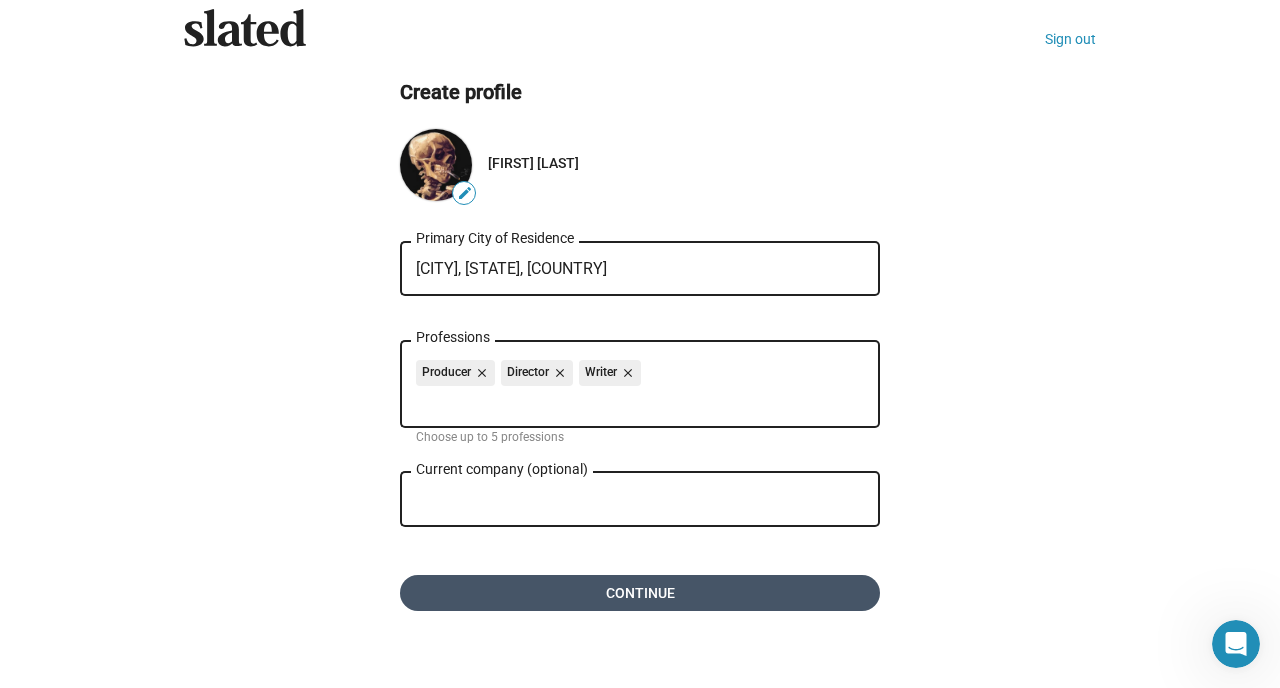 click on "Continue" 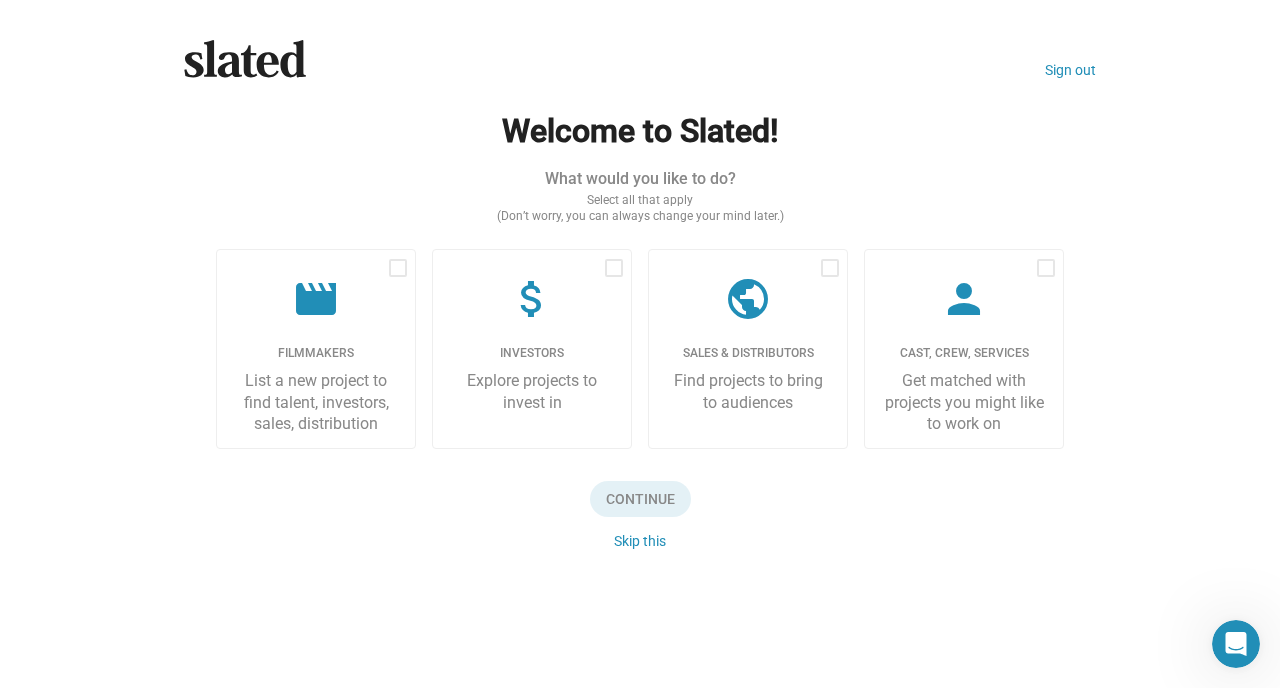 scroll, scrollTop: 0, scrollLeft: 0, axis: both 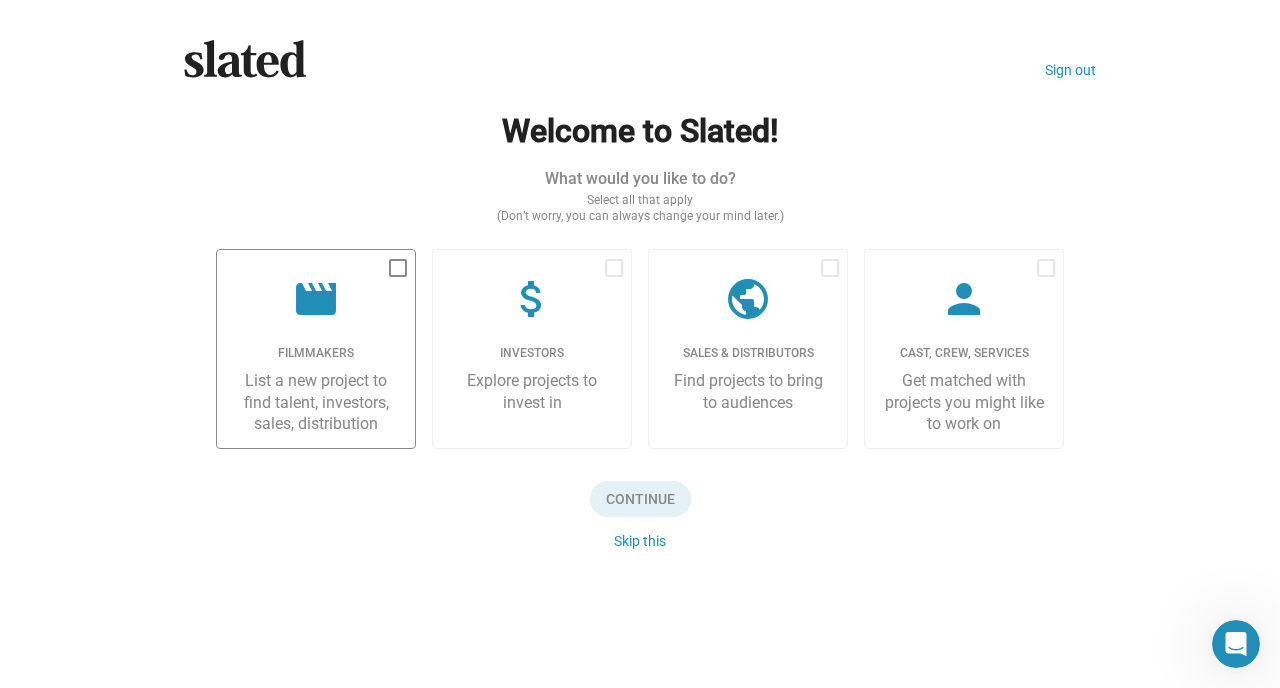 click at bounding box center (398, 268) 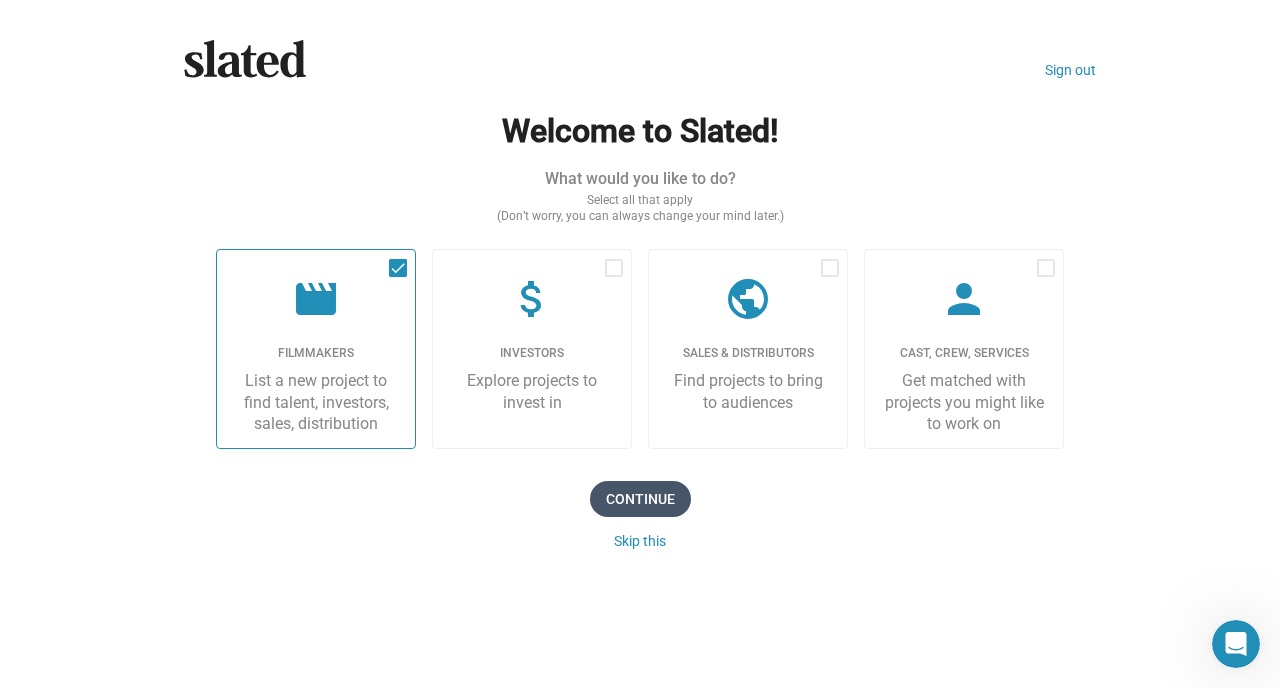 click on "Continue" 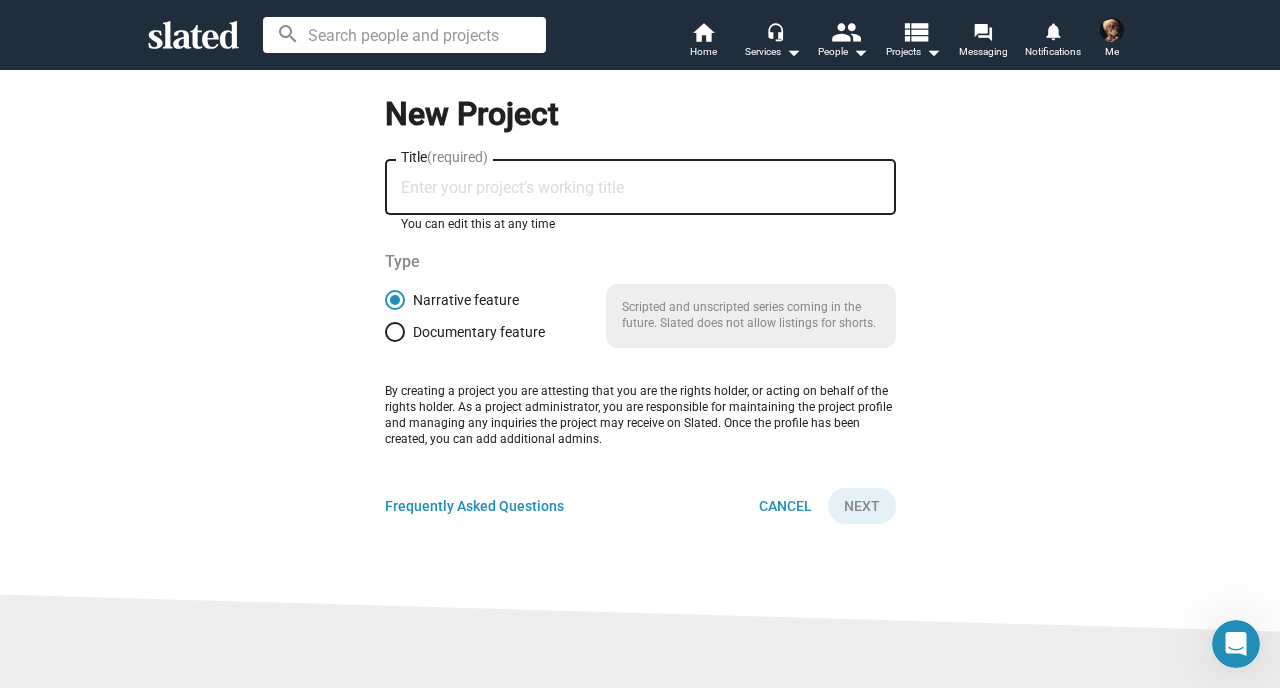 click on "Title  (required)" at bounding box center [640, 188] 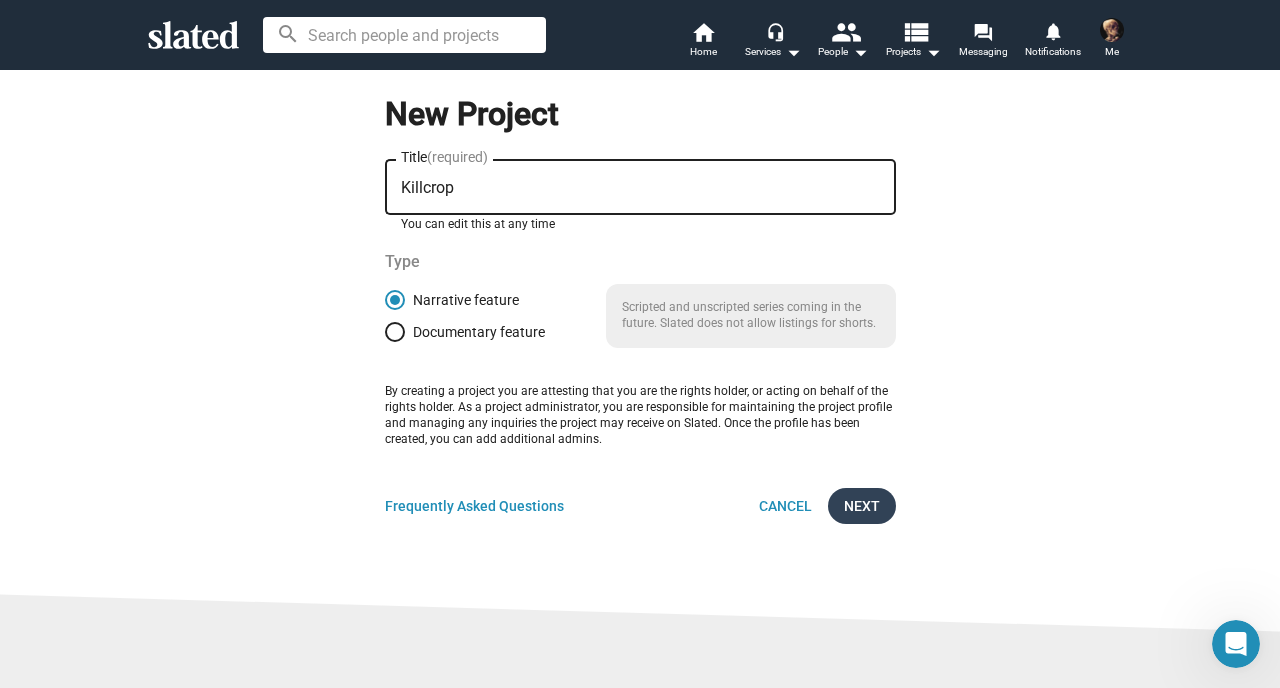 type on "Killcrop" 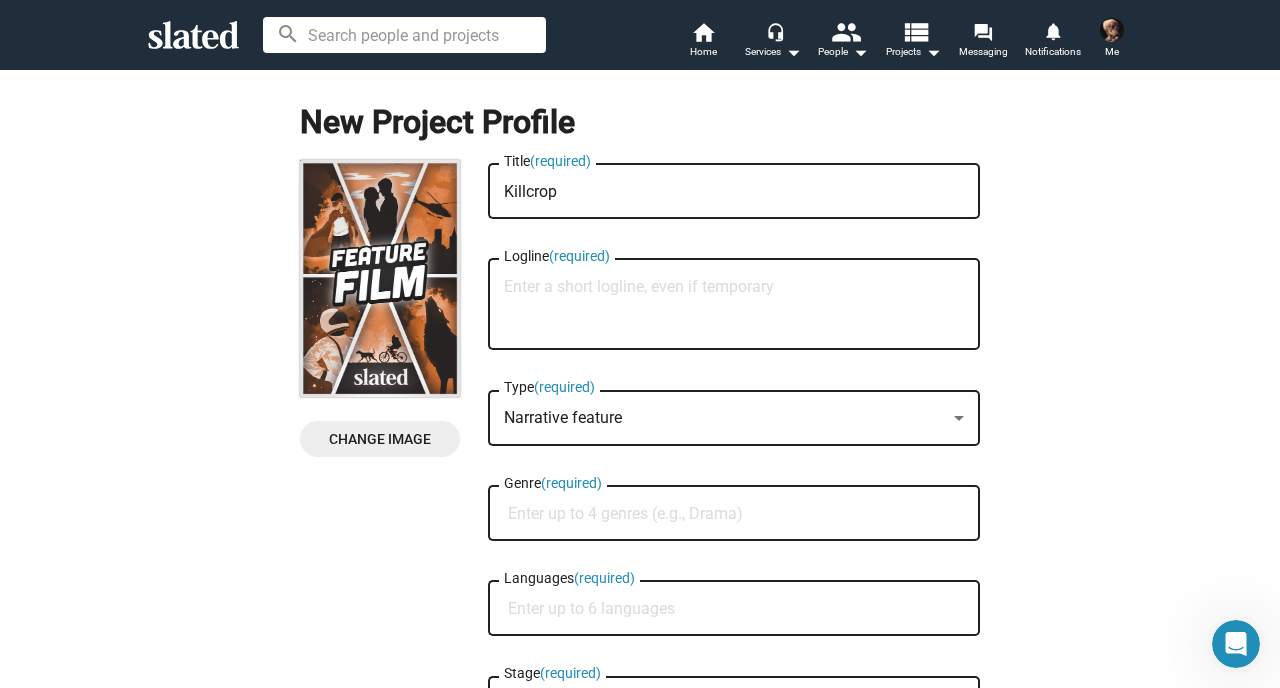 drag, startPoint x: 601, startPoint y: 293, endPoint x: 619, endPoint y: 425, distance: 133.22162 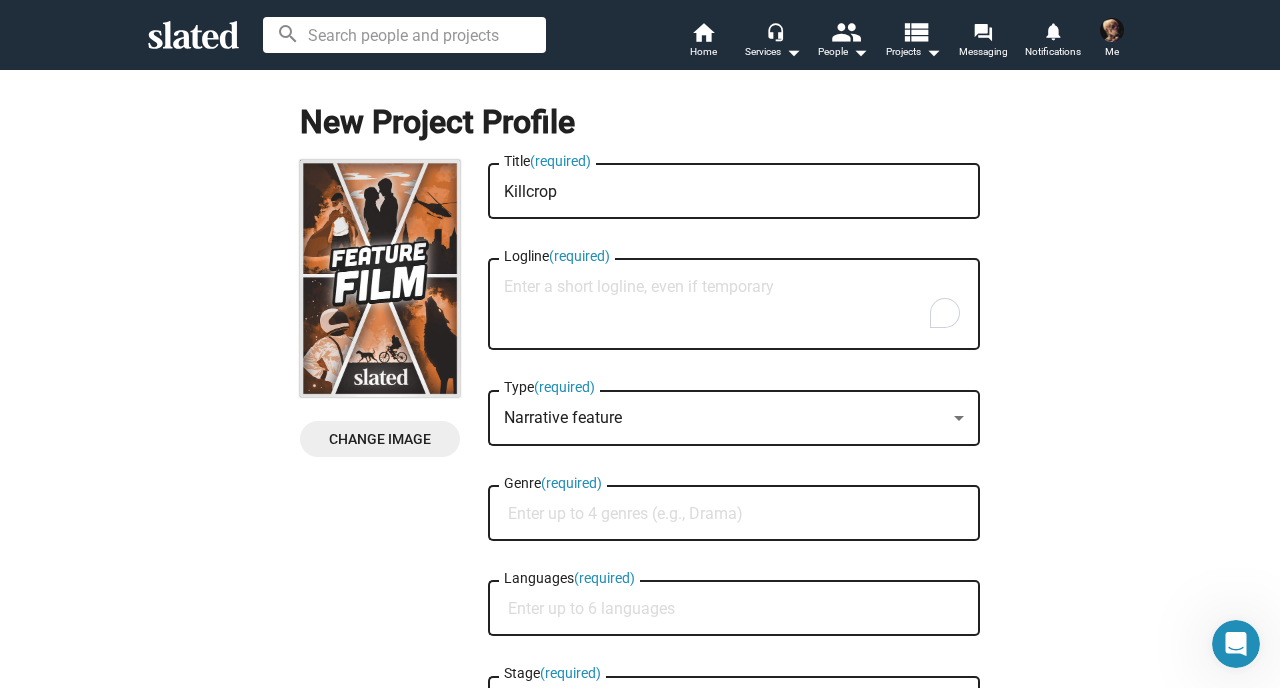 click on "Languages  (required)" 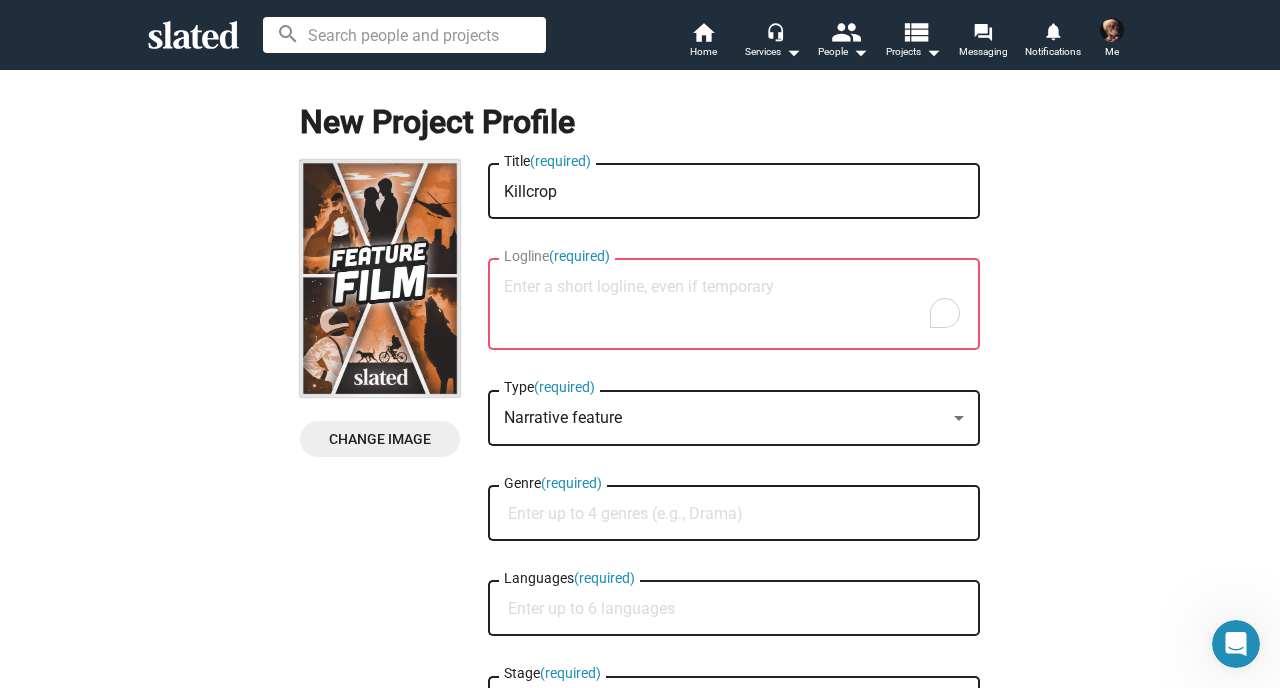 click on "Genre  (required)" at bounding box center (738, 514) 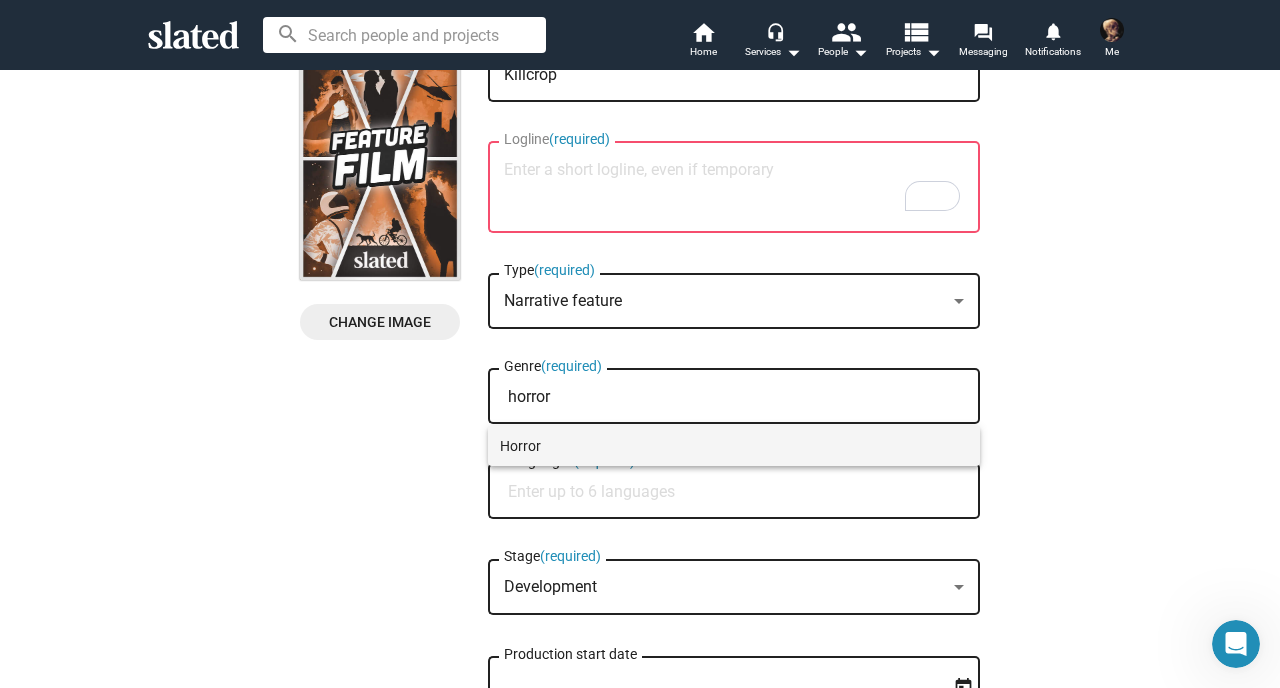 type on "horror" 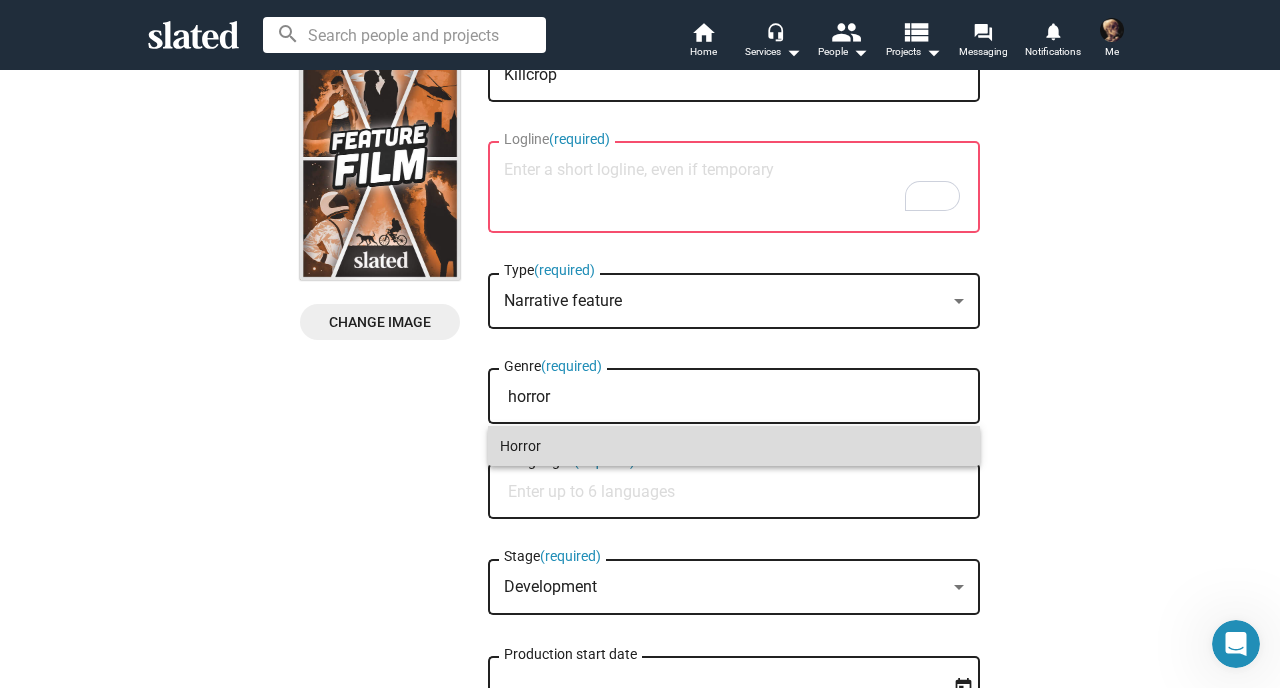 click on "Horror" at bounding box center [734, 446] 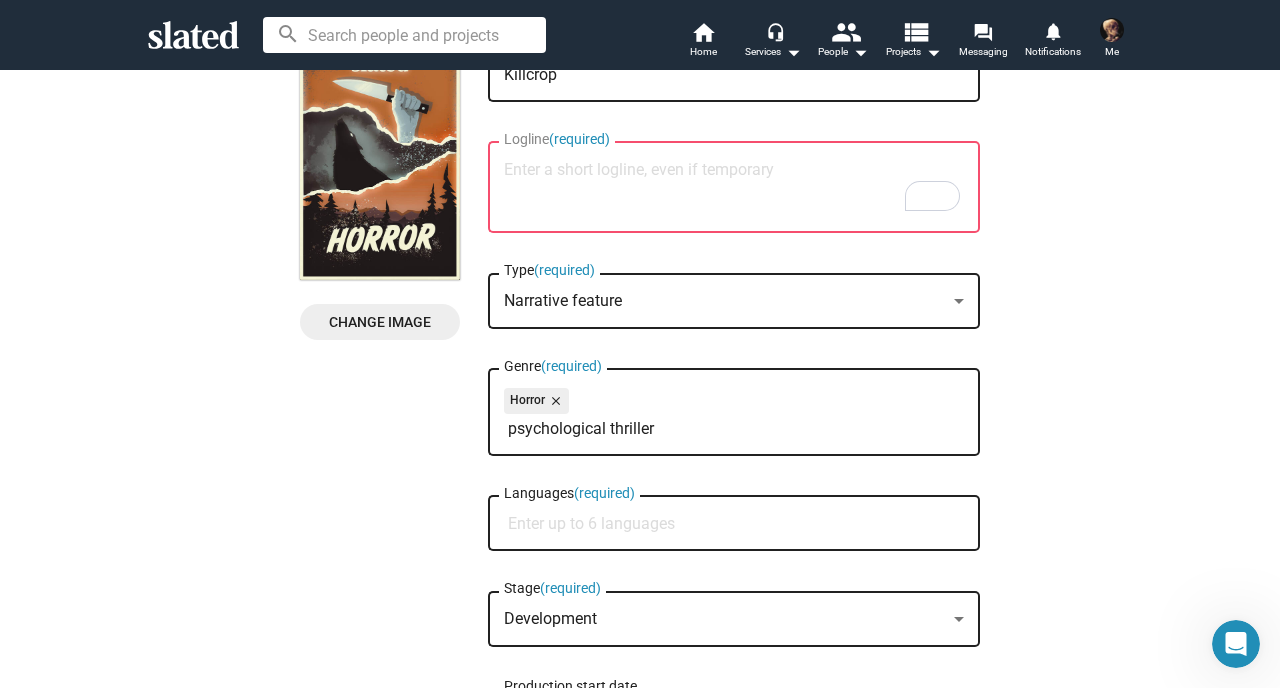 click on "psychological thriller" at bounding box center [738, 429] 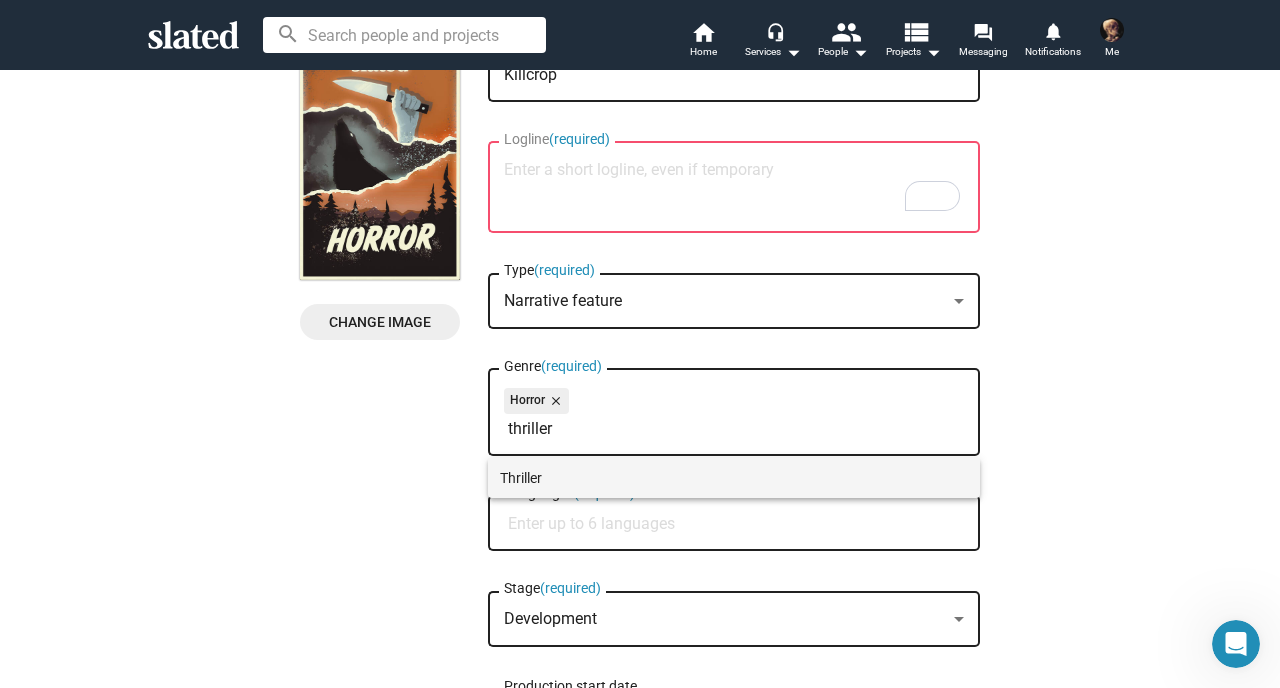 type on "thriller" 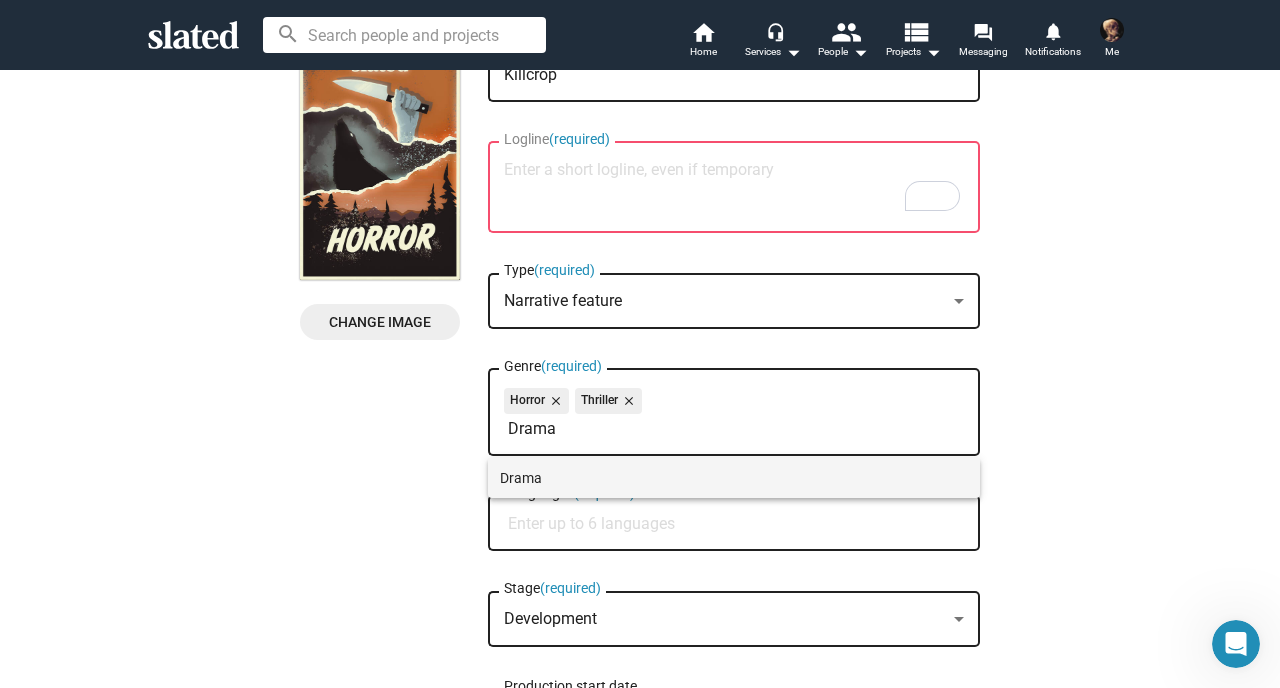 type on "Drama" 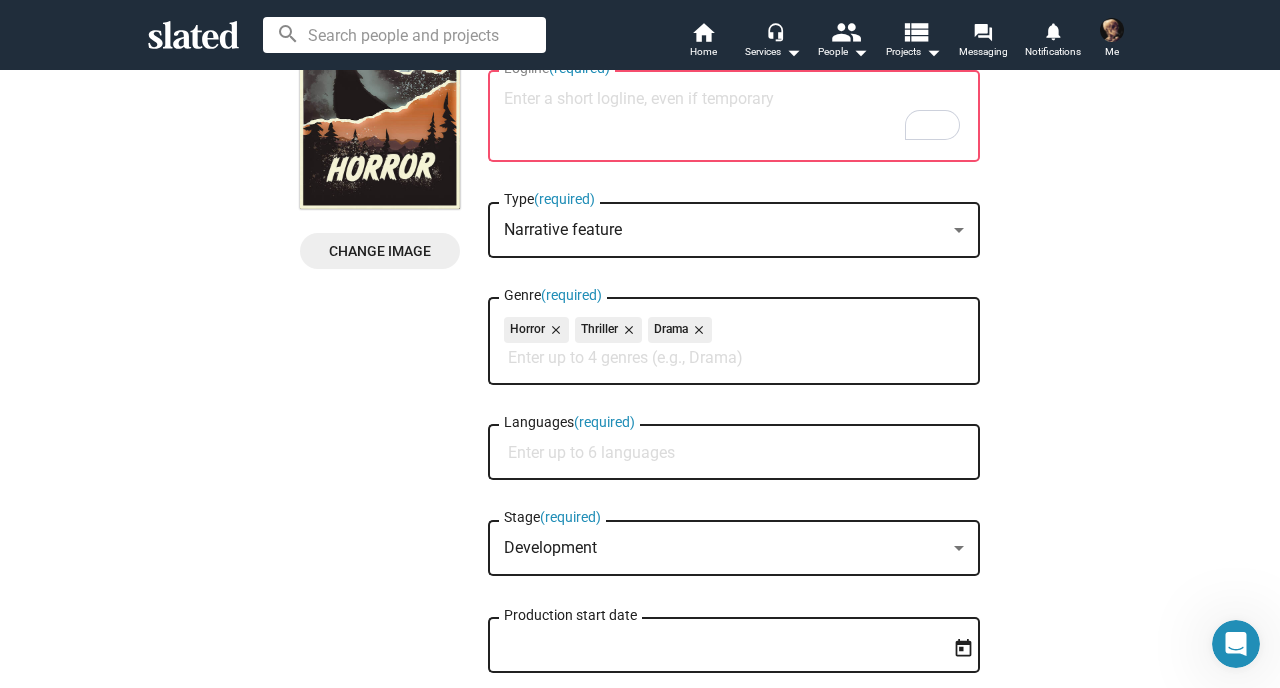 scroll, scrollTop: 190, scrollLeft: 0, axis: vertical 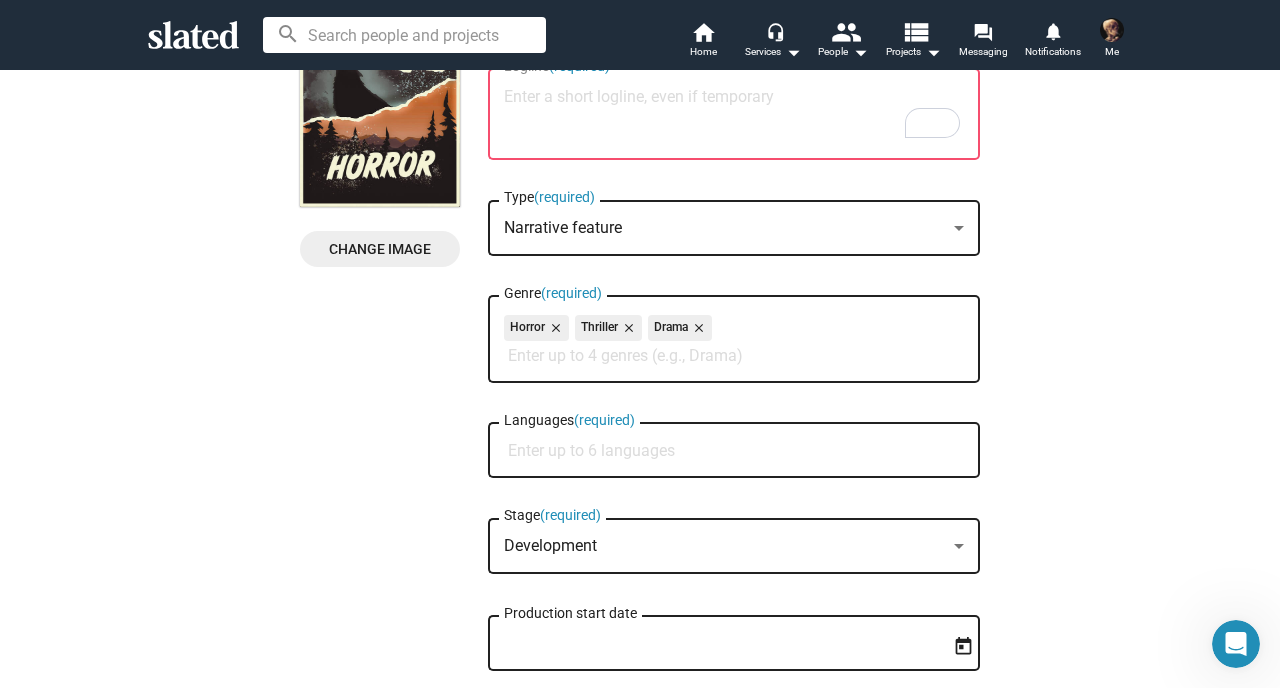 click on "Languages  (required)" 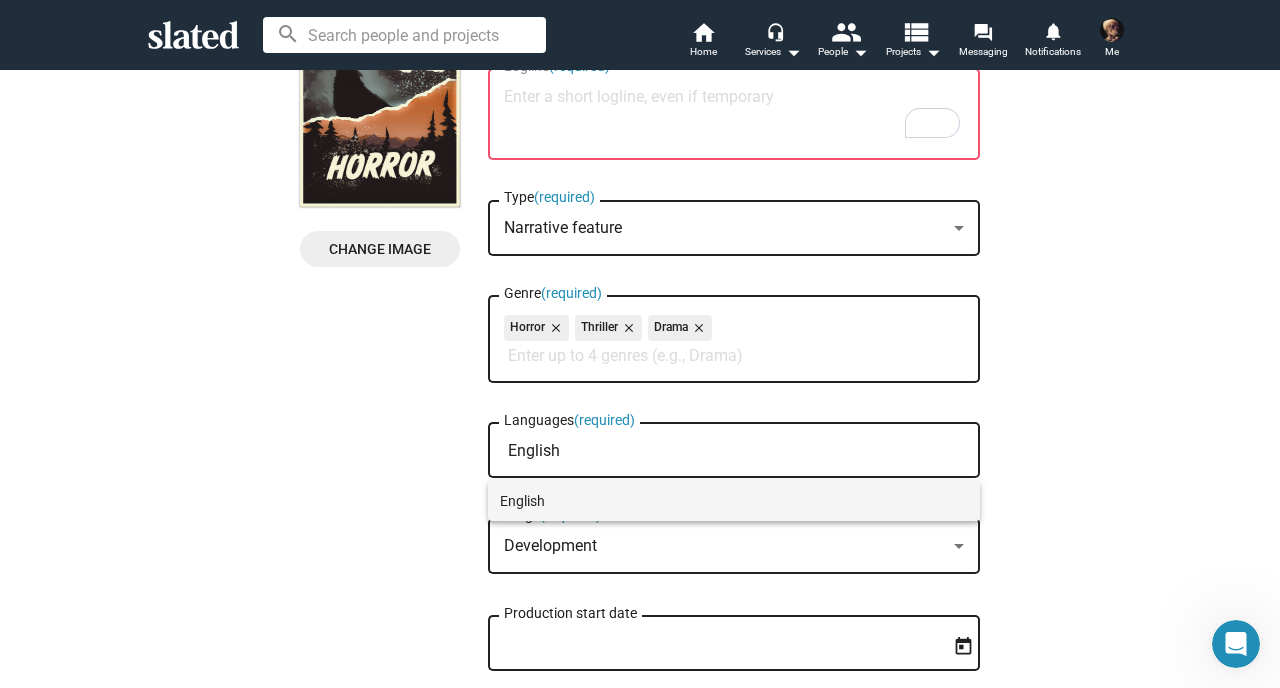 type on "English" 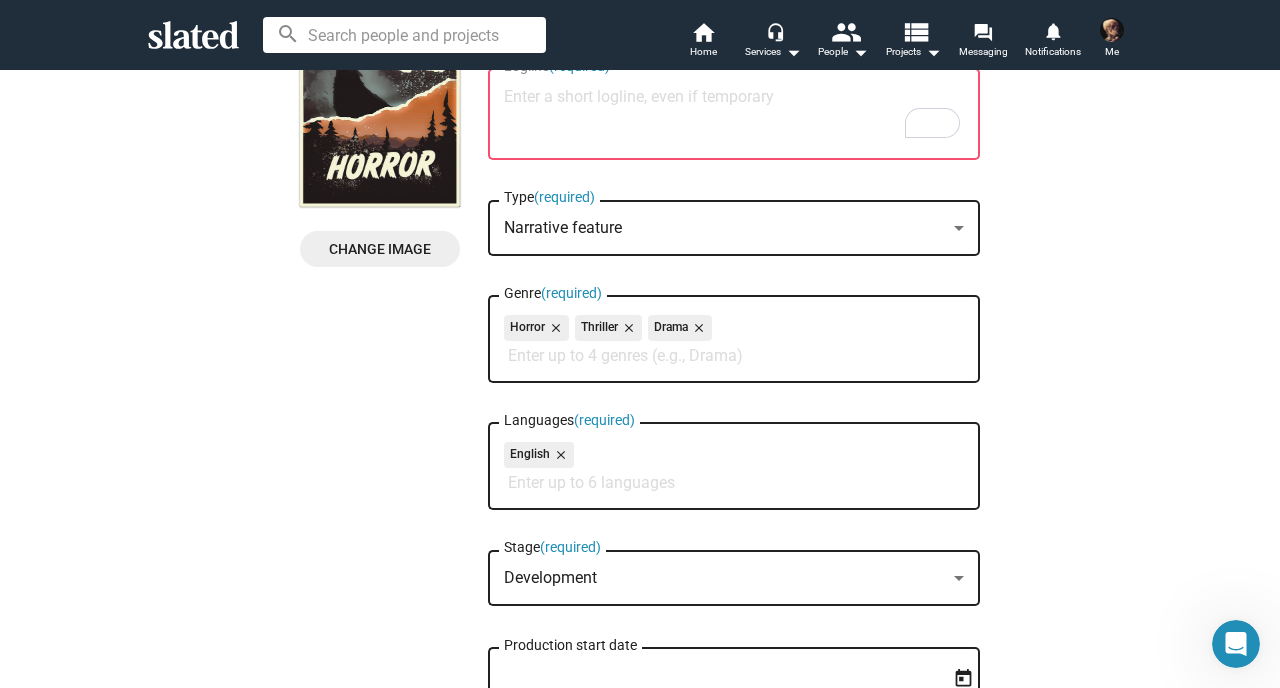 scroll, scrollTop: 284, scrollLeft: 0, axis: vertical 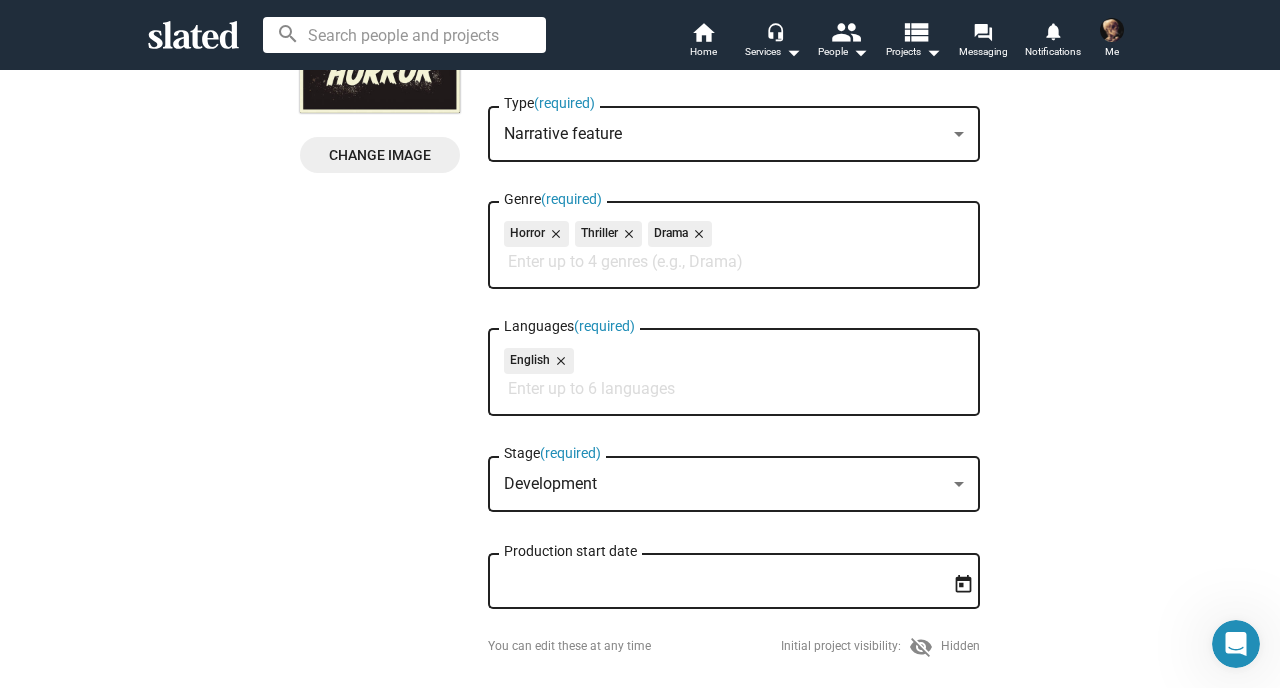 click on "Development Stage  (required)" 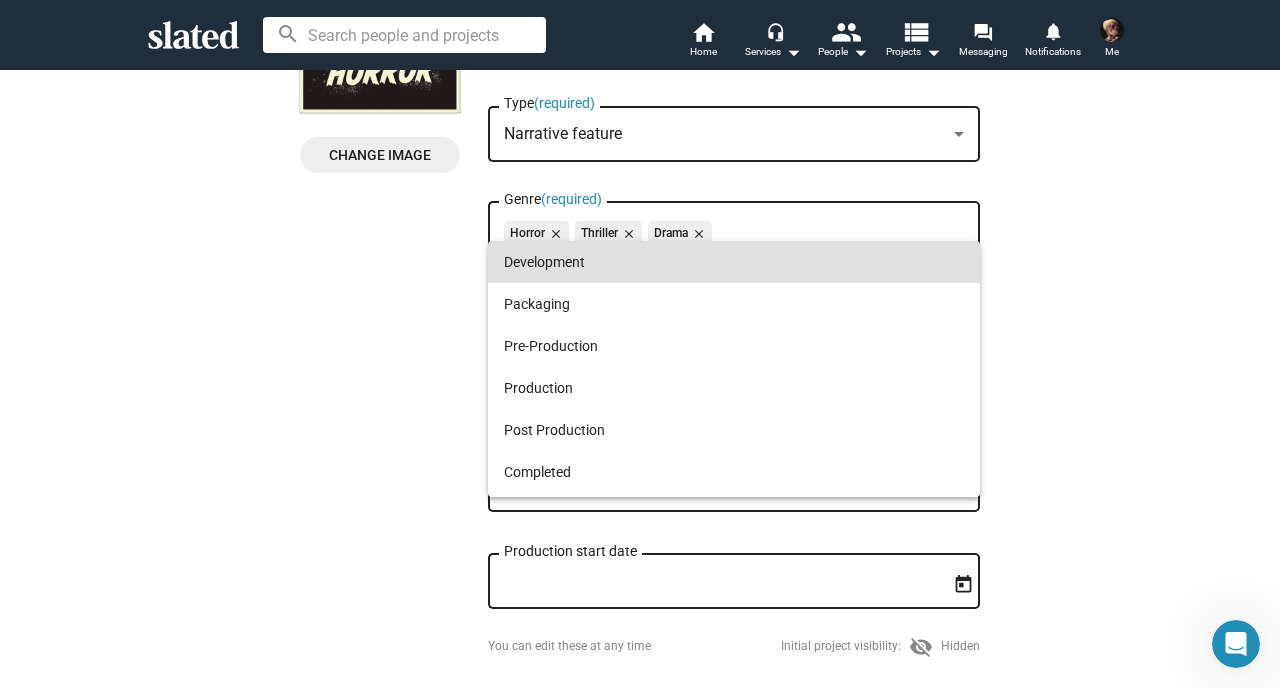 click at bounding box center (640, 344) 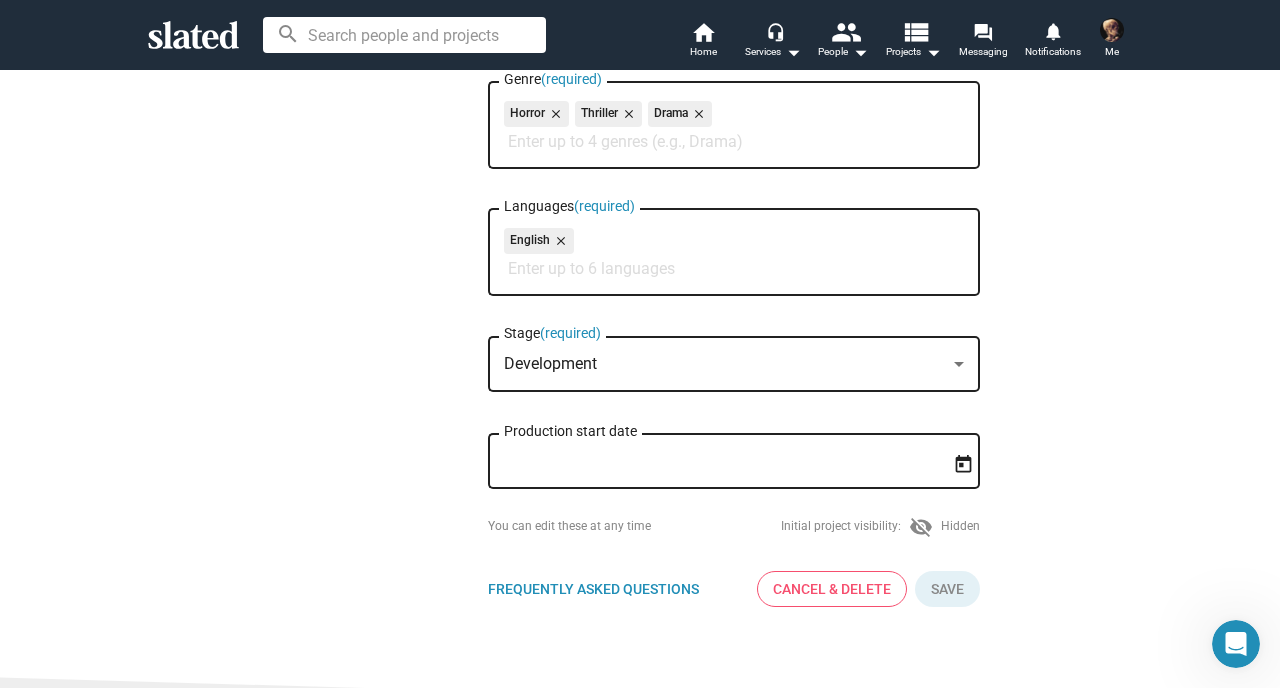 scroll, scrollTop: 0, scrollLeft: 0, axis: both 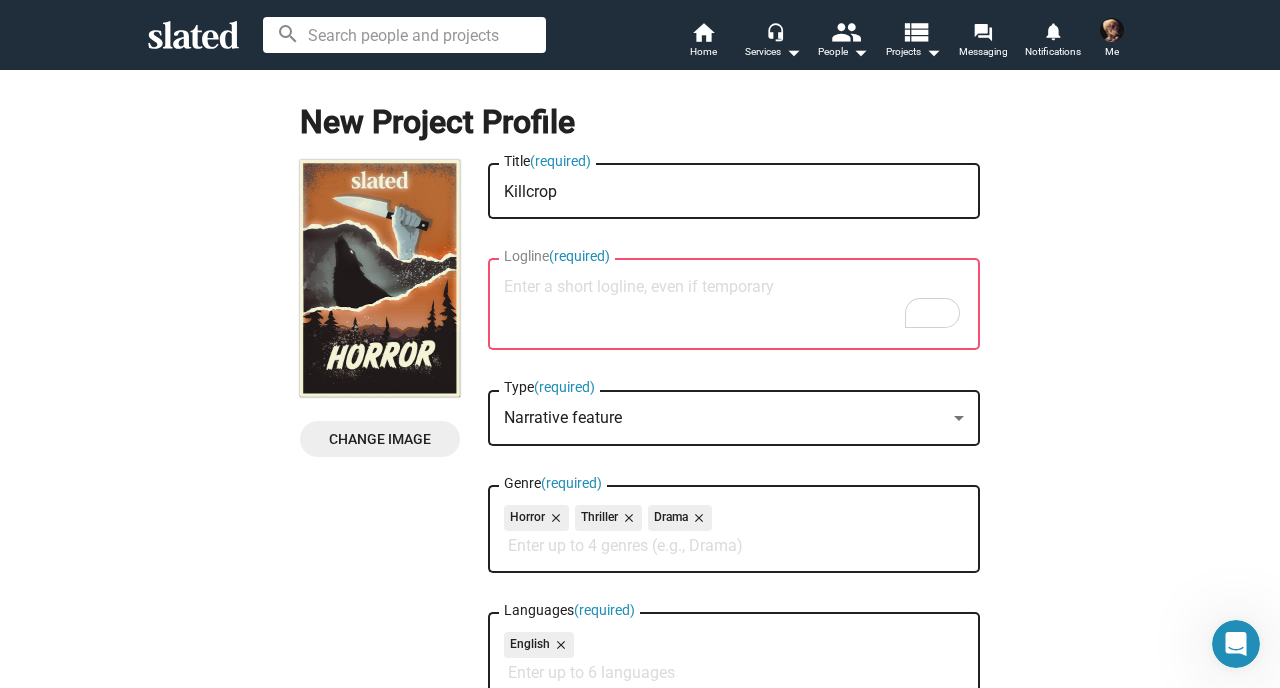 click on "Logline  (required)" 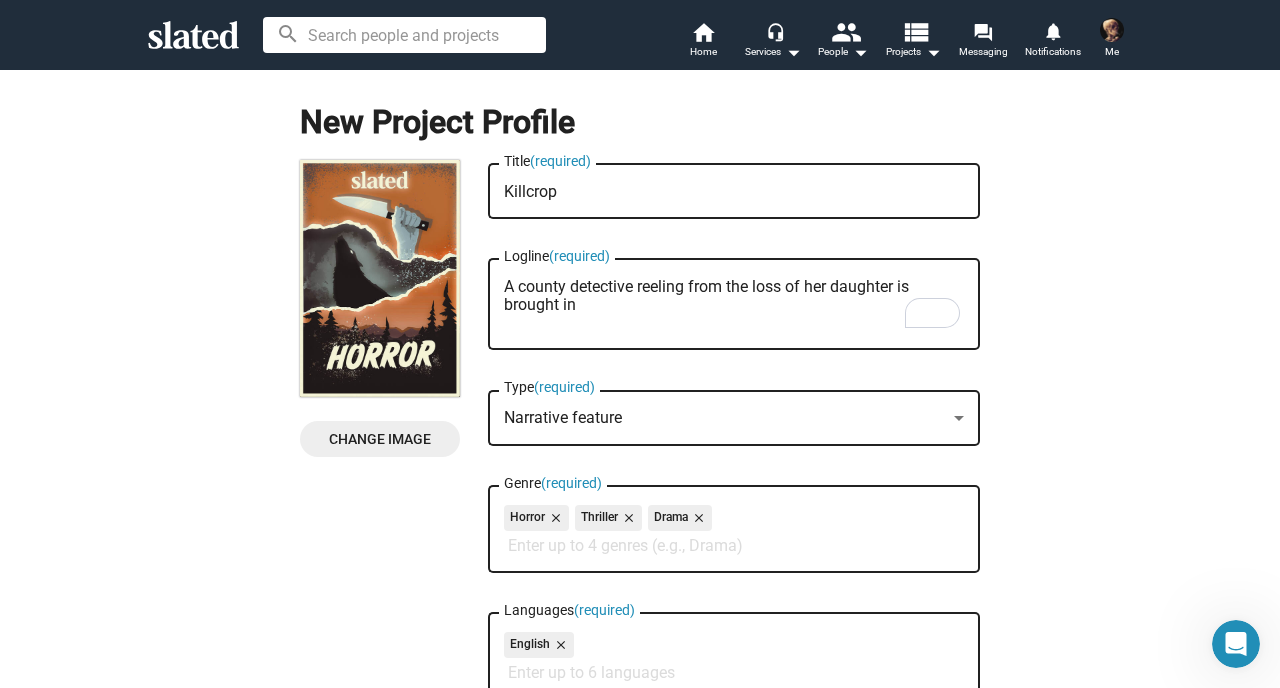 click on "A county detective reeling from the loss of her daughter is brought in" at bounding box center (734, 305) 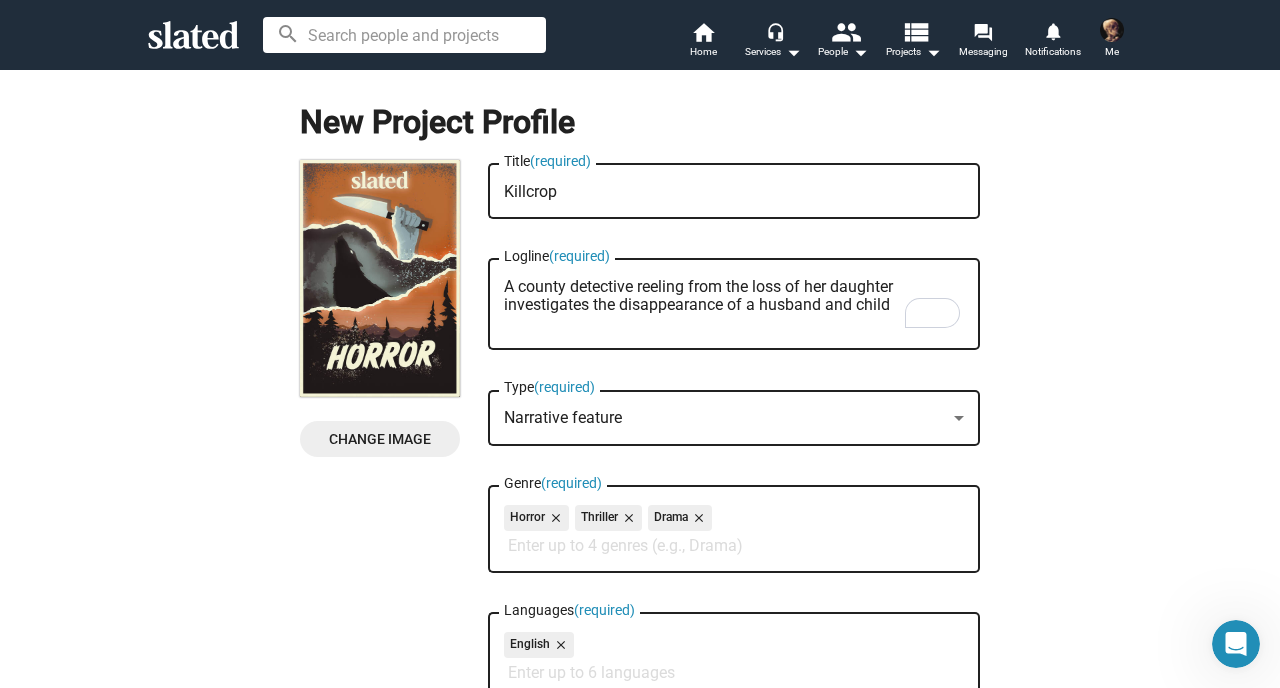 click on "A county detective reeling from the loss of her daughter investigates the disappearance of a husband and child" at bounding box center [734, 305] 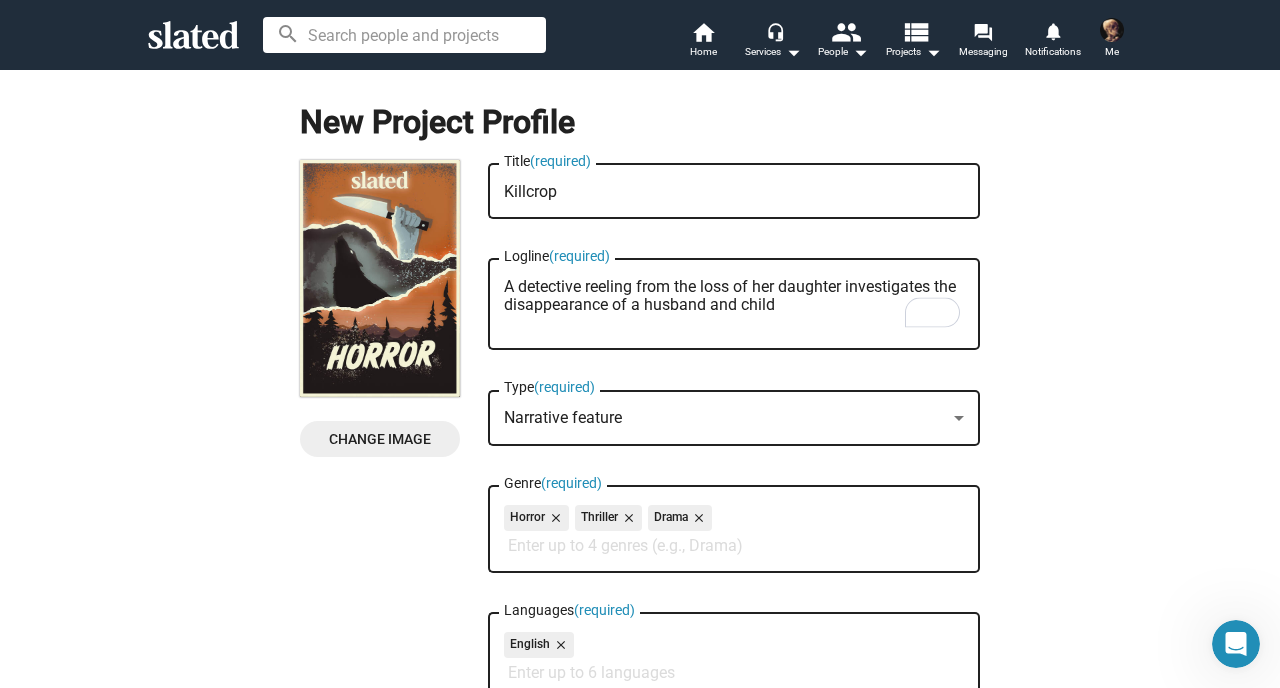 click on "A detective reeling from the loss of her daughter investigates the disappearance of a husband and child" at bounding box center [734, 305] 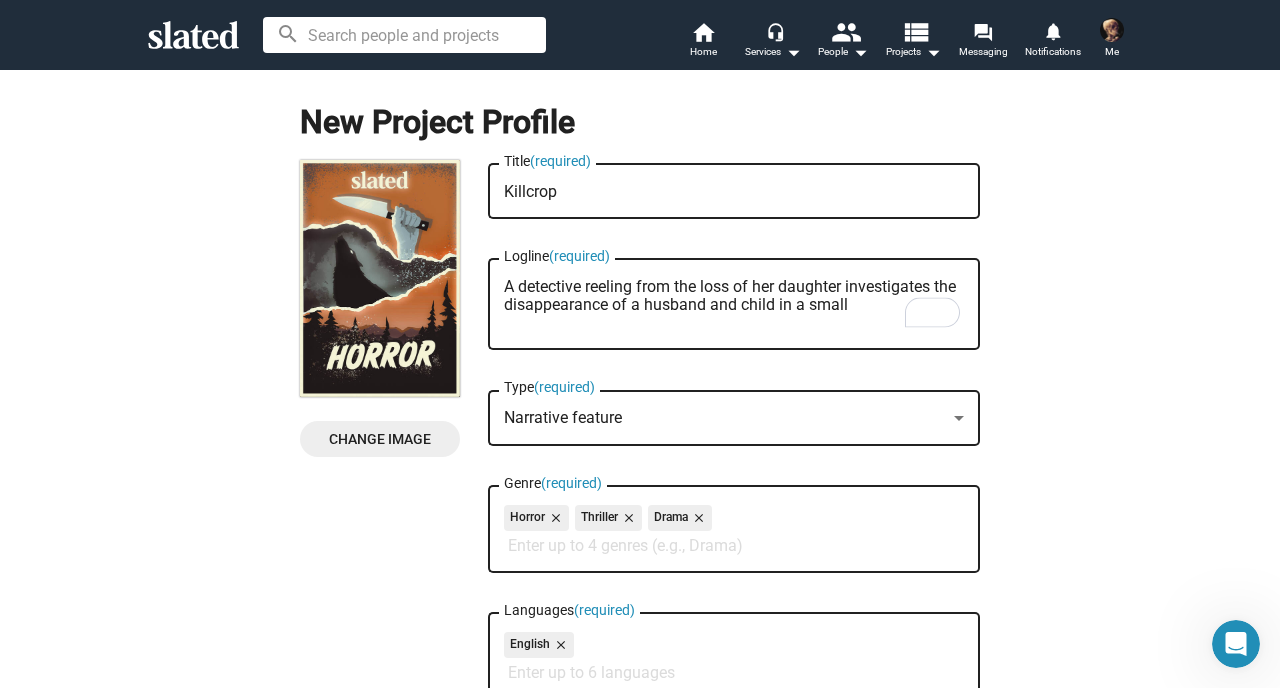 click on "A detective reeling from the loss of her daughter investigates the disappearance of a husband and child in a small" at bounding box center [734, 305] 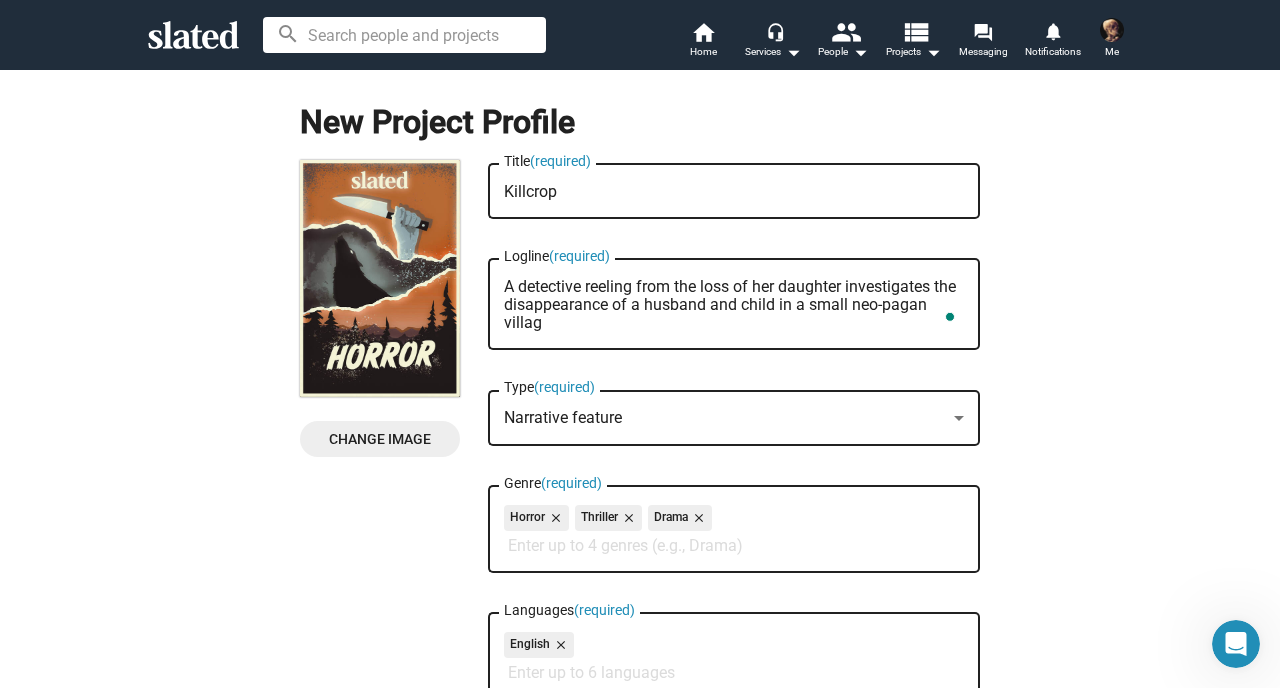 scroll, scrollTop: 0, scrollLeft: 0, axis: both 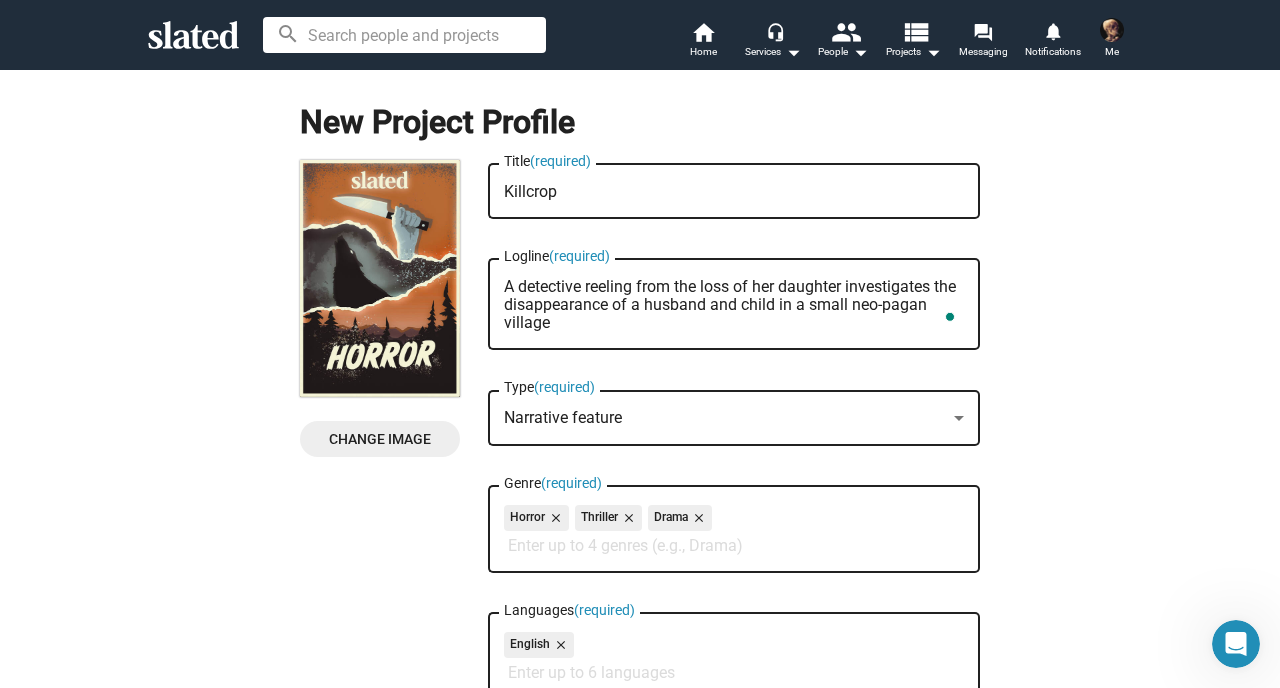 click on "A detective reeling from the loss of her daughter investigates the disappearance of a husband and child in a small neo-pagan village" at bounding box center (734, 305) 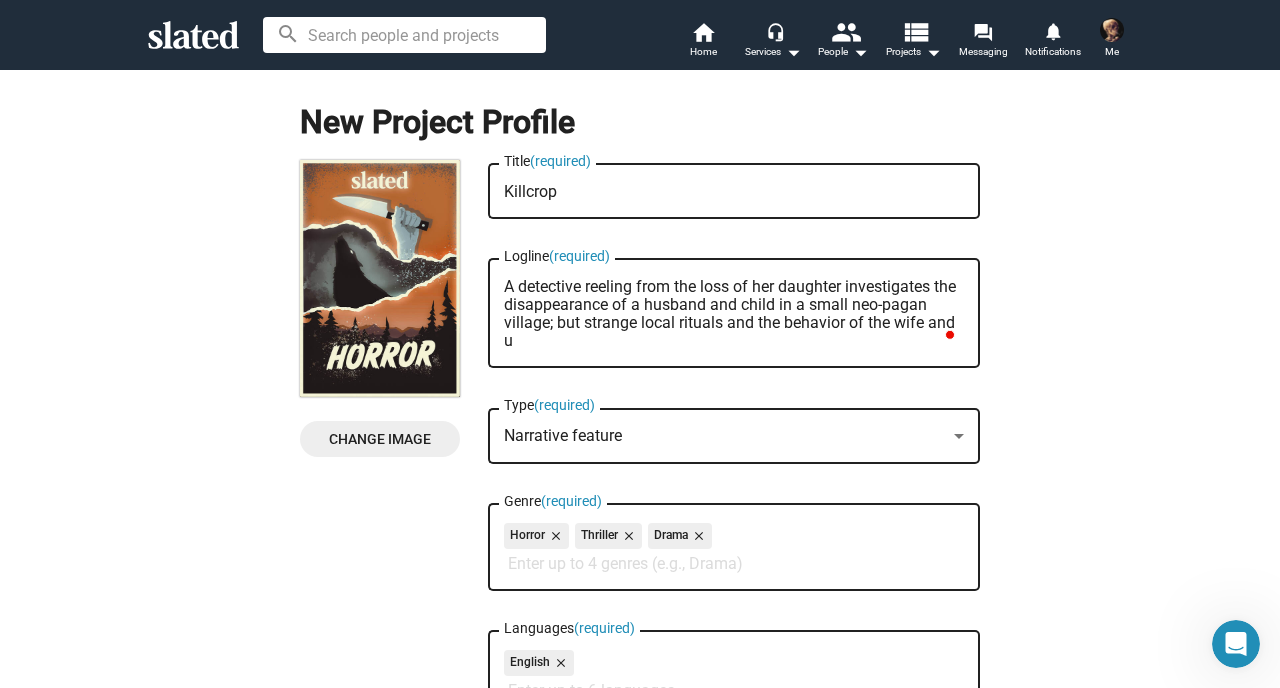 scroll, scrollTop: 0, scrollLeft: 0, axis: both 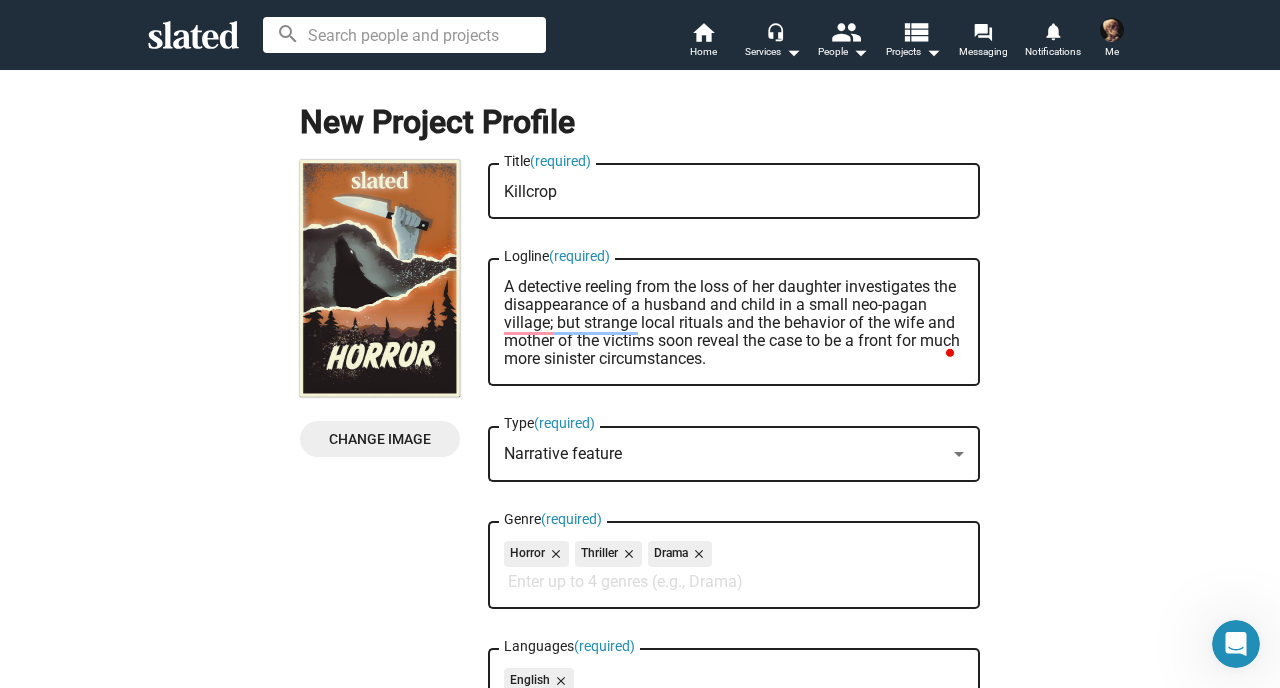 click on "A detective reeling from the loss of her daughter investigates the disappearance of a husband and child in a small neo-pagan village; but strange local rituals and the behavior of the wife and mother of the victims soon reveal the case to be a front for much more sinister circumstances." at bounding box center [734, 323] 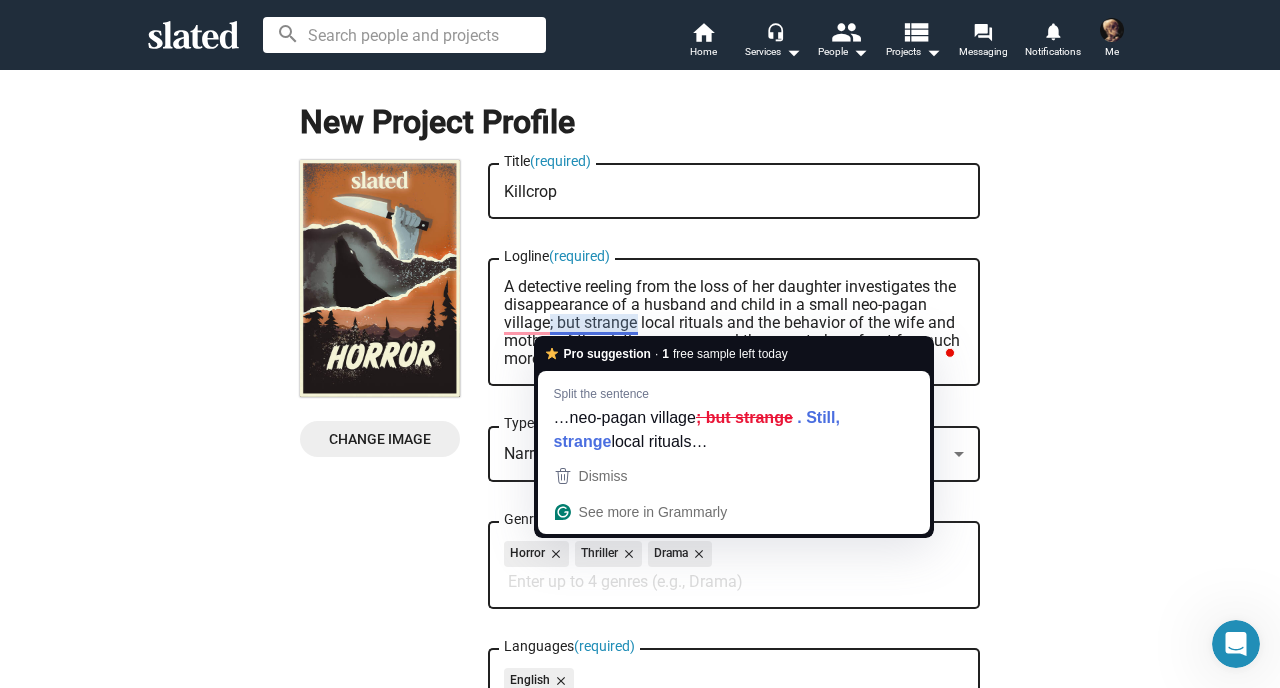 click on "A detective reeling from the loss of her daughter investigates the disappearance of a husband and child in a small neo-pagan village; but strange local rituals and the behavior of the wife and mother of the victims soon reveal the case to be a front for much more sinister circumstances." at bounding box center (734, 323) 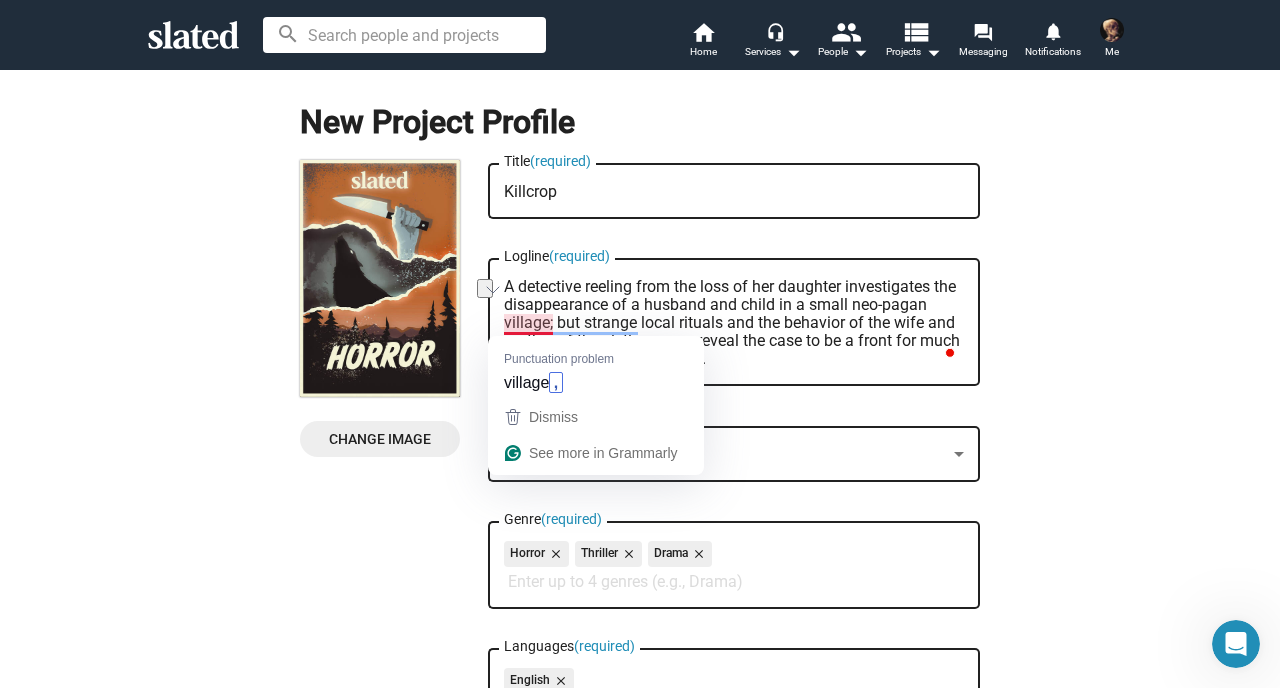 drag, startPoint x: 642, startPoint y: 331, endPoint x: 548, endPoint y: 323, distance: 94.33981 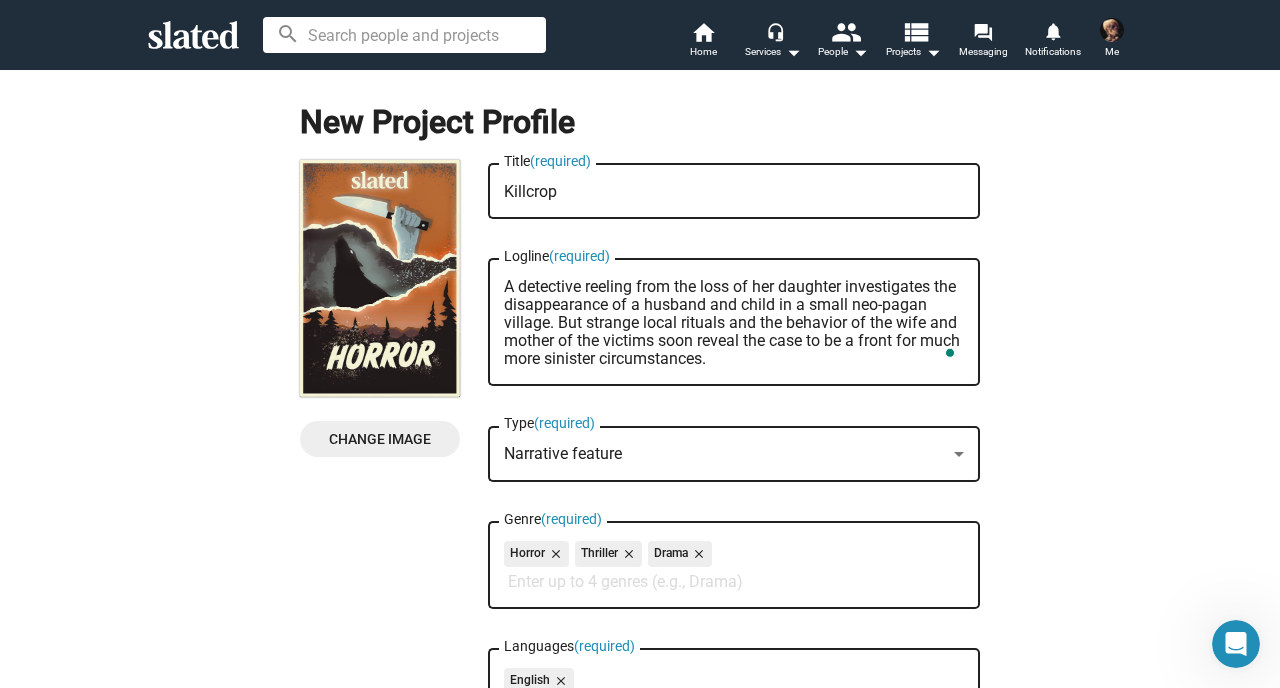 click on "A detective reeling from the loss of her daughter investigates the disappearance of a husband and child in a small neo-pagan village. But strange local rituals and the behavior of the wife and mother of the victims soon reveal the case to be a front for much more sinister circumstances." at bounding box center (734, 323) 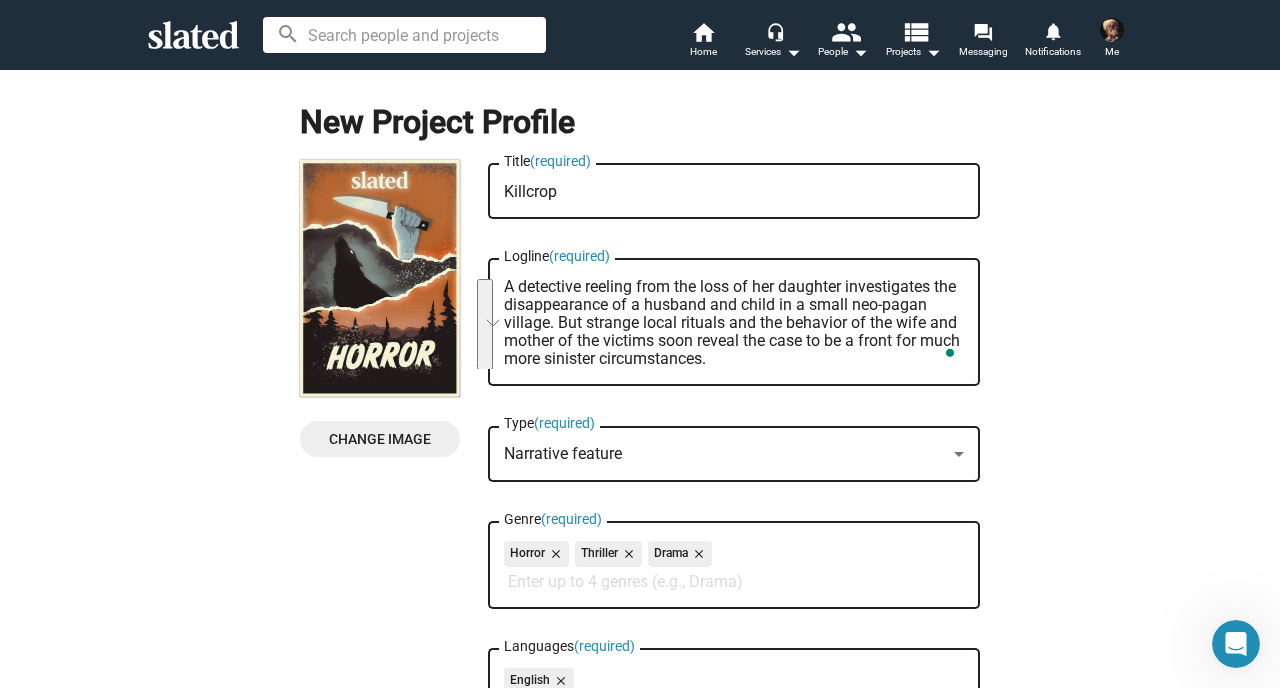 click on "A detective reeling from the loss of her daughter investigates the disappearance of a husband and child in a small neo-pagan village. But strange local rituals and the behavior of the wife and mother of the victims soon reveal the case to be a front for much more sinister circumstances." at bounding box center [734, 323] 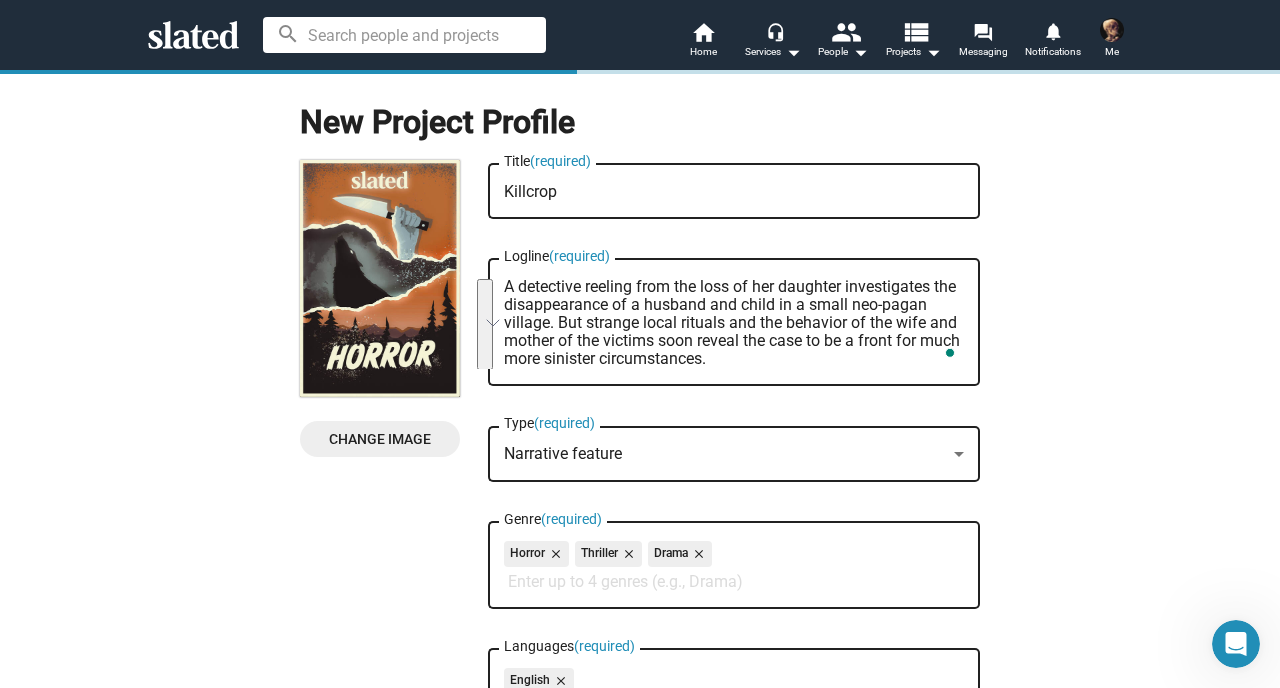 click on "A detective reeling from the loss of her daughter investigates the disappearance of a husband and child in a small neo-pagan village. But strange local rituals and the behavior of the wife and mother of the victims soon reveal the case to be a front for much more sinister circumstances. Logline  (required)" 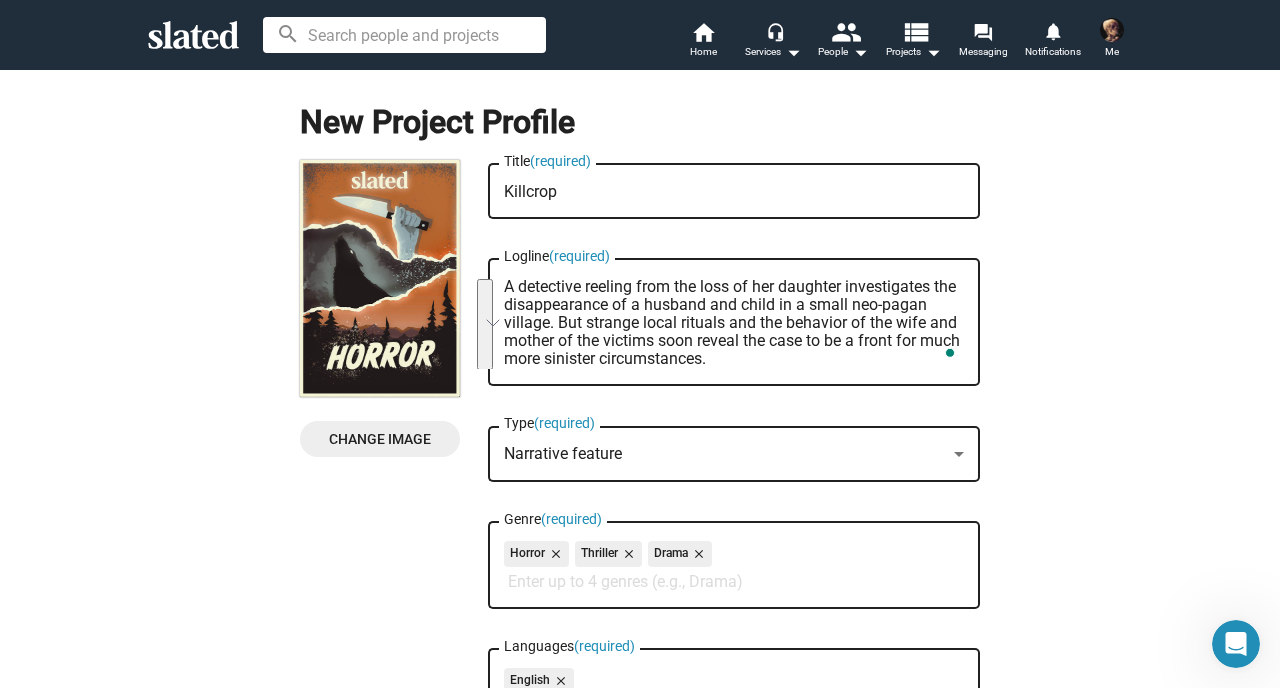 click on "A detective reeling from the loss of her daughter investigates the disappearance of a husband and child in a small neo-pagan village. But strange local rituals and the behavior of the wife and mother of the victims soon reveal the case to be a front for much more sinister circumstances. Logline  (required)" 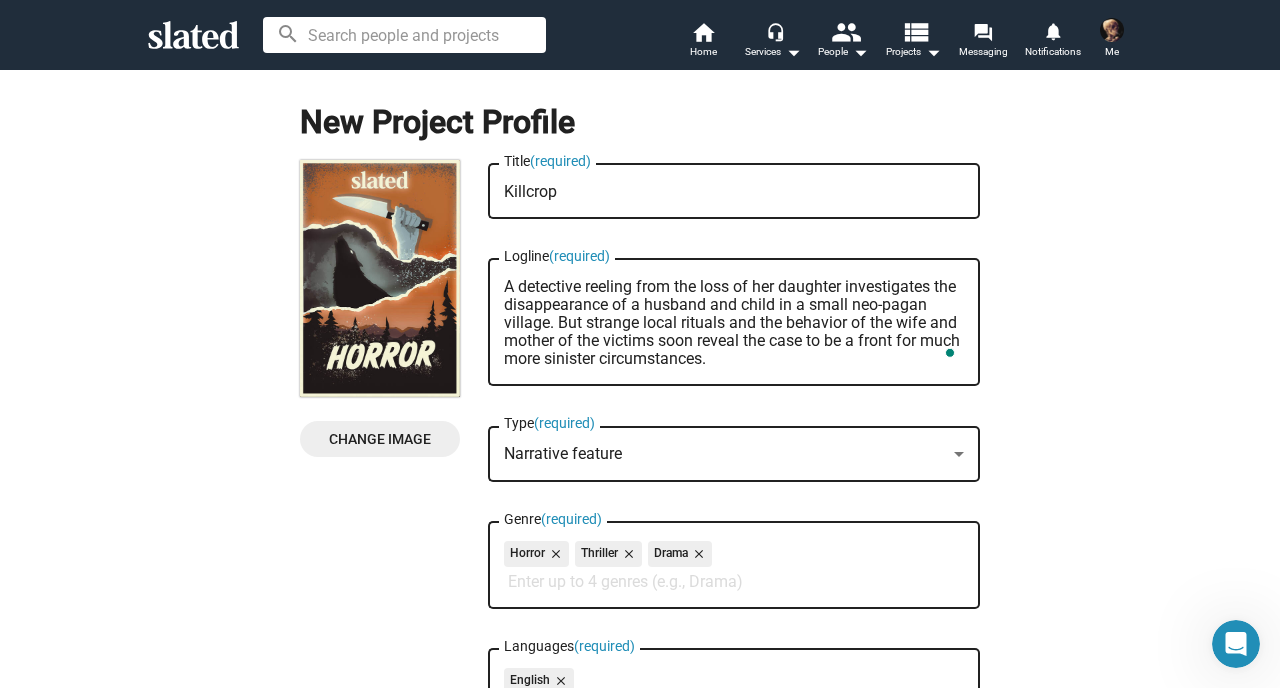 click on "A detective reeling from the loss of her daughter investigates the disappearance of a husband and child in a small neo-pagan village. But strange local rituals and the behavior of the wife and mother of the victims soon reveal the case to be a front for much more sinister circumstances." at bounding box center (734, 323) 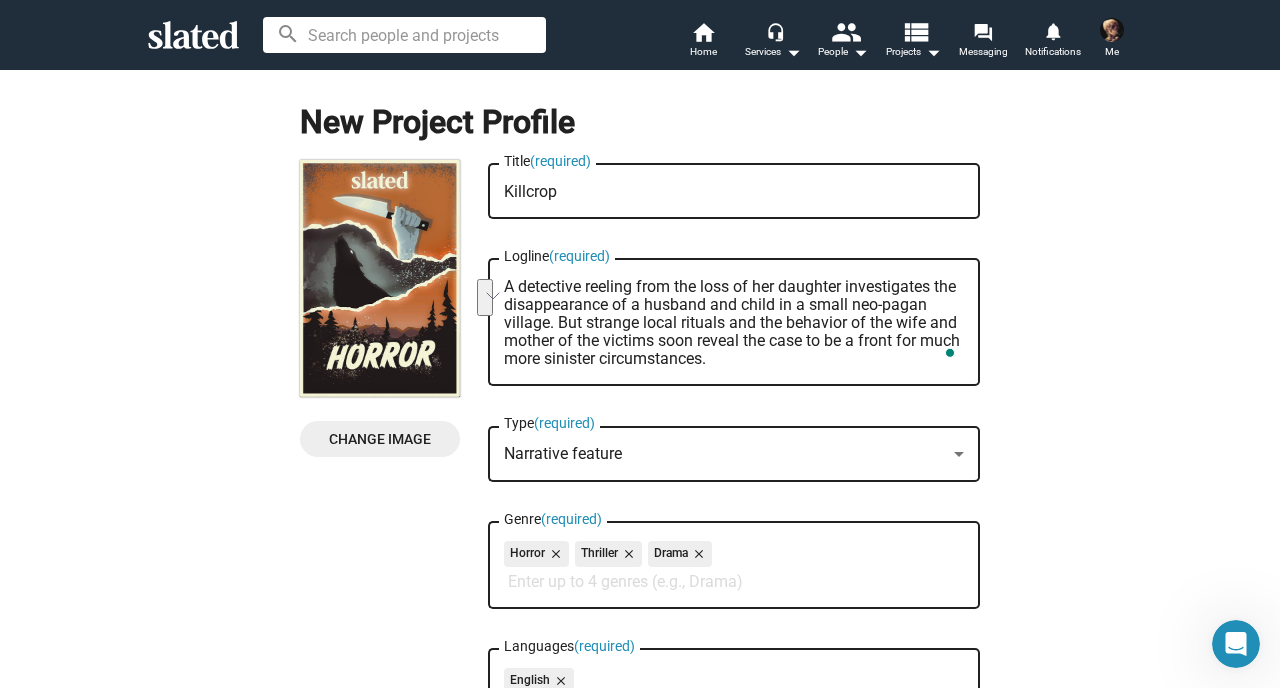 drag, startPoint x: 548, startPoint y: 323, endPoint x: 574, endPoint y: 302, distance: 33.42155 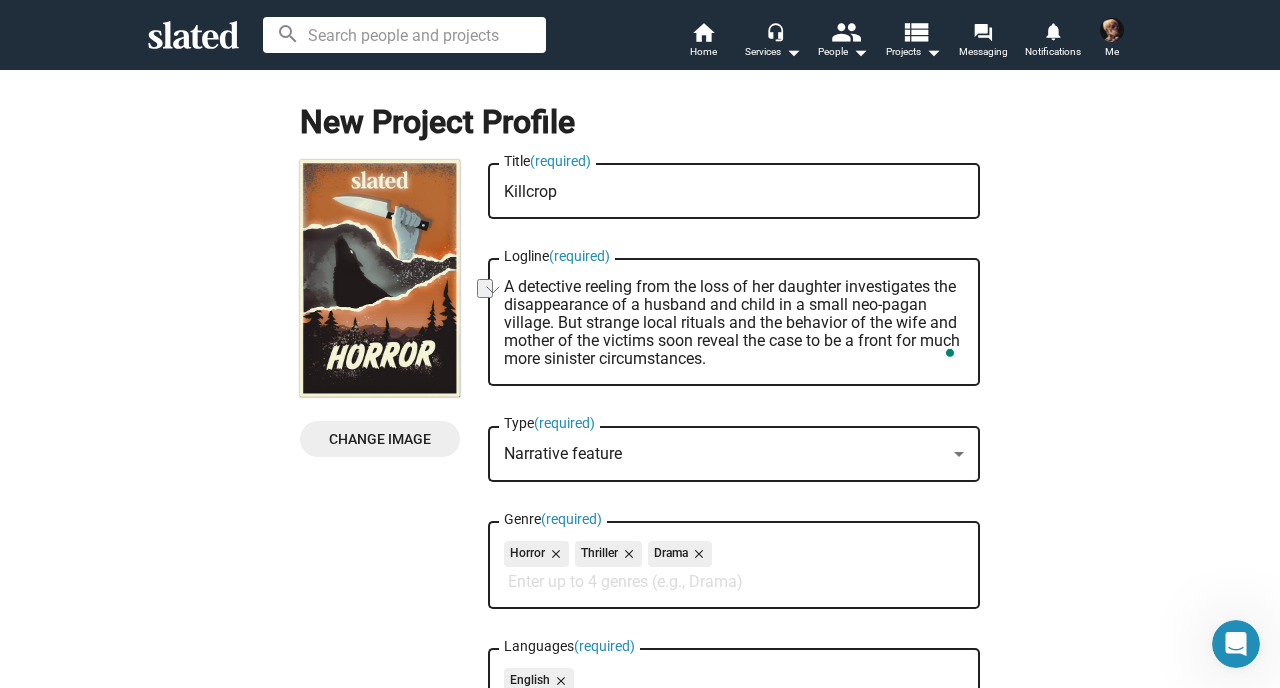 drag, startPoint x: 618, startPoint y: 312, endPoint x: 803, endPoint y: 301, distance: 185.32674 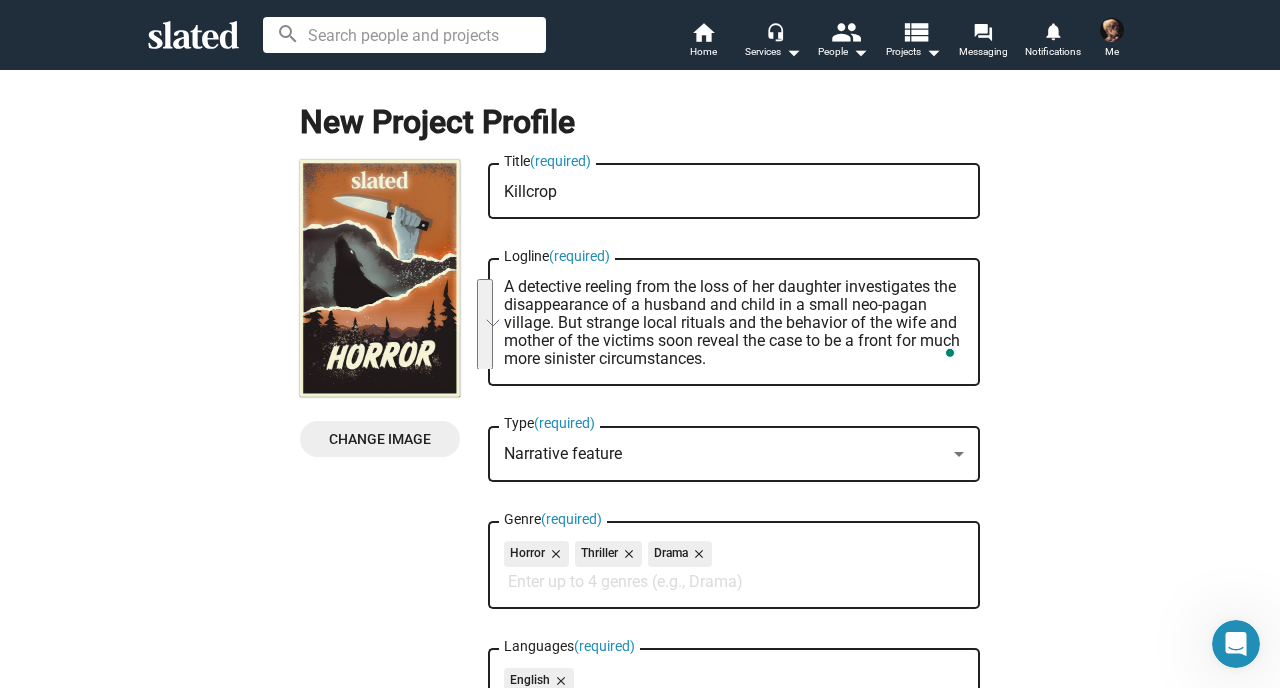 drag, startPoint x: 689, startPoint y: 354, endPoint x: 506, endPoint y: 280, distance: 197.39554 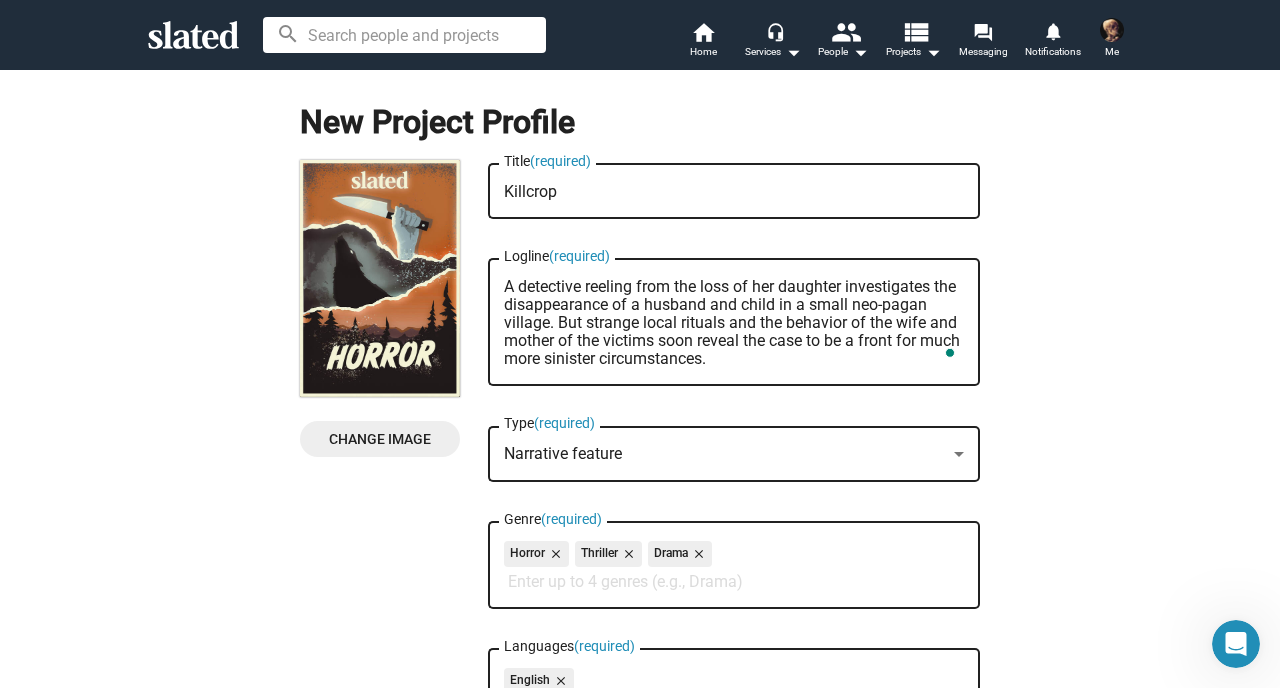 click on "A detective reeling from the loss of her daughter investigates the disappearance of a husband and child in a small neo-pagan village. But strange local rituals and the behavior of the wife and mother of the victims soon reveal the case to be a front for much more sinister circumstances." at bounding box center [734, 323] 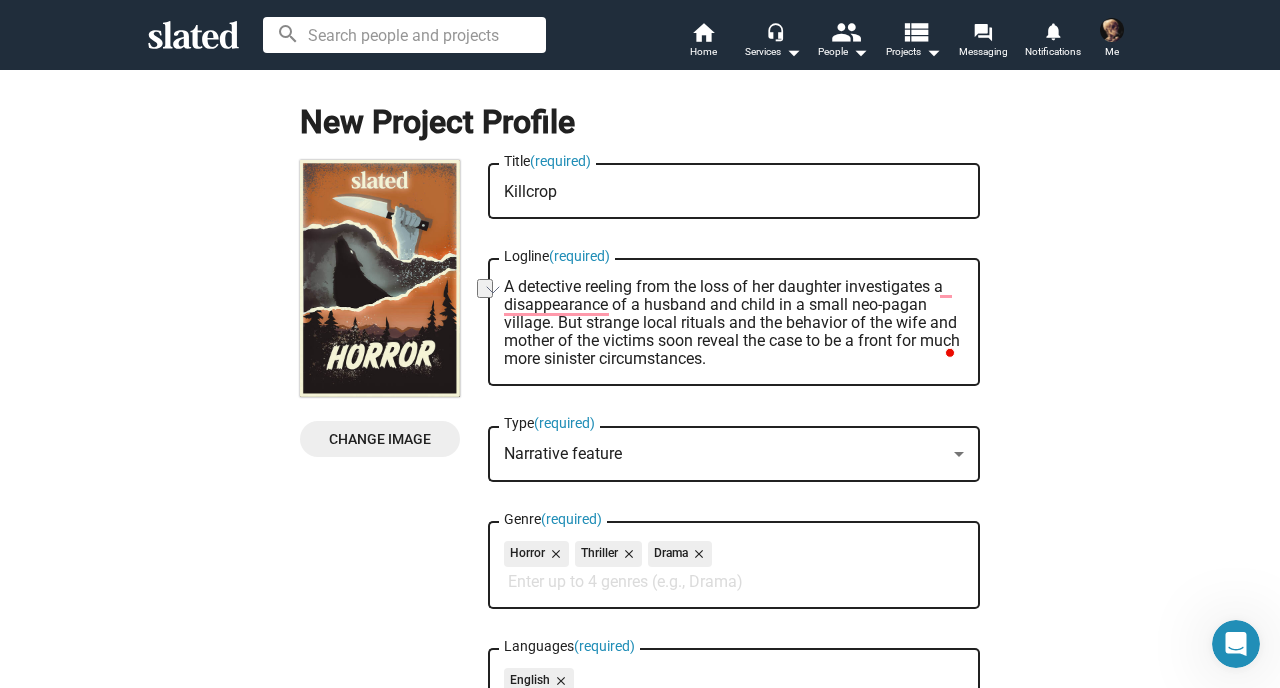 drag, startPoint x: 620, startPoint y: 306, endPoint x: 798, endPoint y: 314, distance: 178.17969 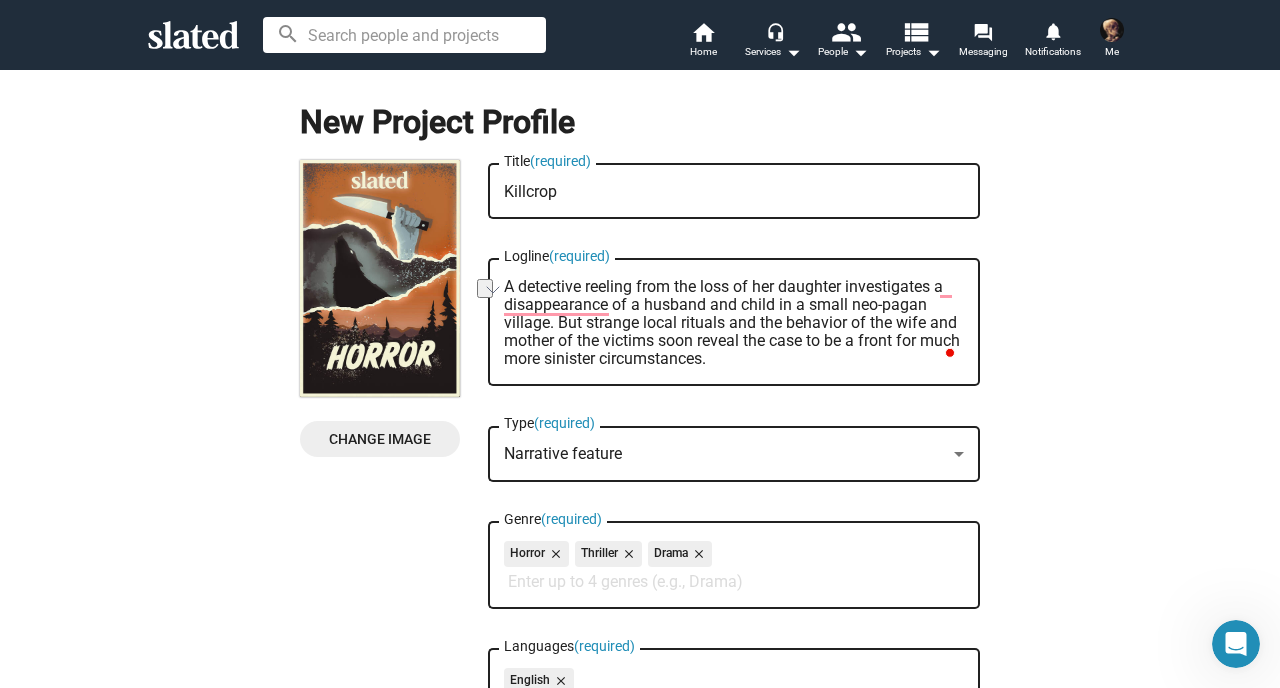 drag, startPoint x: 615, startPoint y: 303, endPoint x: 778, endPoint y: 311, distance: 163.1962 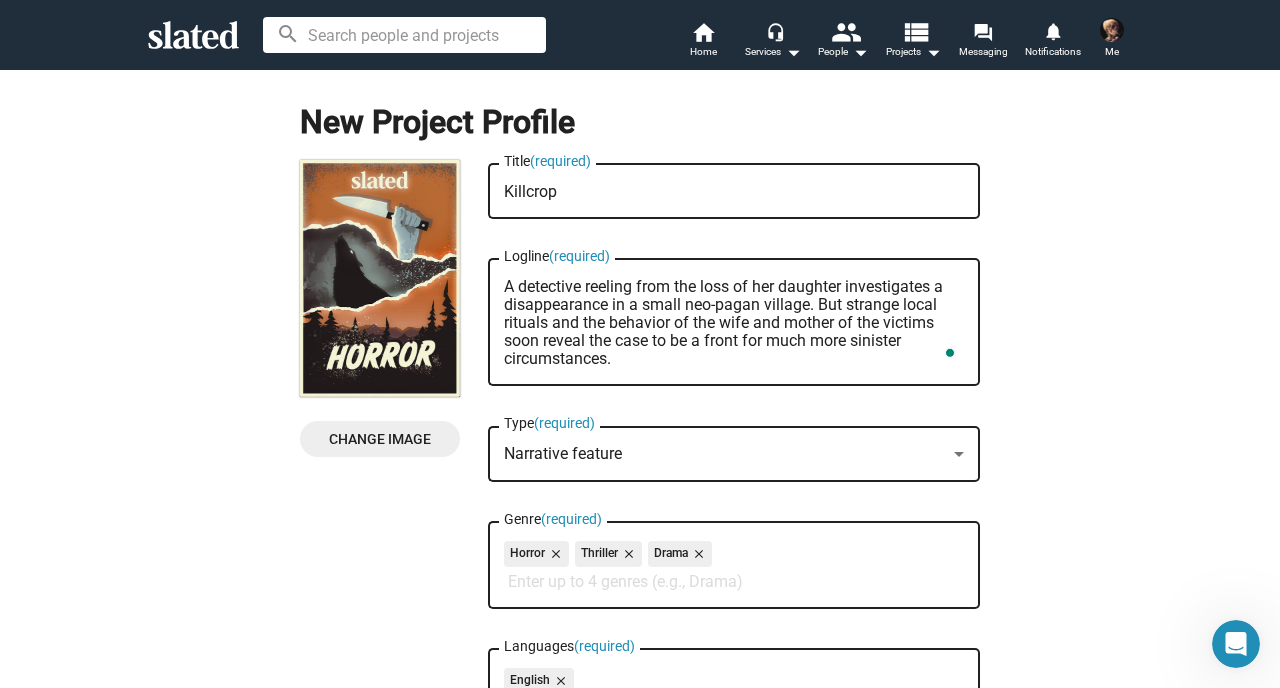 click on "A detective reeling from the loss of her daughter investigates a disappearance in a small neo-pagan village. But strange local rituals and the behavior of the wife and mother of the victims soon reveal the case to be a front for much more sinister circumstances." at bounding box center (734, 323) 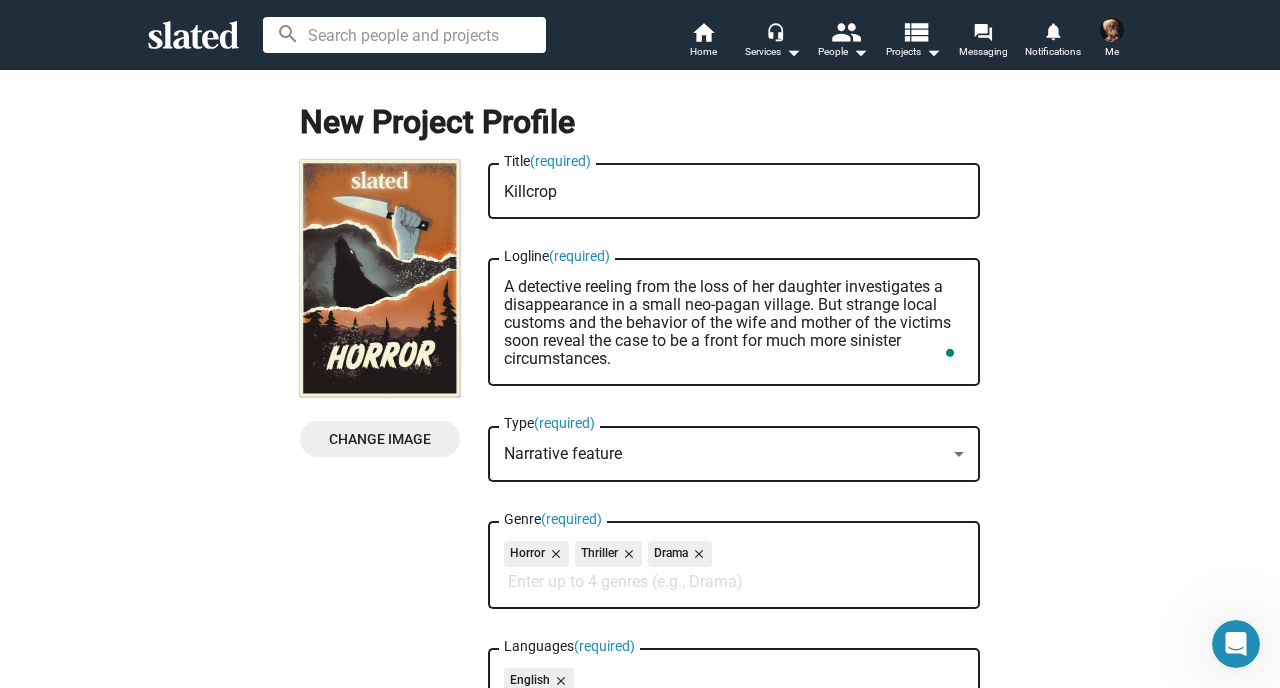 click on "A detective reeling from the loss of her daughter investigates a disappearance in a small neo-pagan village. But strange local customs and the behavior of the wife and mother of the victims soon reveal the case to be a front for much more sinister circumstances." at bounding box center (734, 323) 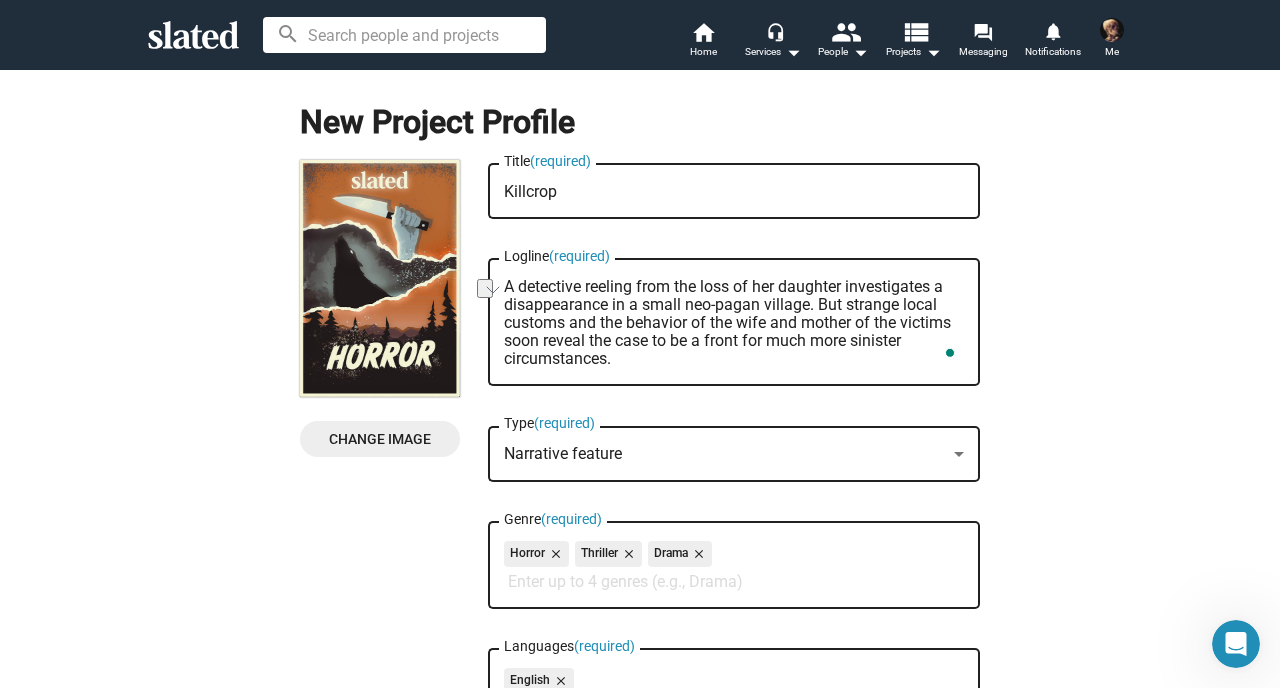drag, startPoint x: 762, startPoint y: 308, endPoint x: 751, endPoint y: 321, distance: 17.029387 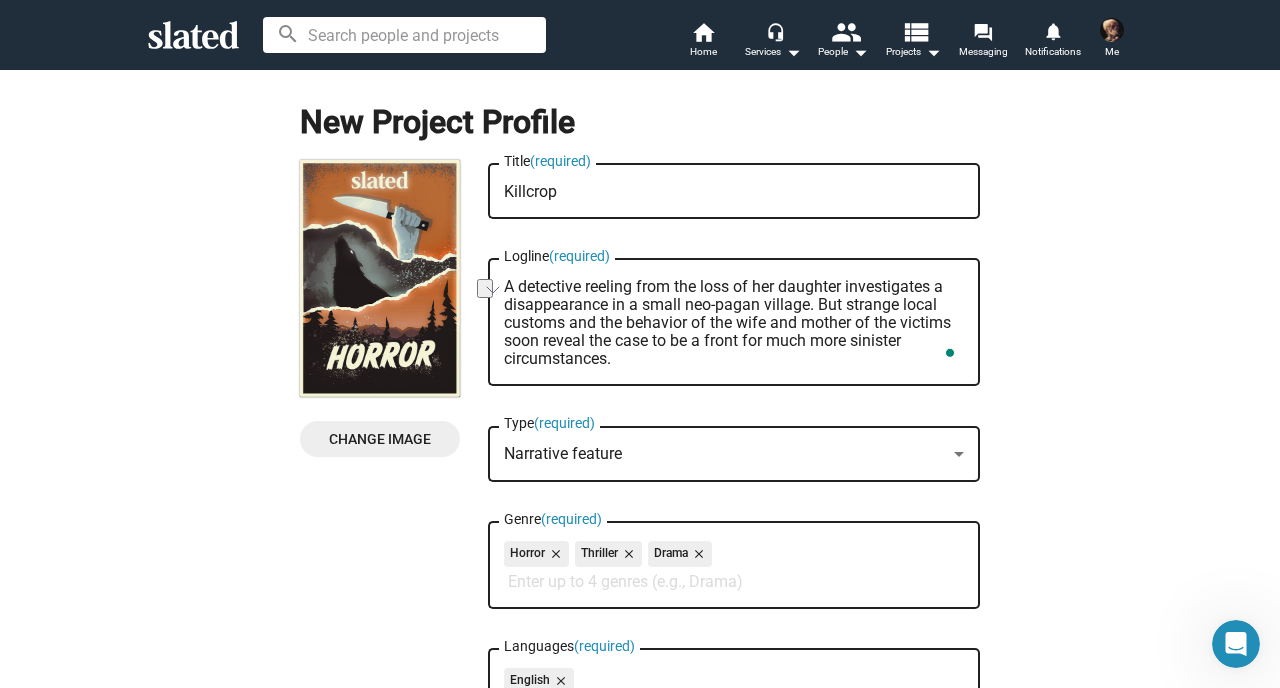 click on "A detective reeling from the loss of her daughter investigates a disappearance in a small neo-pagan village. But strange local customs and the behavior of the wife and mother of the victims soon reveal the case to be a front for much more sinister circumstances." at bounding box center (734, 323) 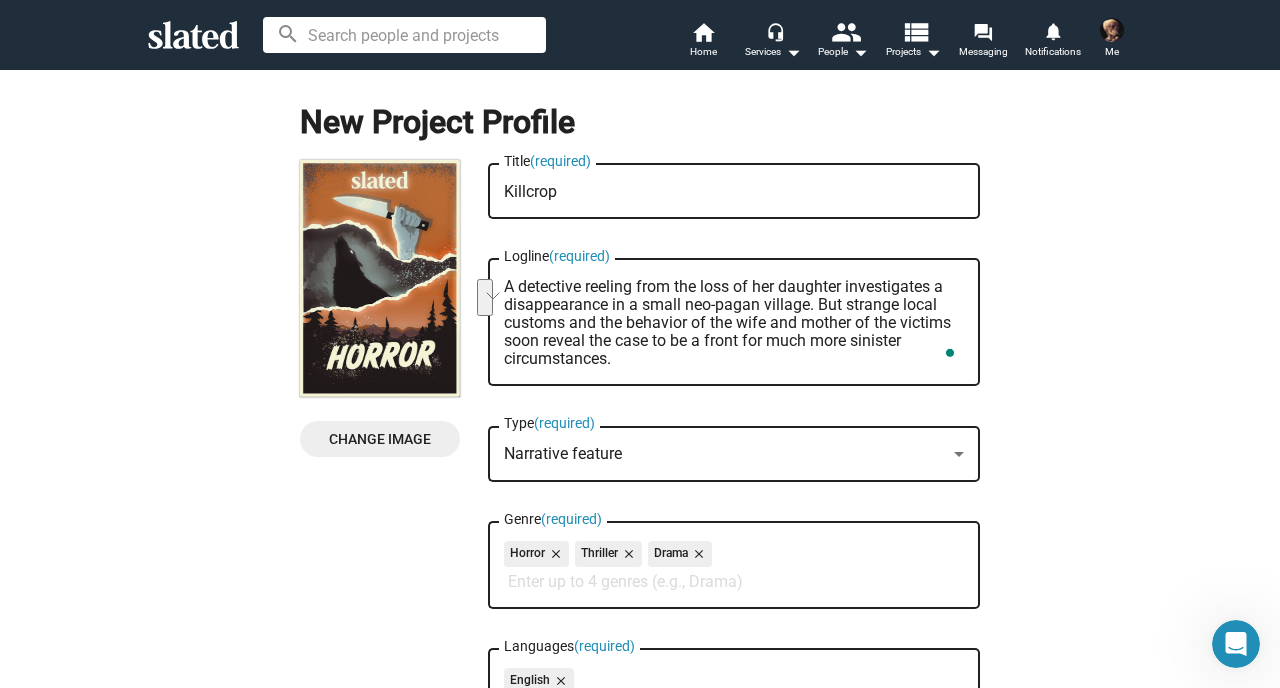 click on "A detective reeling from the loss of her daughter investigates a disappearance in a small neo-pagan village. But strange local customs and the behavior of the wife and mother of the victims soon reveal the case to be a front for much more sinister circumstances." at bounding box center (734, 323) 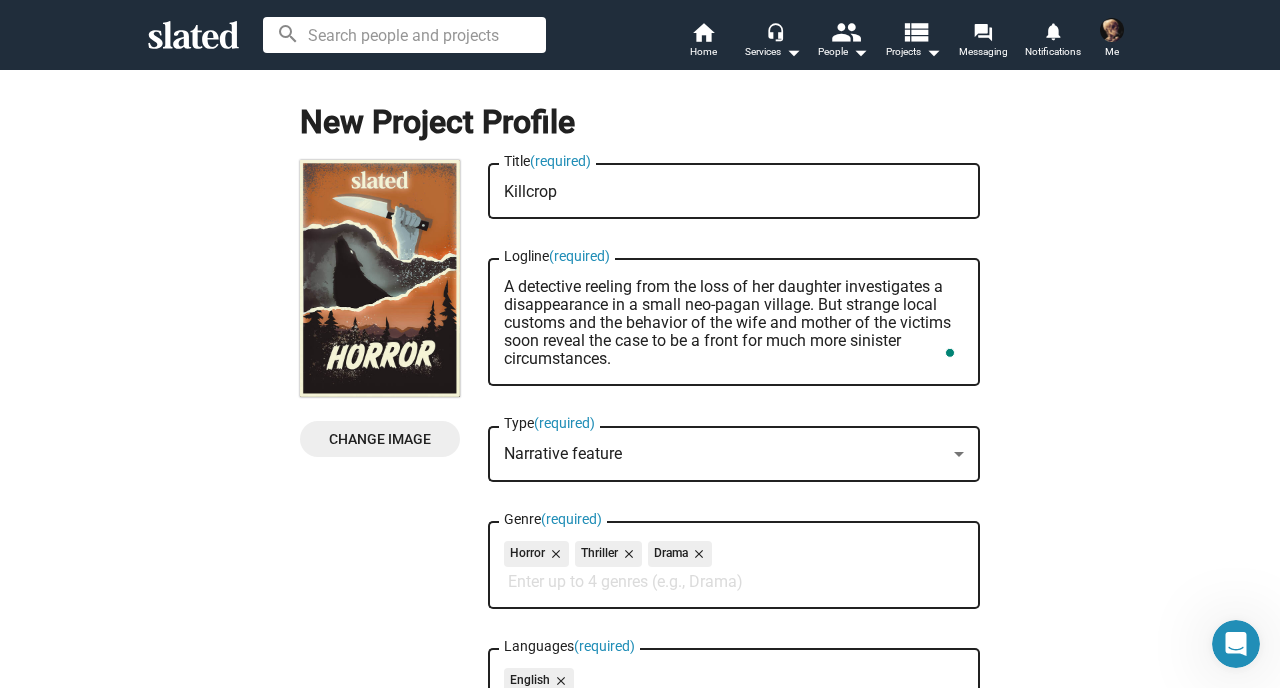 click on "A detective reeling from the loss of her daughter investigates a disappearance in a small neo-pagan village. But strange local customs and the behavior of the wife and mother of the victims soon reveal the case to be a front for much more sinister circumstances." at bounding box center (734, 323) 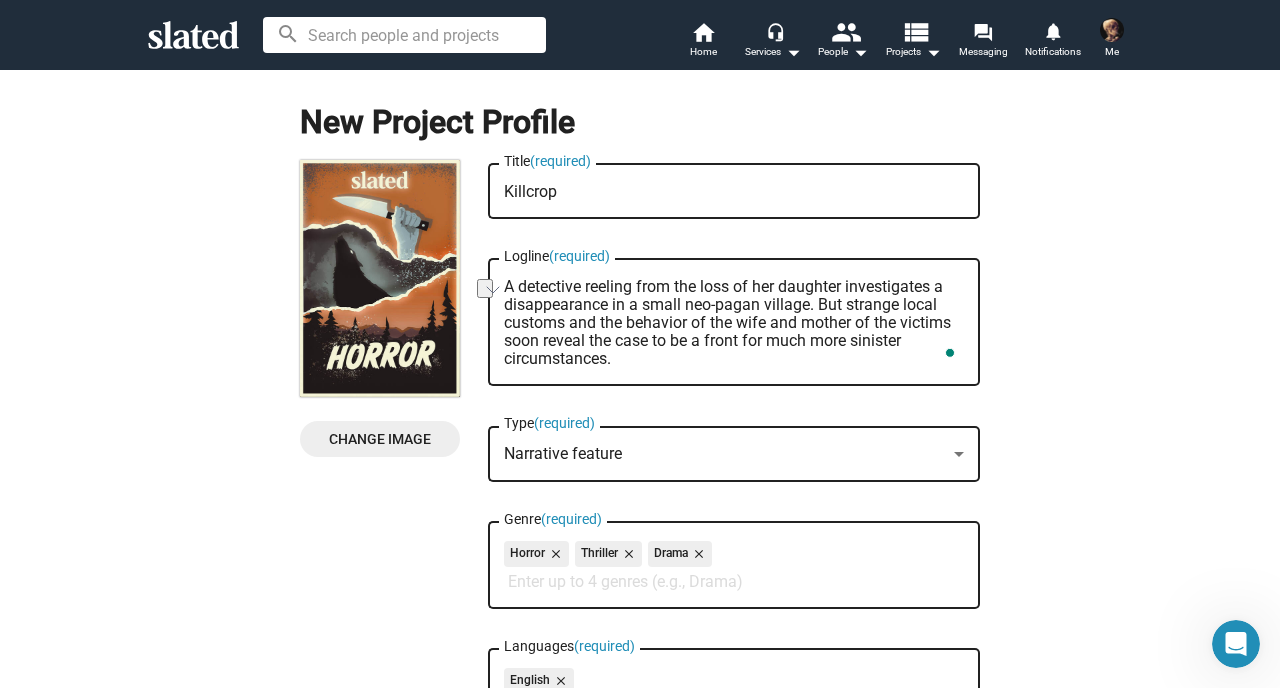 drag, startPoint x: 807, startPoint y: 304, endPoint x: 739, endPoint y: 305, distance: 68.007355 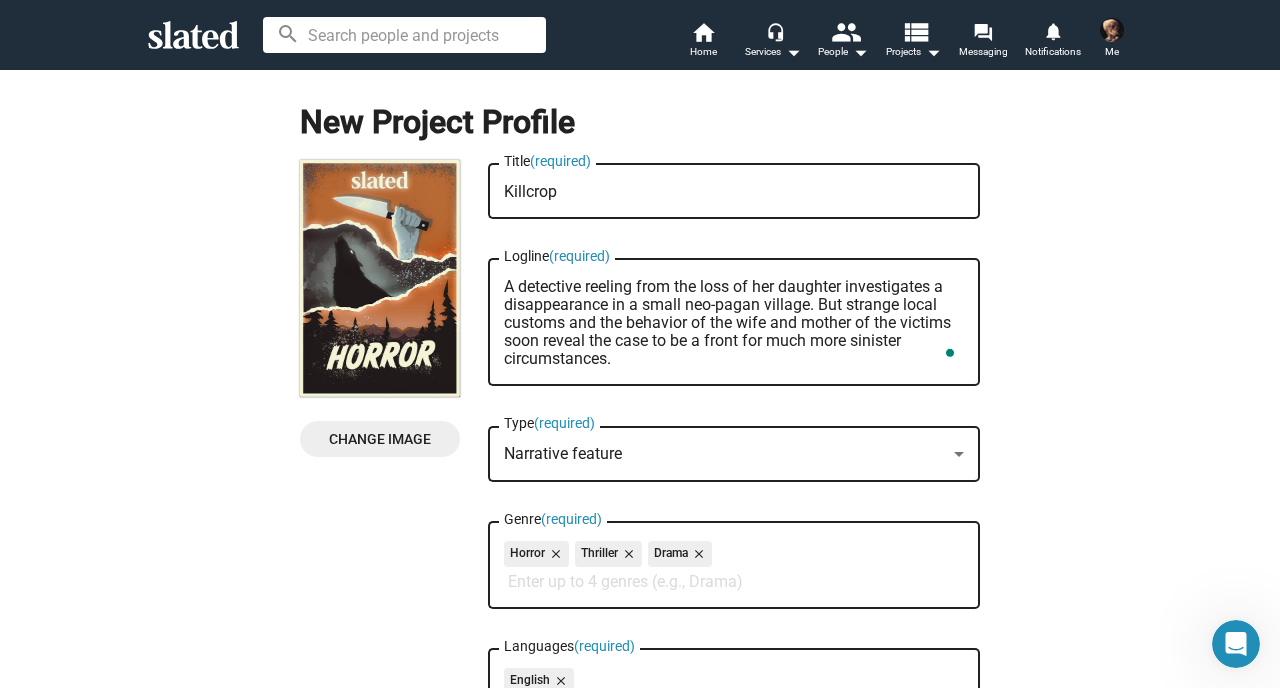 click on "A detective reeling from the loss of her daughter investigates a disappearance in a small neo-pagan village. But strange local customs and the behavior of the wife and mother of the victims soon reveal the case to be a front for much more sinister circumstances." at bounding box center (734, 323) 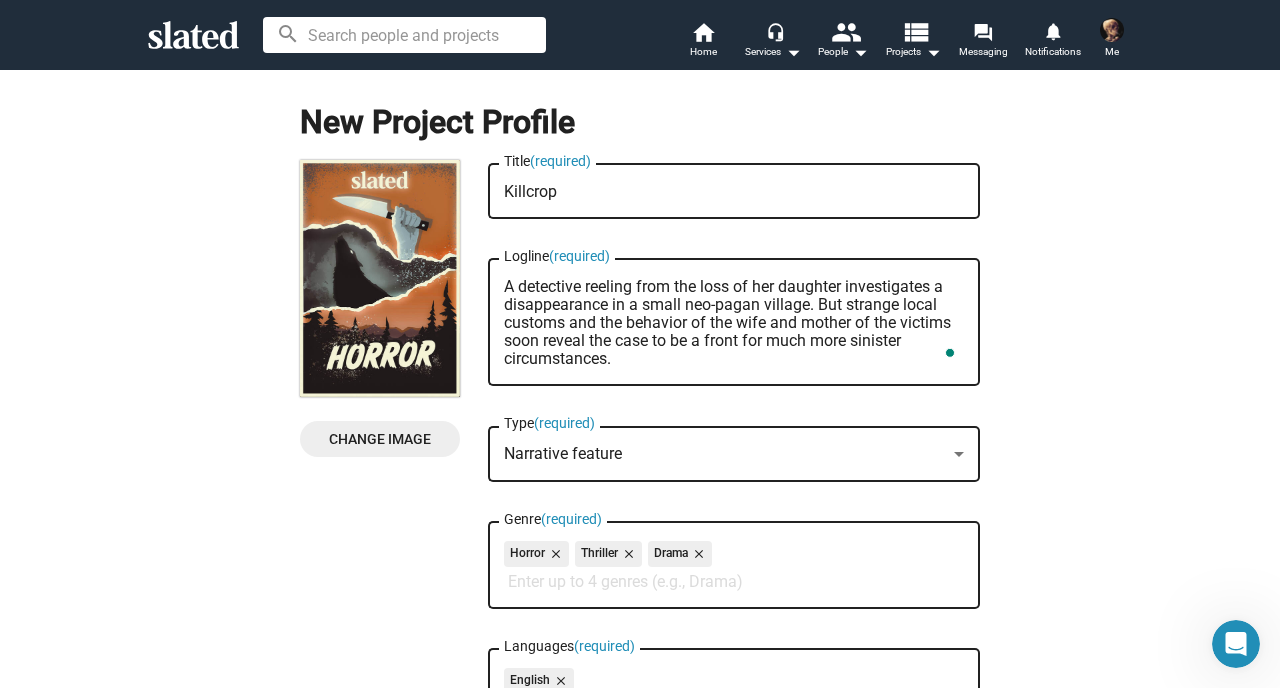 drag, startPoint x: 684, startPoint y: 306, endPoint x: 769, endPoint y: 307, distance: 85.00588 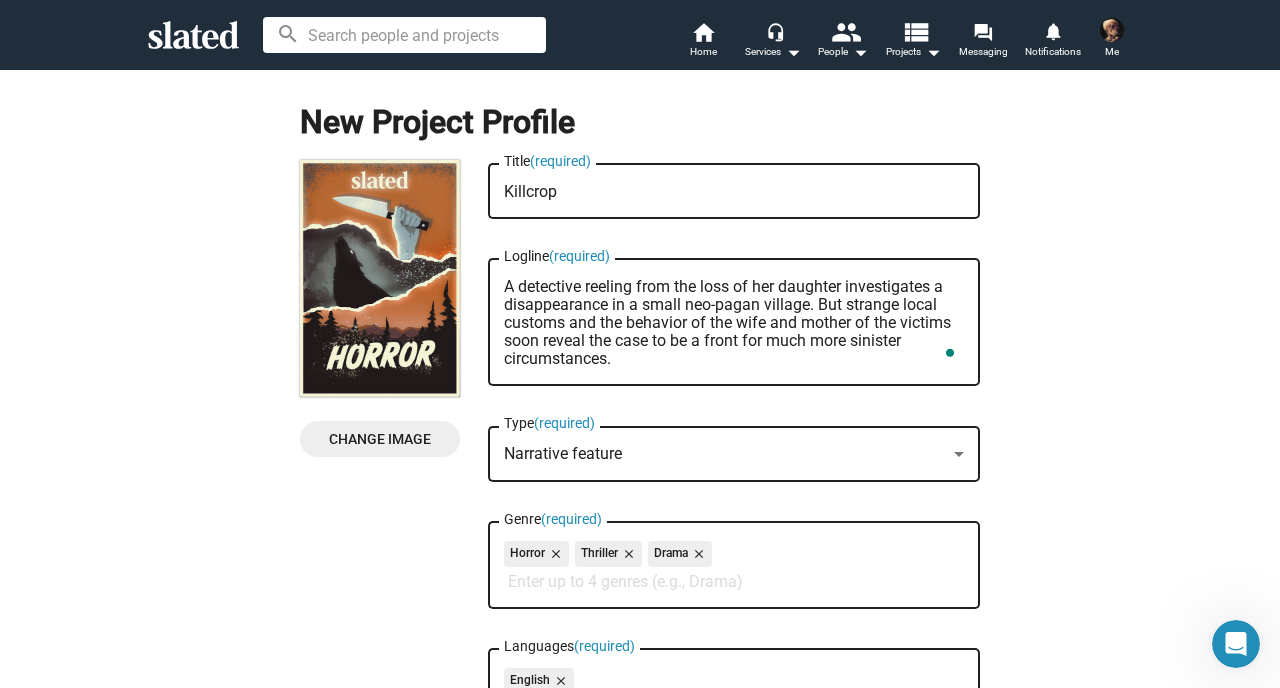 click on "A detective reeling from the loss of her daughter investigates a disappearance in a small neo-pagan village. But strange local customs and the behavior of the wife and mother of the victims soon reveal the case to be a front for much more sinister circumstances." at bounding box center [734, 323] 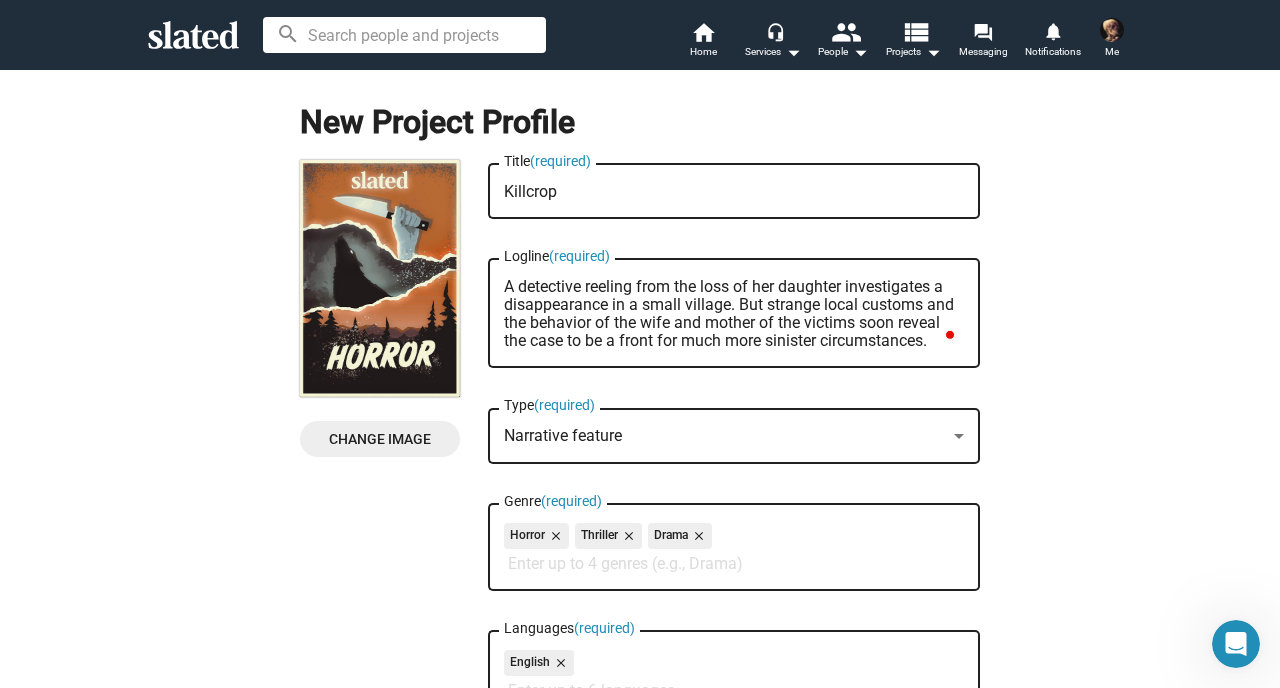 click on "A detective reeling from the loss of her daughter investigates a disappearance in a small village. But strange local customs and the behavior of the wife and mother of the victims soon reveal the case to be a front for much more sinister circumstances." at bounding box center (734, 314) 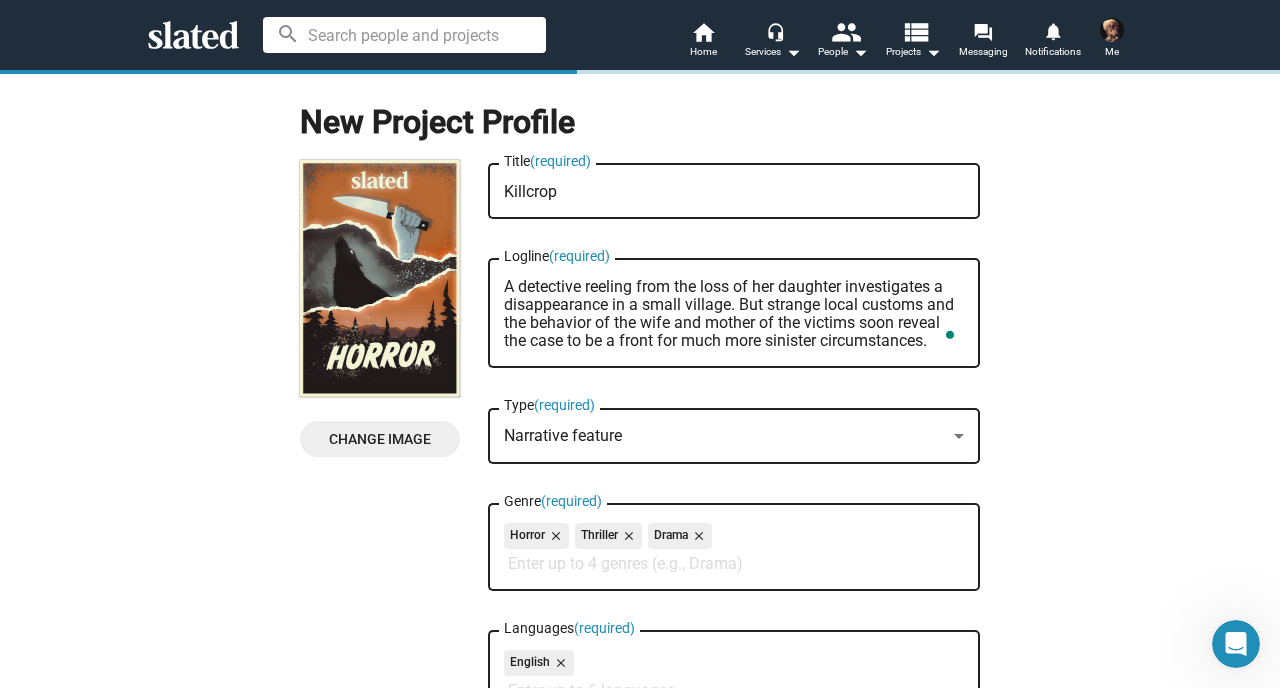 click on "A detective reeling from the loss of her daughter investigates a disappearance in a small village. But strange local customs and the behavior of the wife and mother of the victims soon reveal the case to be a front for much more sinister circumstances. Logline  (required)" 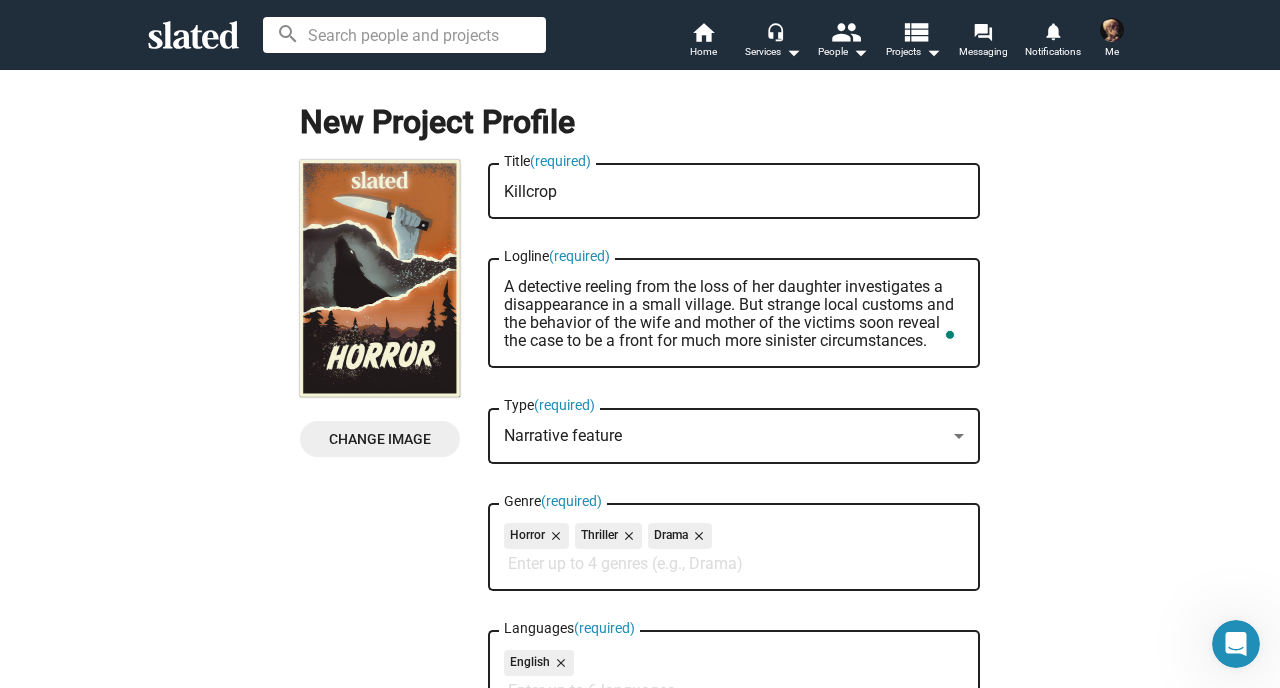 click on "A detective reeling from the loss of her daughter investigates a disappearance in a small village. But strange local customs and the behavior of the wife and mother of the victims soon reveal the case to be a front for much more sinister circumstances." at bounding box center [734, 314] 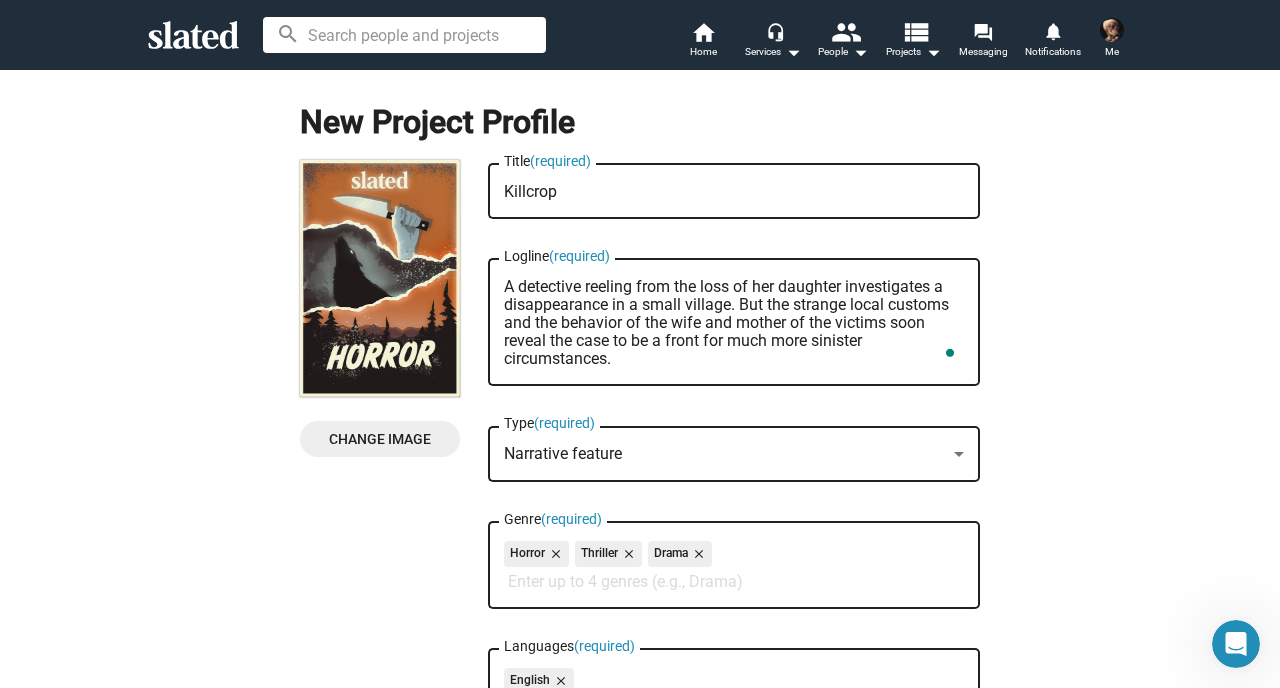 click on "A detective reeling from the loss of her daughter investigates a disappearance in a small village. But the strange local customs and the behavior of the wife and mother of the victims soon reveal the case to be a front for much more sinister circumstances." at bounding box center [734, 323] 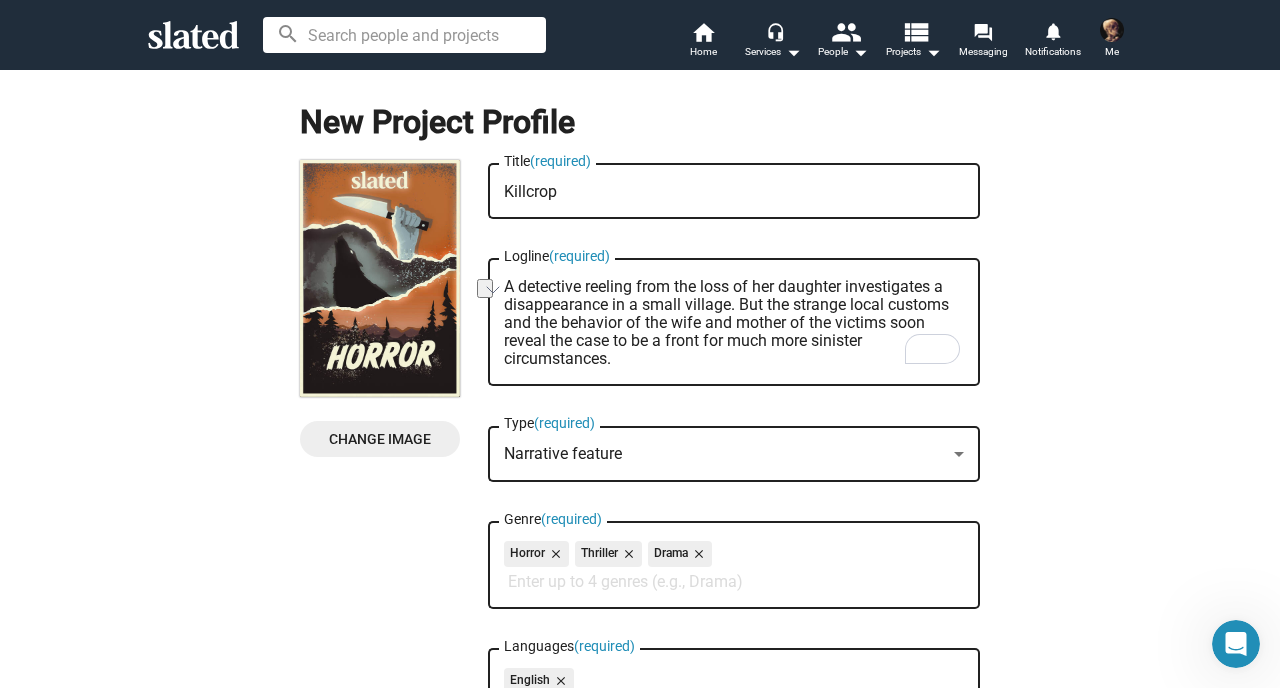 drag, startPoint x: 885, startPoint y: 325, endPoint x: 628, endPoint y: 324, distance: 257.00195 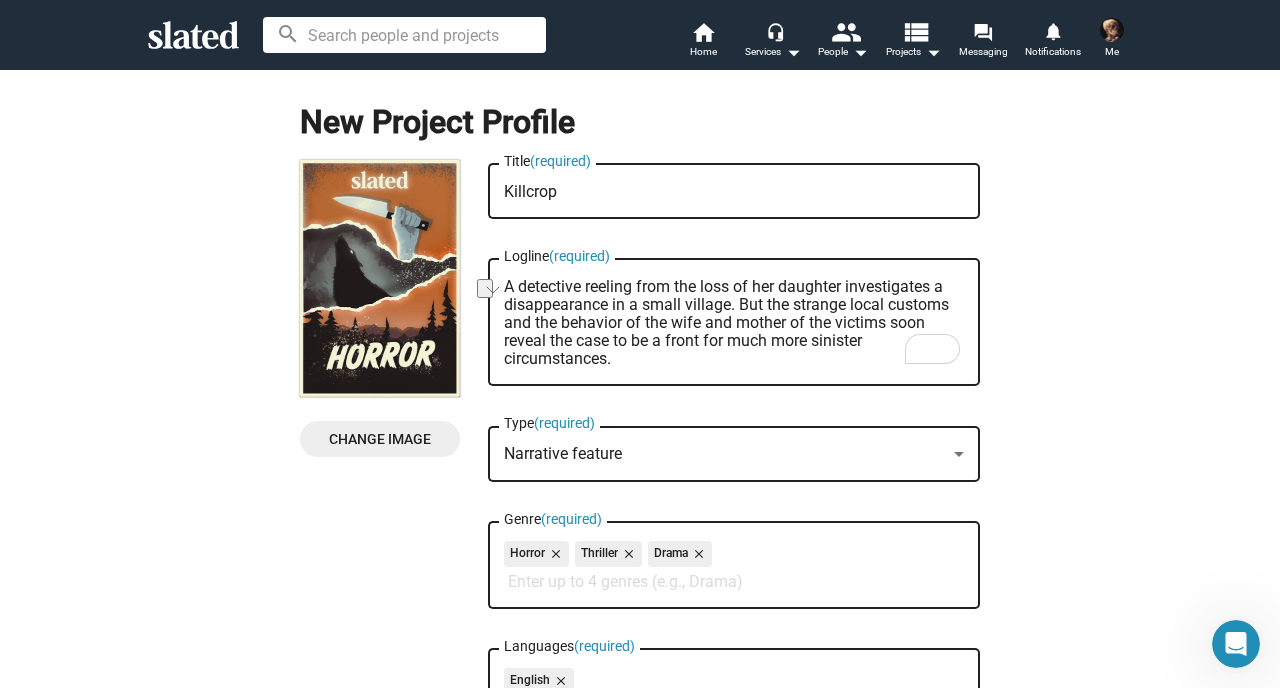 click on "A detective reeling from the loss of her daughter investigates a disappearance in a small village. But the strange local customs and the behavior of the wife and mother of the victims soon reveal the case to be a front for much more sinister circumstances." at bounding box center [734, 323] 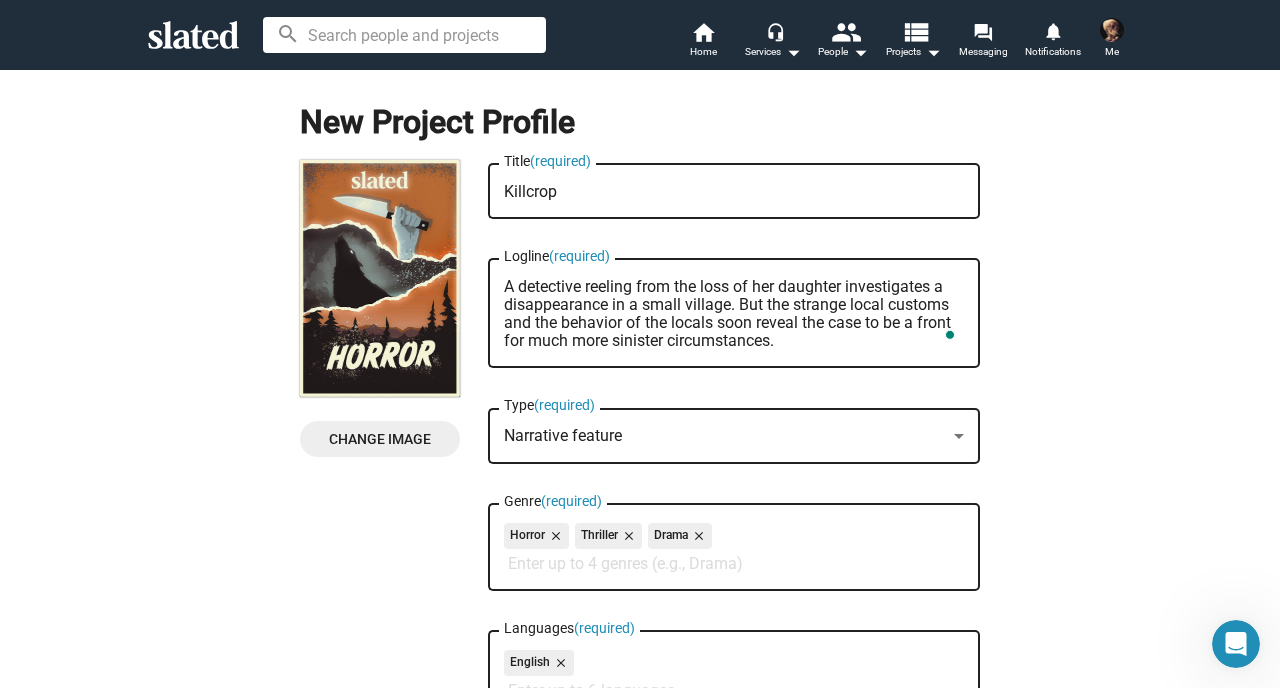 click on "A detective reeling from the loss of her daughter investigates a disappearance in a small village. But the strange local customs and the behavior of the locals soon reveal the case to be a front for much more sinister circumstances." at bounding box center [734, 314] 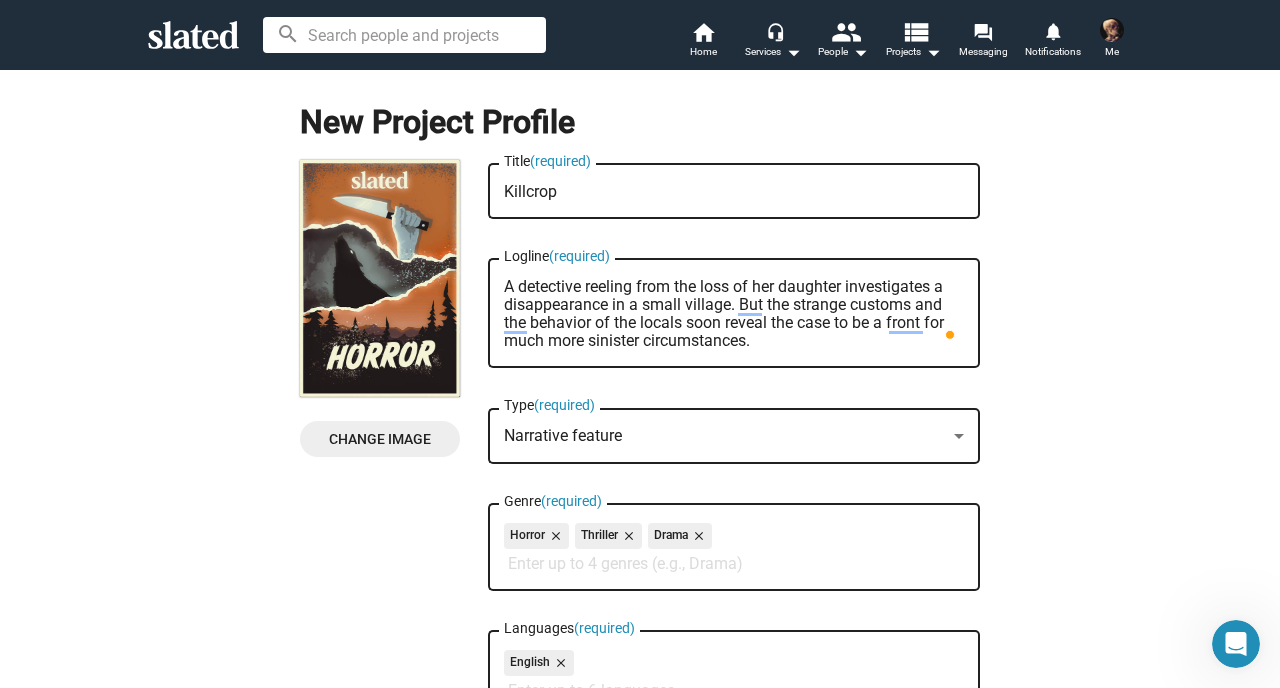 click on "A detective reeling from the loss of her daughter investigates a disappearance in a small village. But the strange customs and the behavior of the locals soon reveal the case to be a front for much more sinister circumstances." at bounding box center (734, 314) 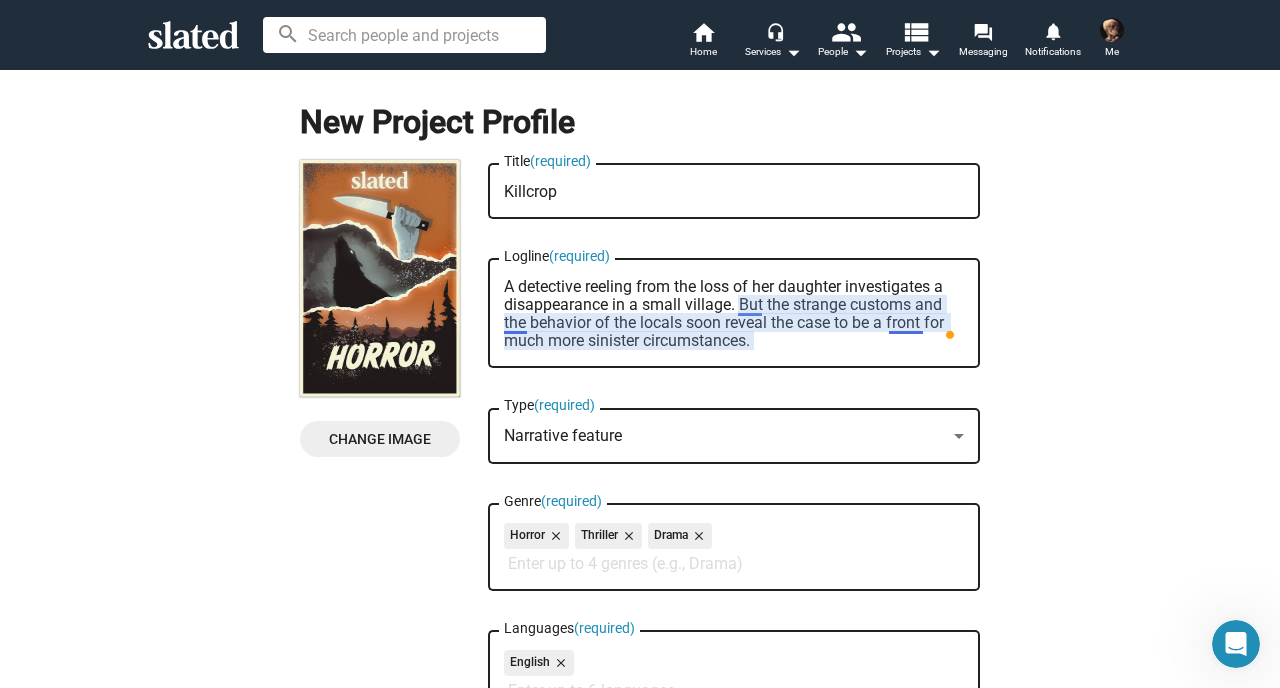 click on "A detective reeling from the loss of her daughter investigates a disappearance in a small village. But the strange customs and the behavior of the locals soon reveal the case to be a front for much more sinister circumstances." at bounding box center [734, 314] 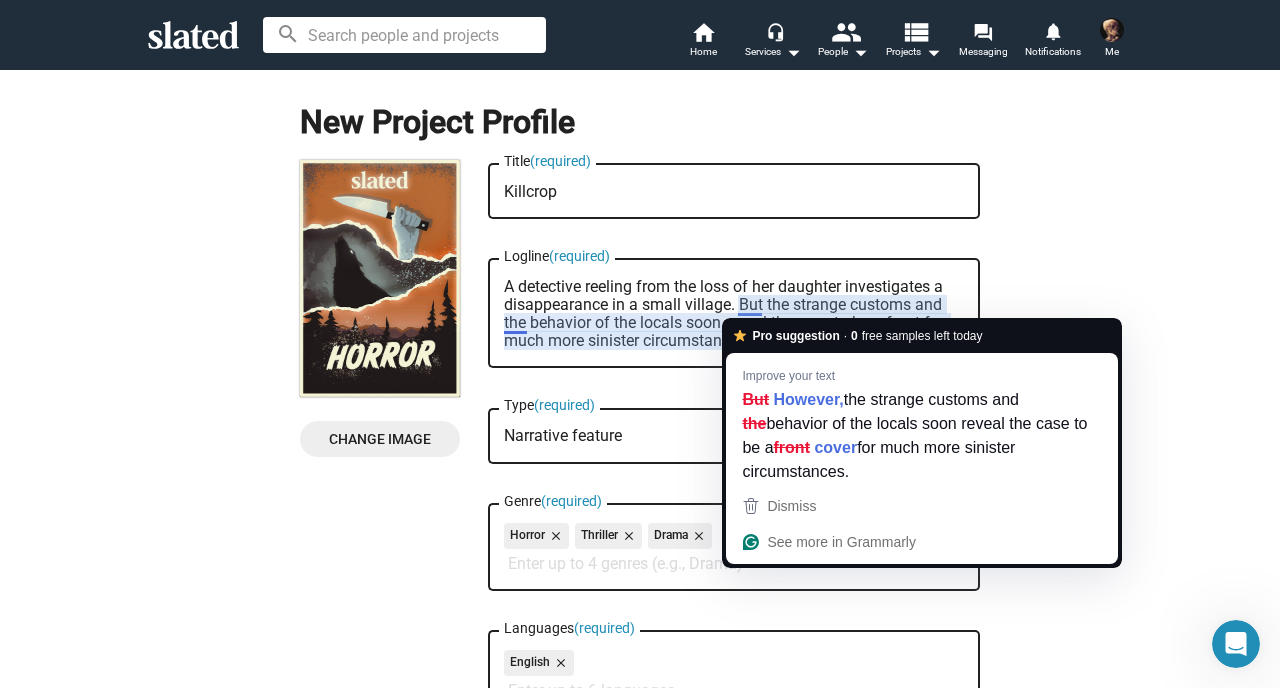 click on "A detective reeling from the loss of her daughter investigates a disappearance in a small village. But the strange customs and the behavior of the locals soon reveal the case to be a front for much more sinister circumstances." at bounding box center (734, 314) 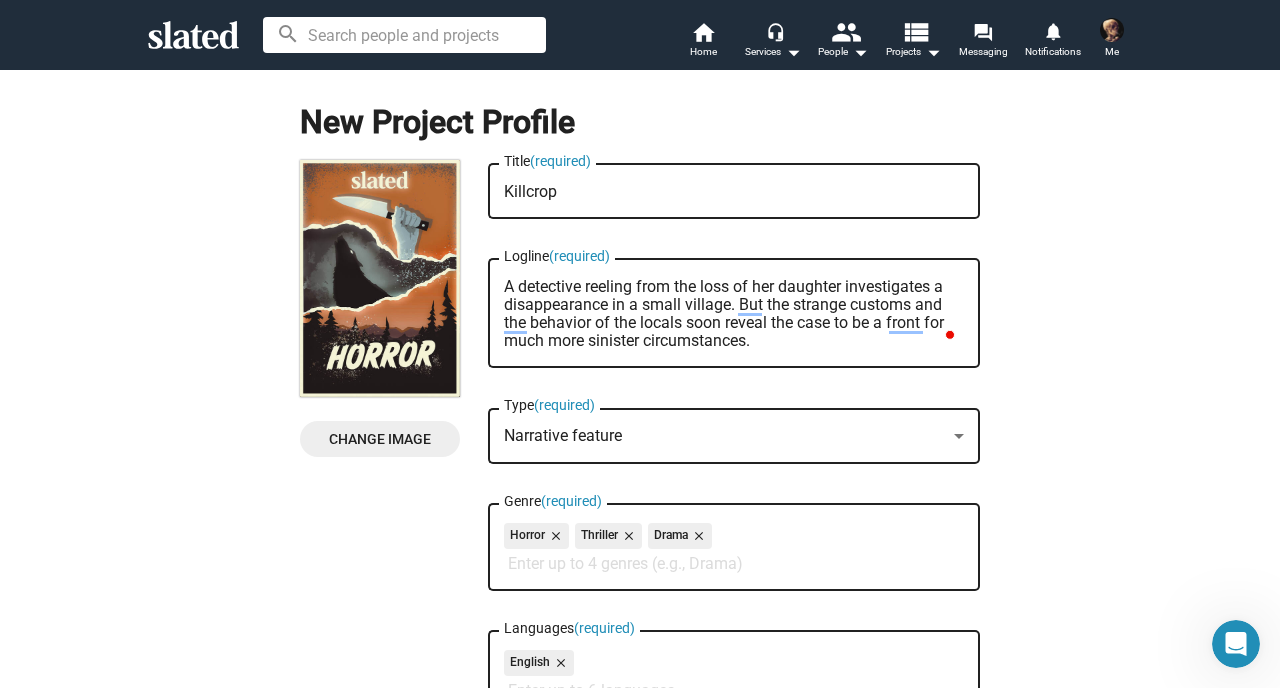 click on "A detective reeling from the loss of her daughter investigates a disappearance in a small village. But the strange customs and the behavior of the locals soon reveal the case to be a front for much more sinister circumstances." at bounding box center [734, 314] 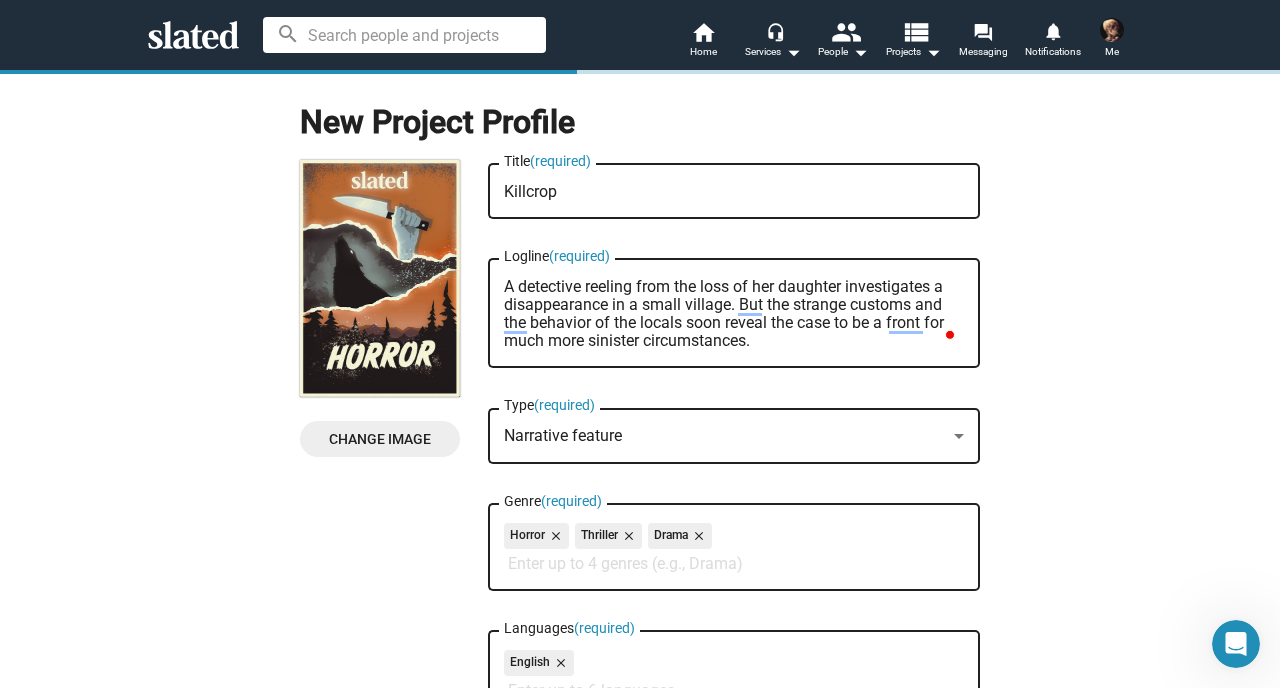 click on "A detective reeling from the loss of her daughter investigates a disappearance in a small village. But the strange customs and the behavior of the locals soon reveal the case to be a front for much more sinister circumstances. Logline  (required)" 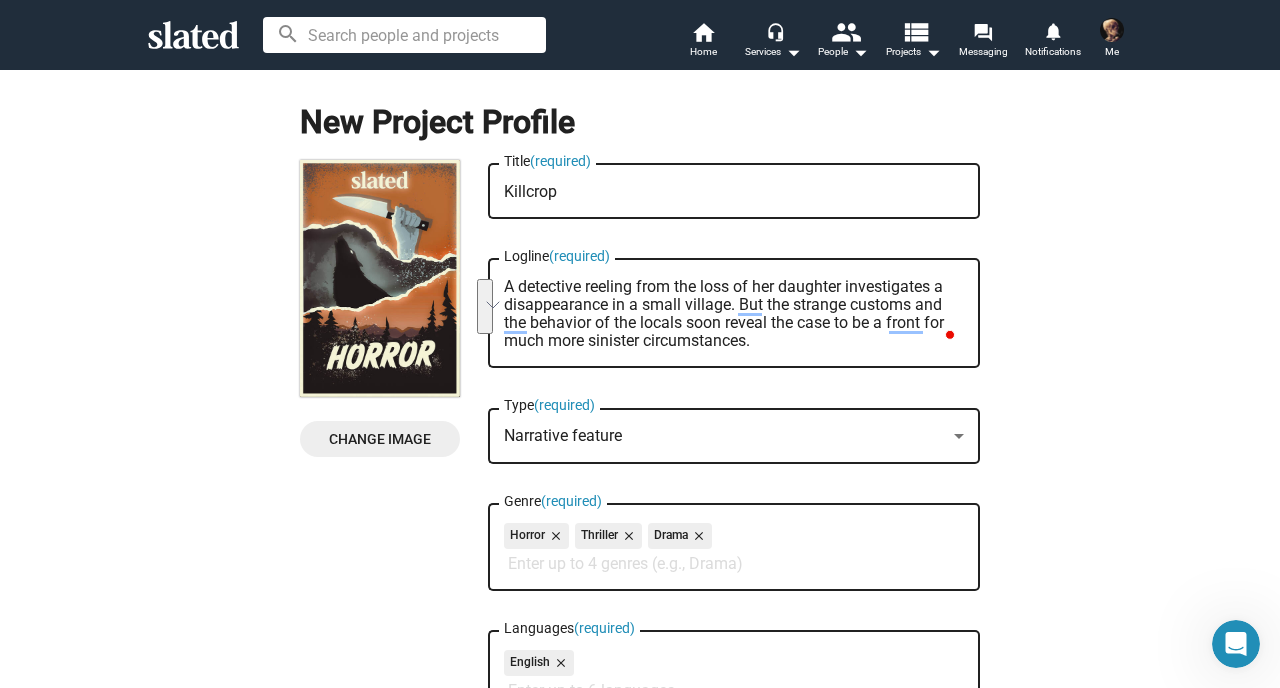 drag, startPoint x: 760, startPoint y: 338, endPoint x: 733, endPoint y: 312, distance: 37.48333 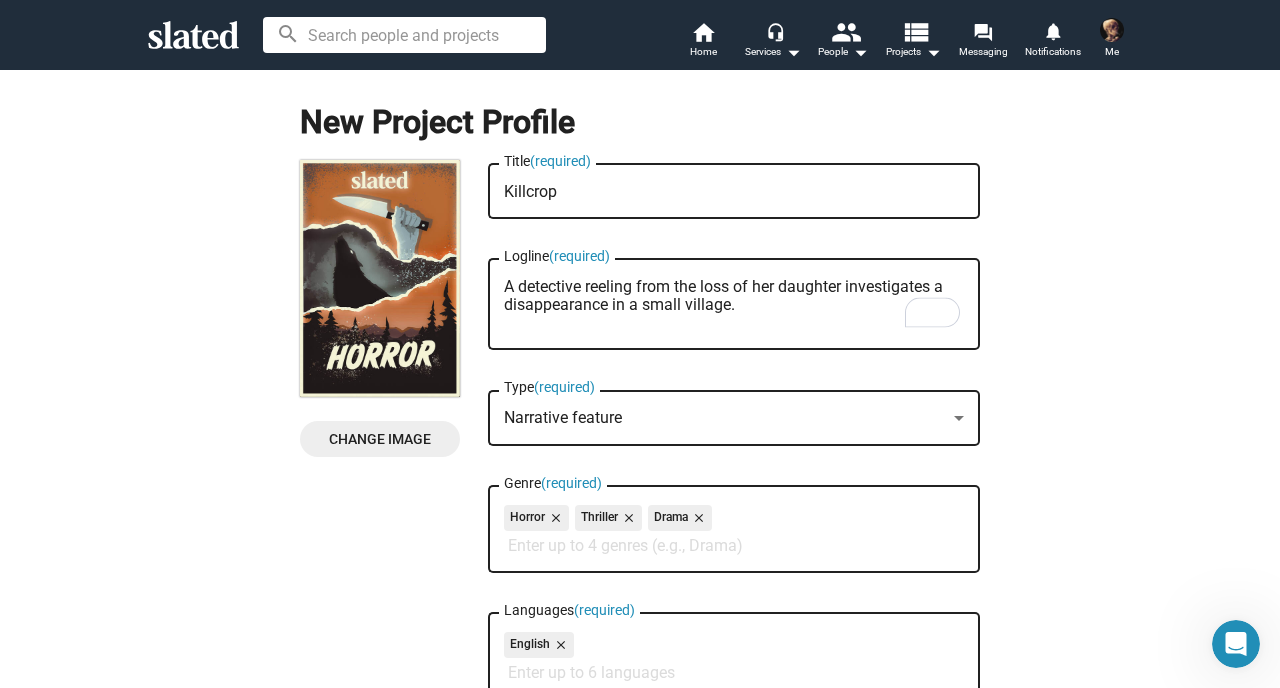 click on "A detective reeling from the loss of her daughter investigates a disappearance in a small village." at bounding box center (734, 305) 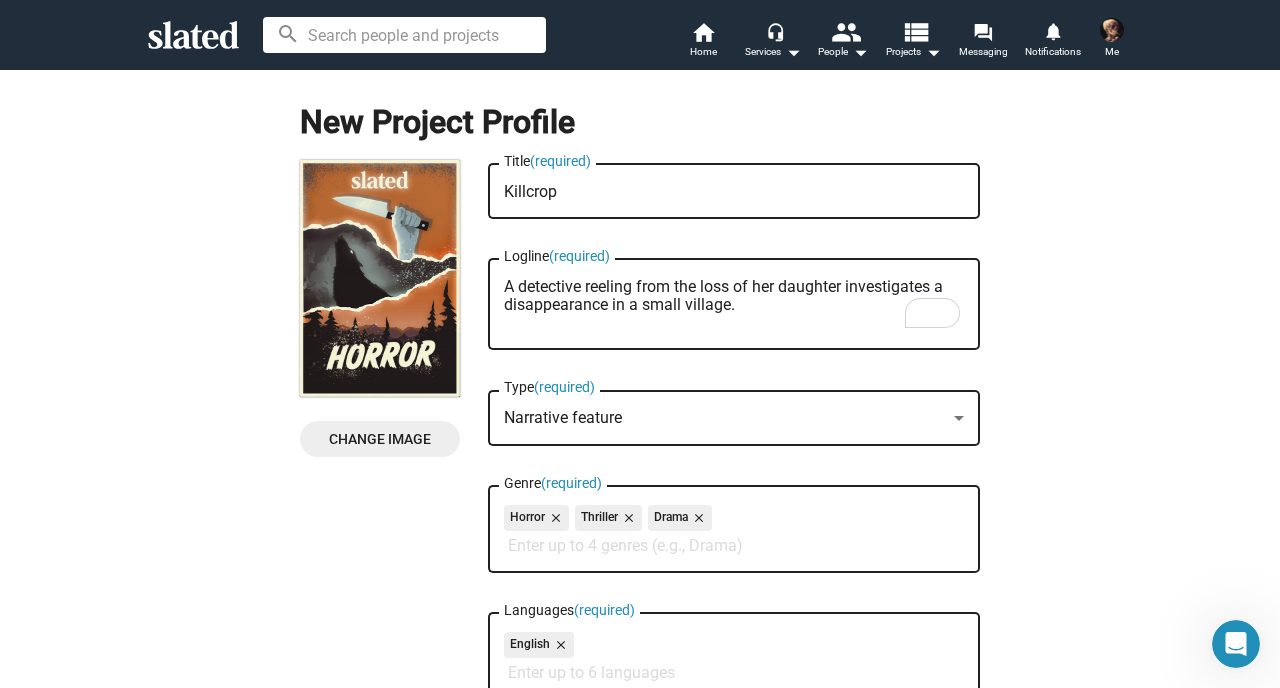 click on "A detective reeling from the loss of her daughter investigates a disappearance in a small village." at bounding box center [734, 305] 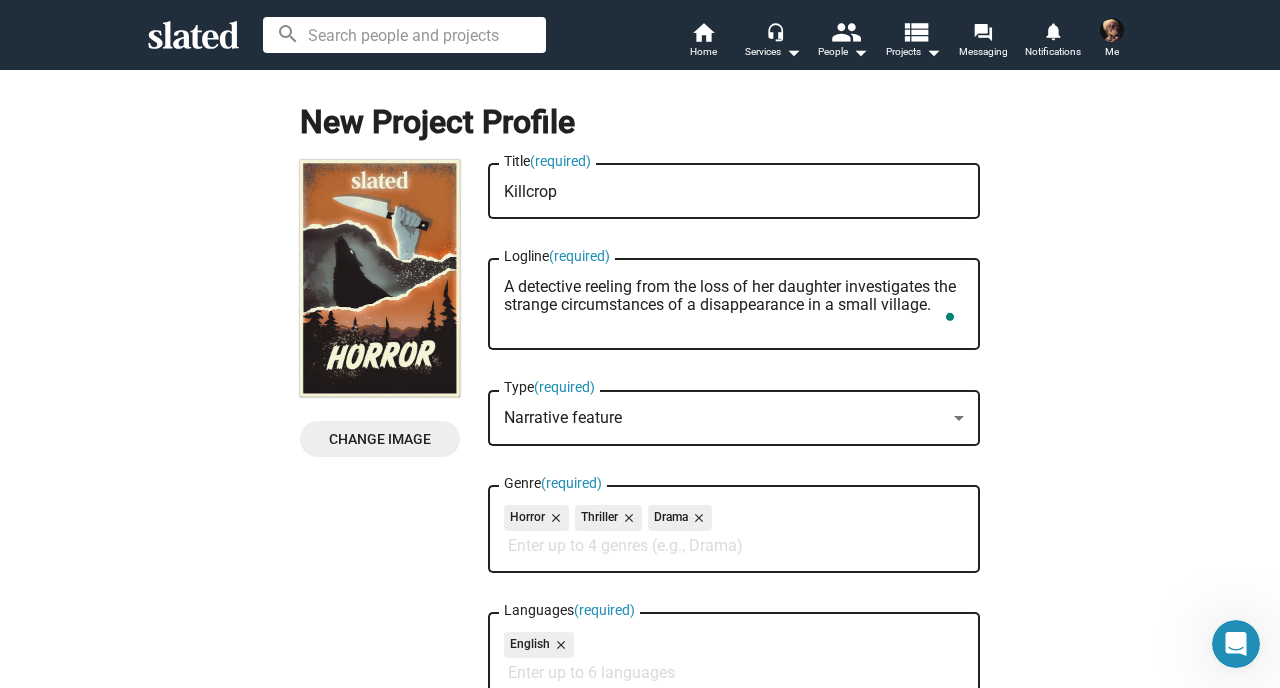 click on "A detective reeling from the loss of her daughter investigates the strange circumstances of a disappearance in a small village." at bounding box center (734, 305) 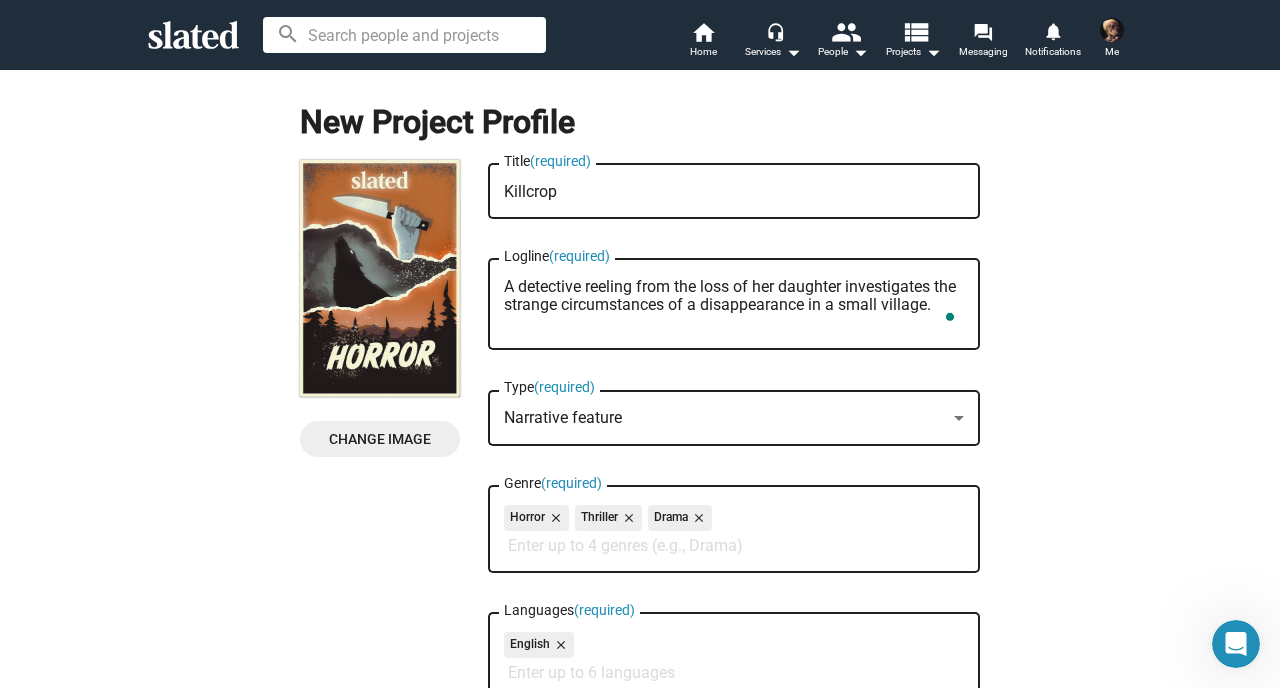 click on "A detective reeling from the loss of her daughter investigates the strange circumstances of a disappearance in a small village." at bounding box center [734, 305] 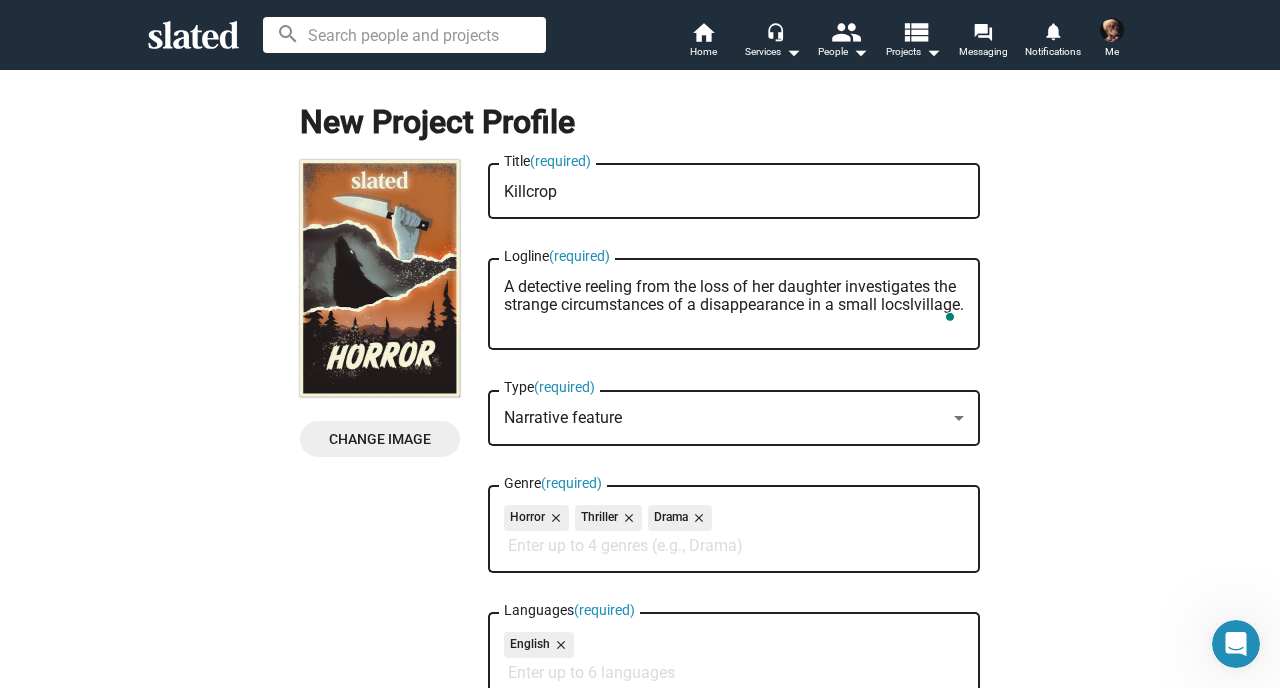 scroll, scrollTop: 0, scrollLeft: 0, axis: both 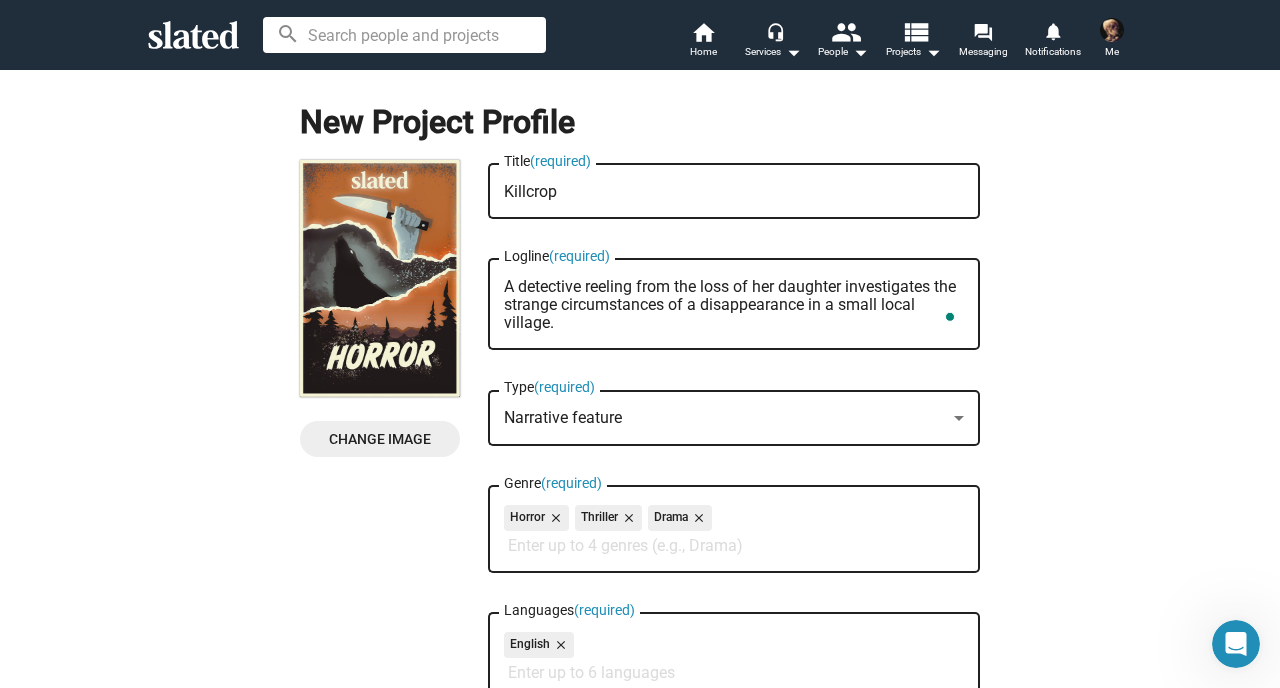 type on "A detective reeling from the loss of her daughter investigates the strange circumstances of a disappearance in a small local village." 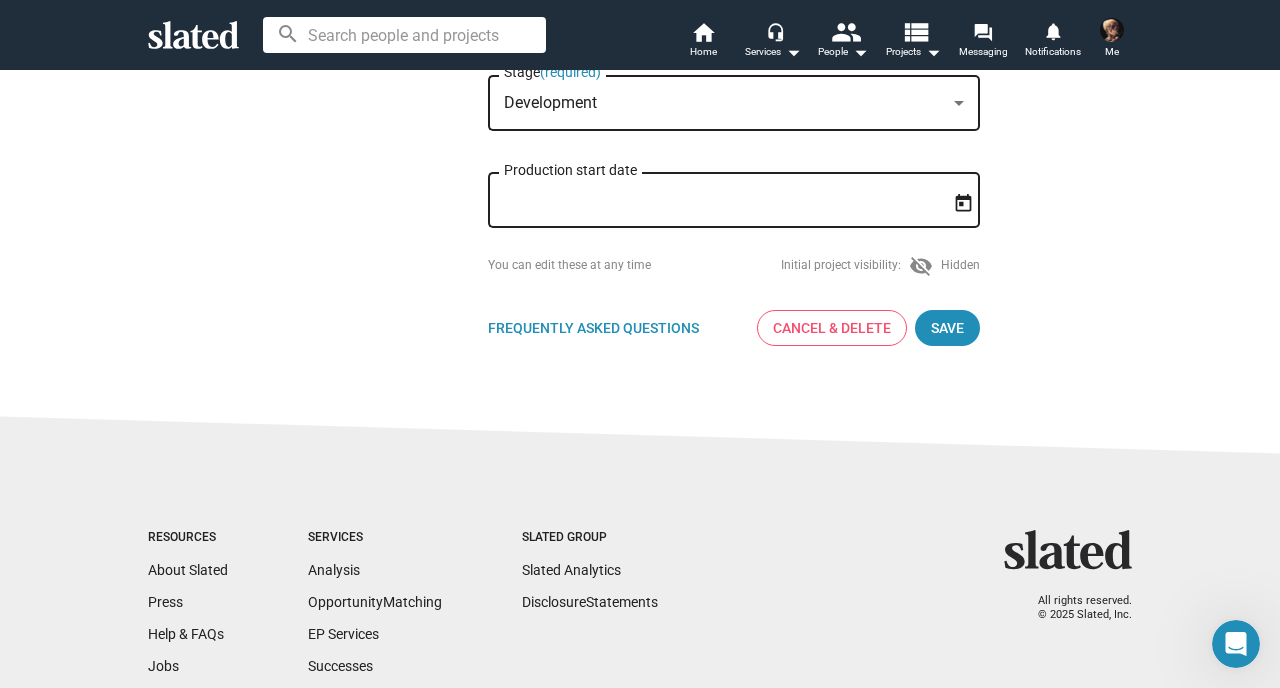 scroll, scrollTop: 652, scrollLeft: 0, axis: vertical 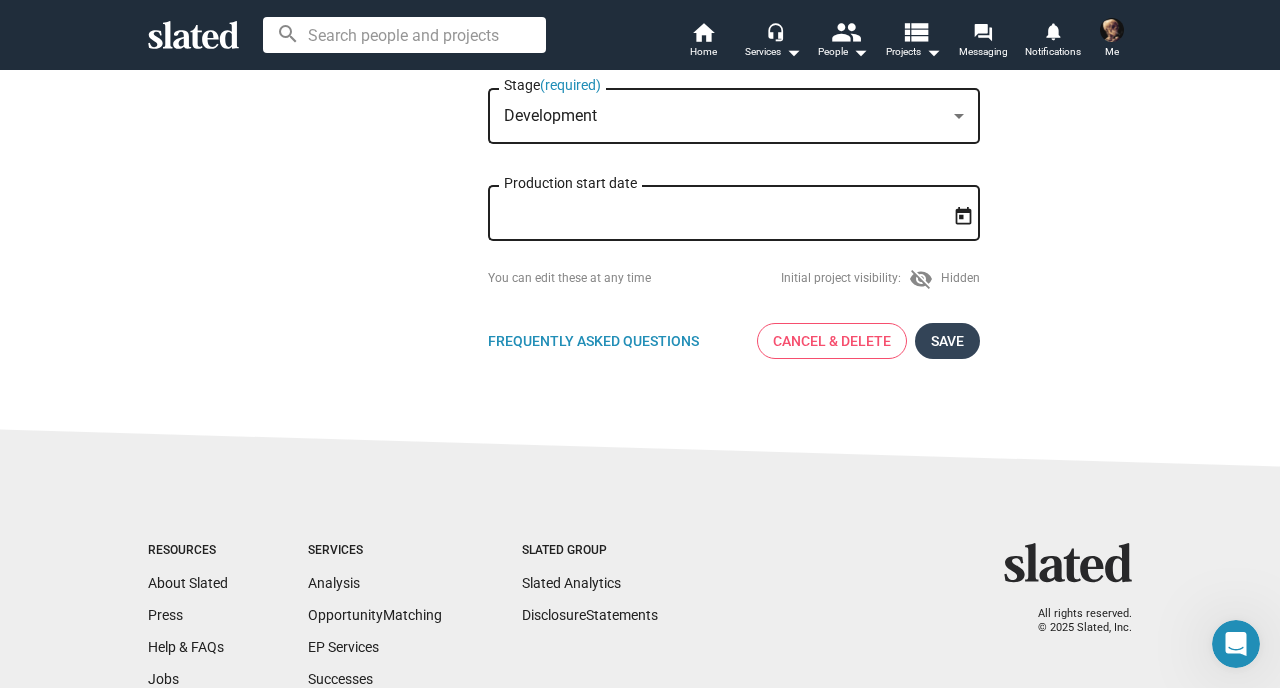 click on "Save" 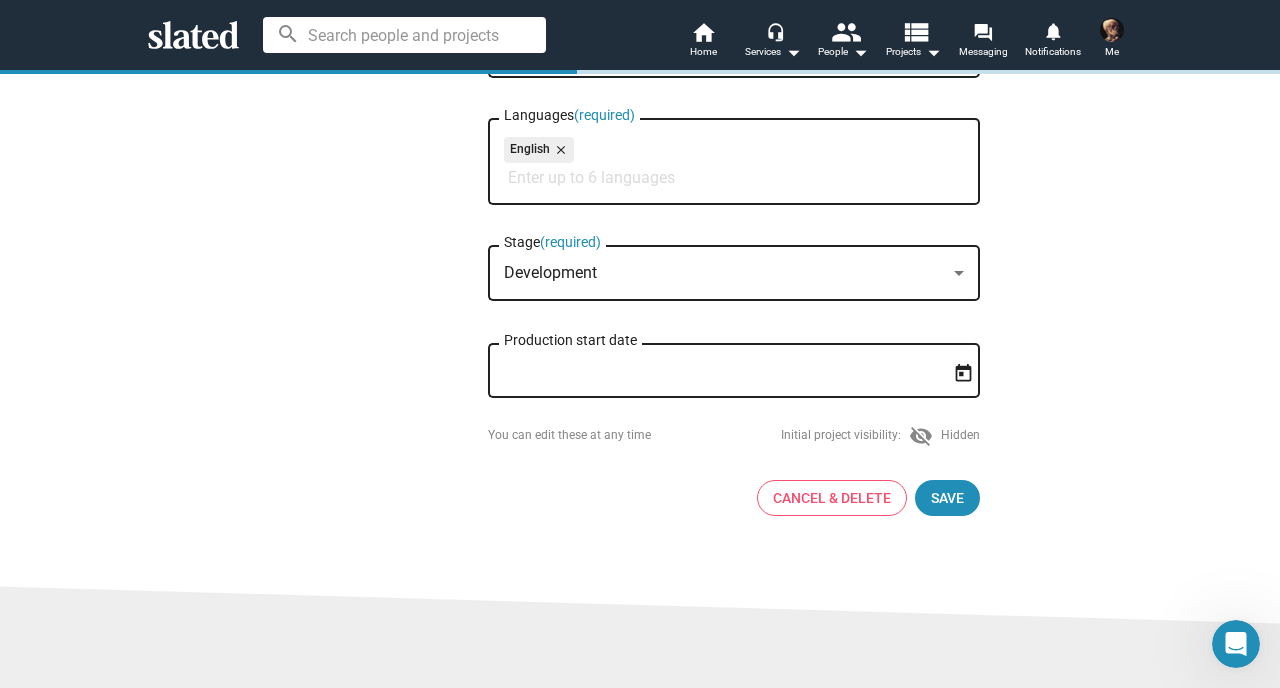 scroll, scrollTop: 813, scrollLeft: 0, axis: vertical 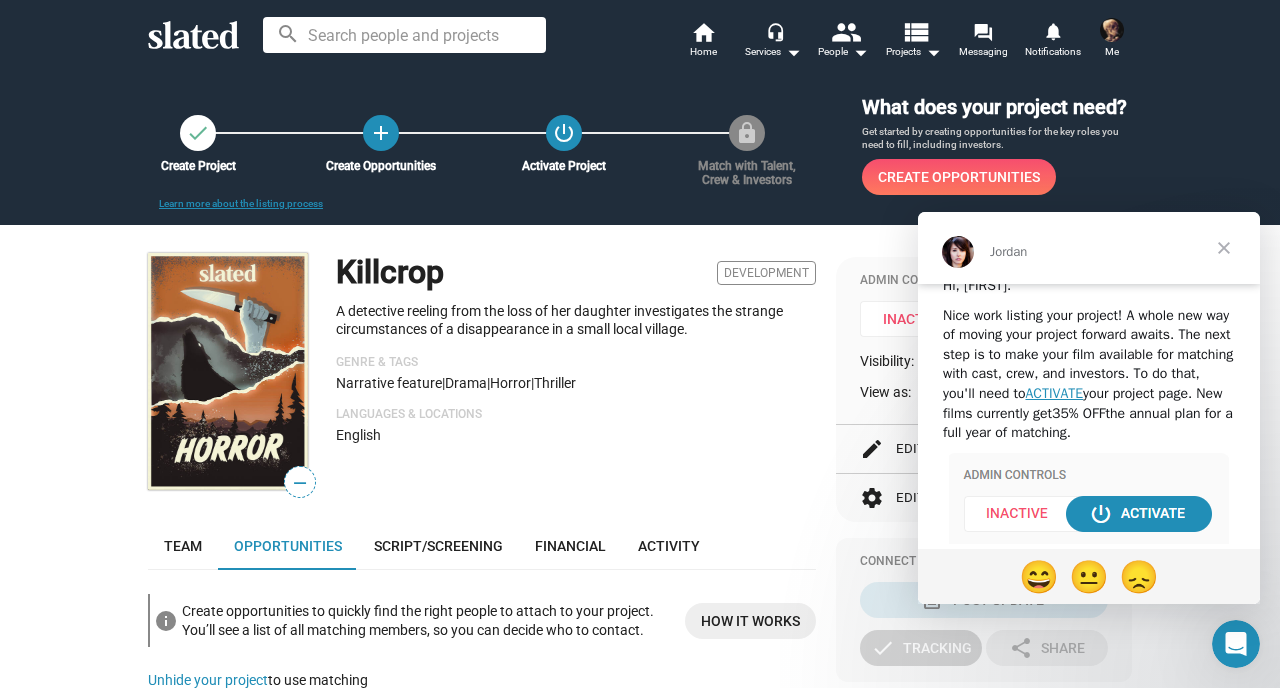 click at bounding box center (1224, 248) 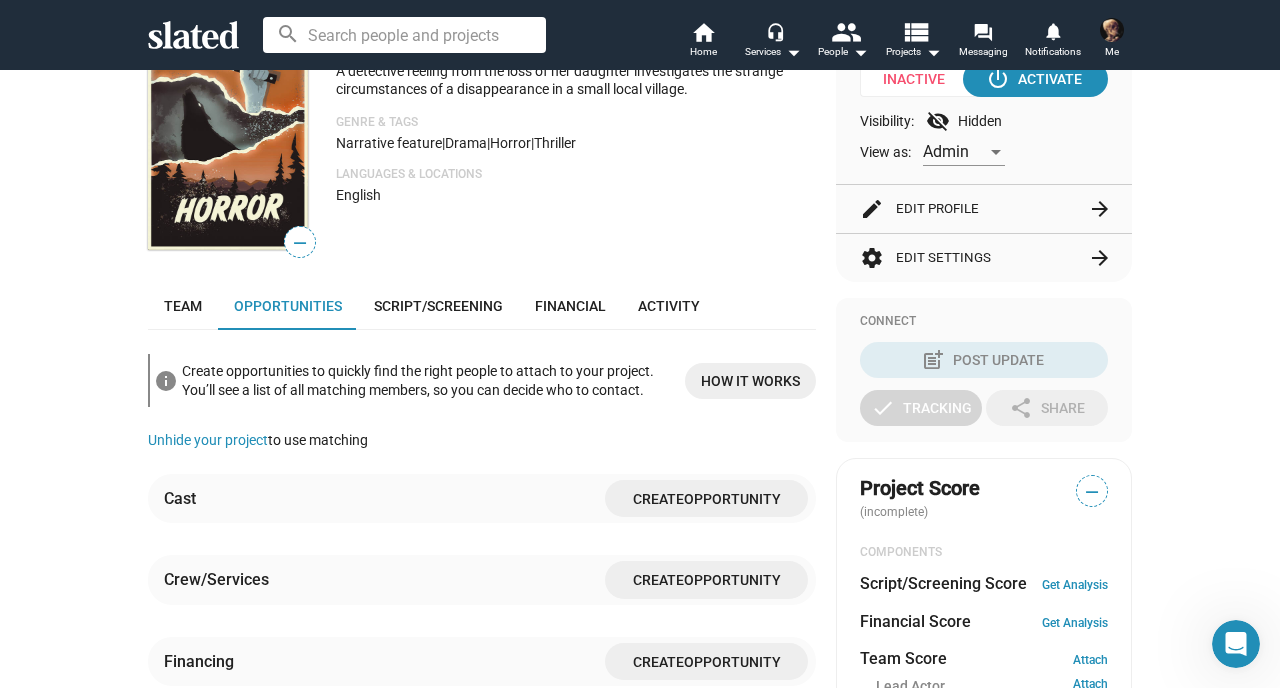 scroll, scrollTop: 250, scrollLeft: 0, axis: vertical 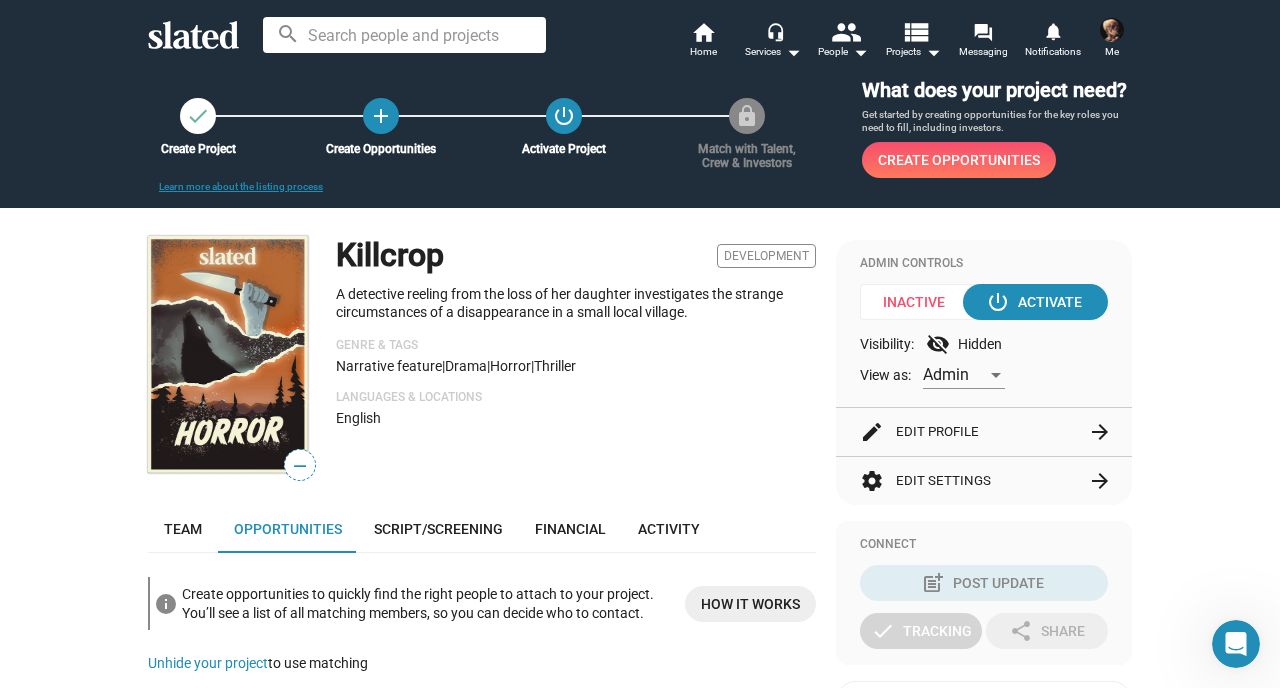 click at bounding box center [1112, 30] 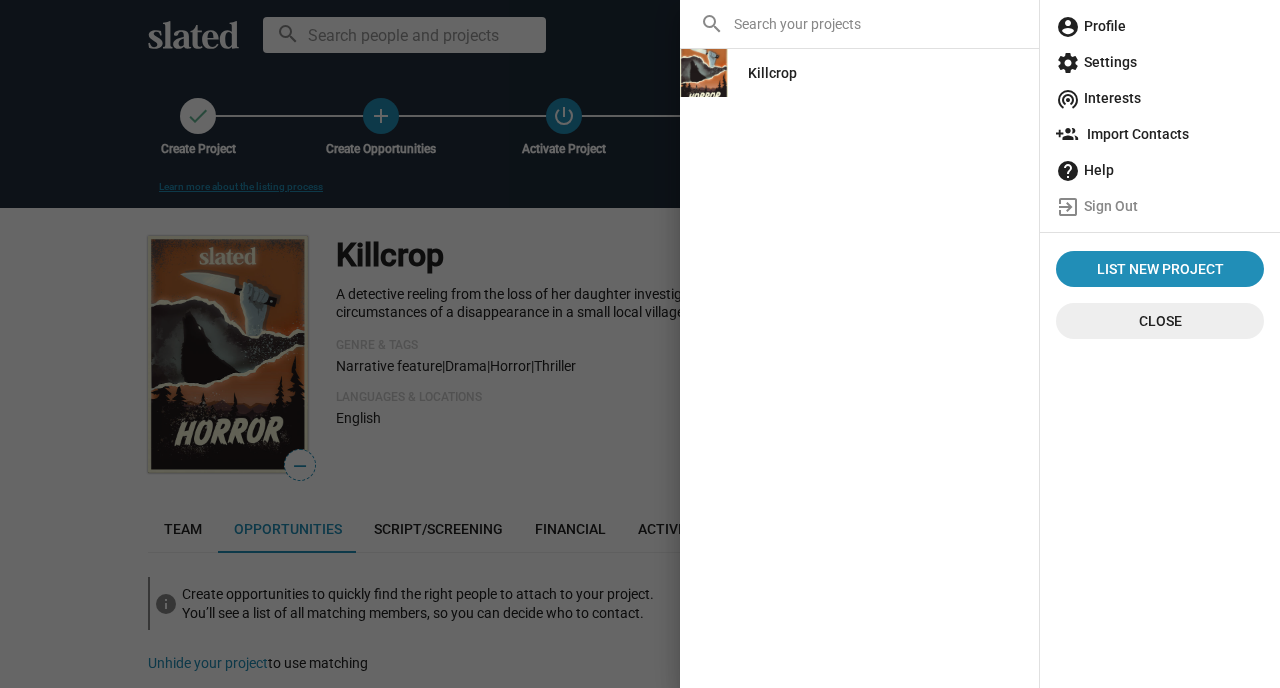 click on "account_circle  Profile" 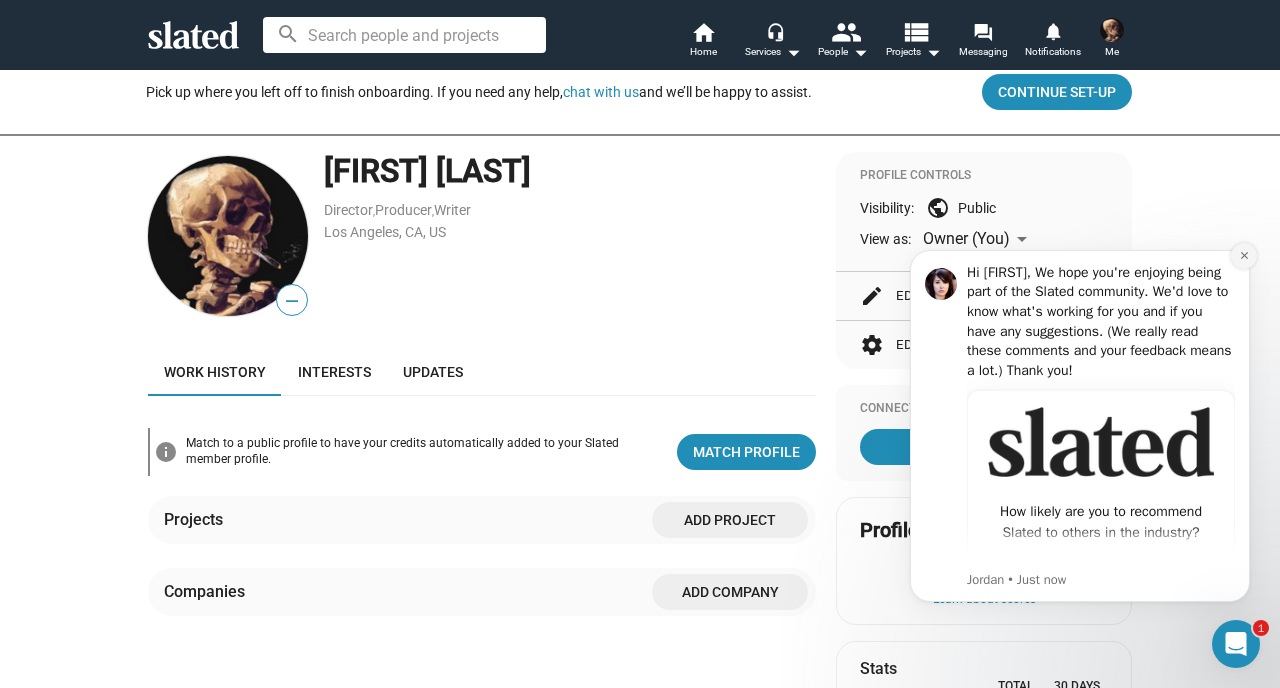 click 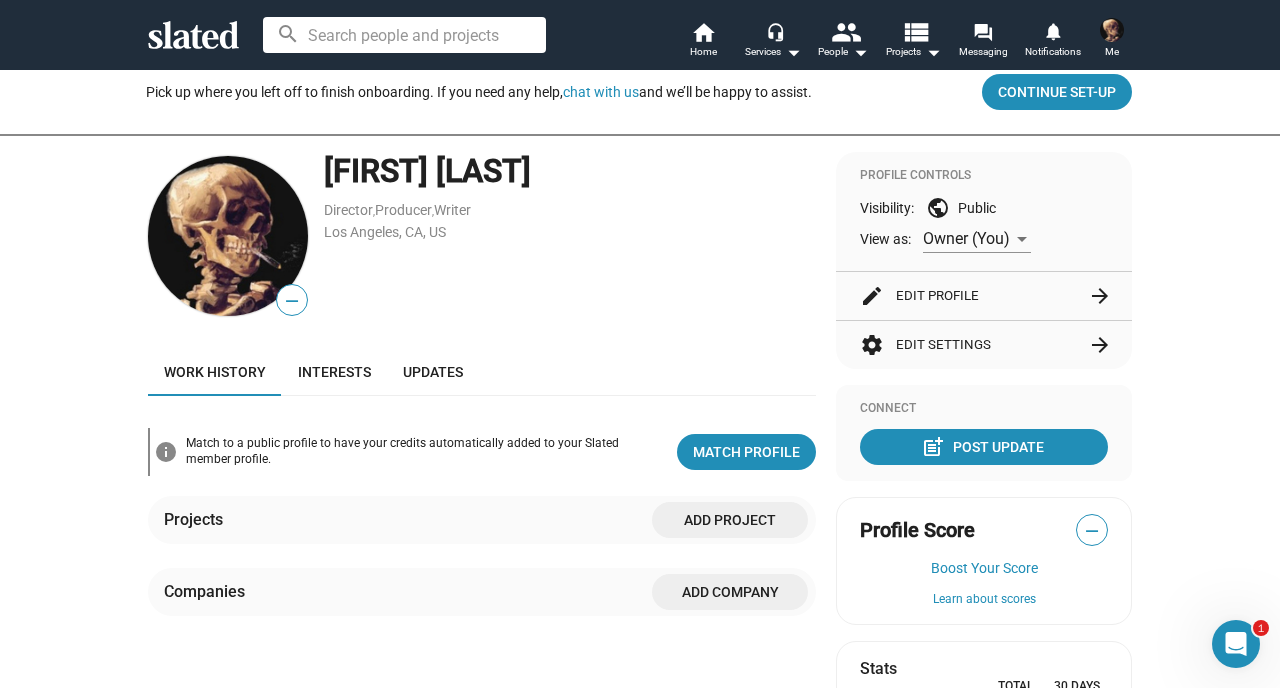 click on "edit  Edit Profile  arrow_forward" 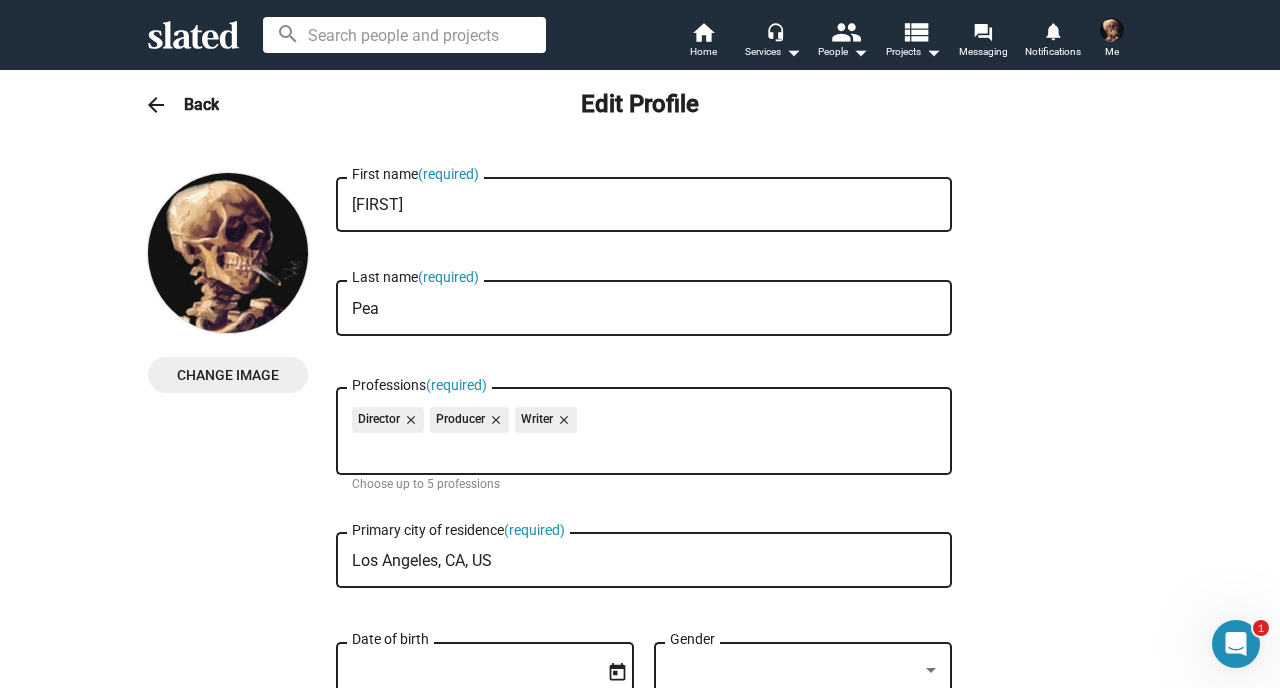 click on "Sophie First name  (required)" at bounding box center [644, 202] 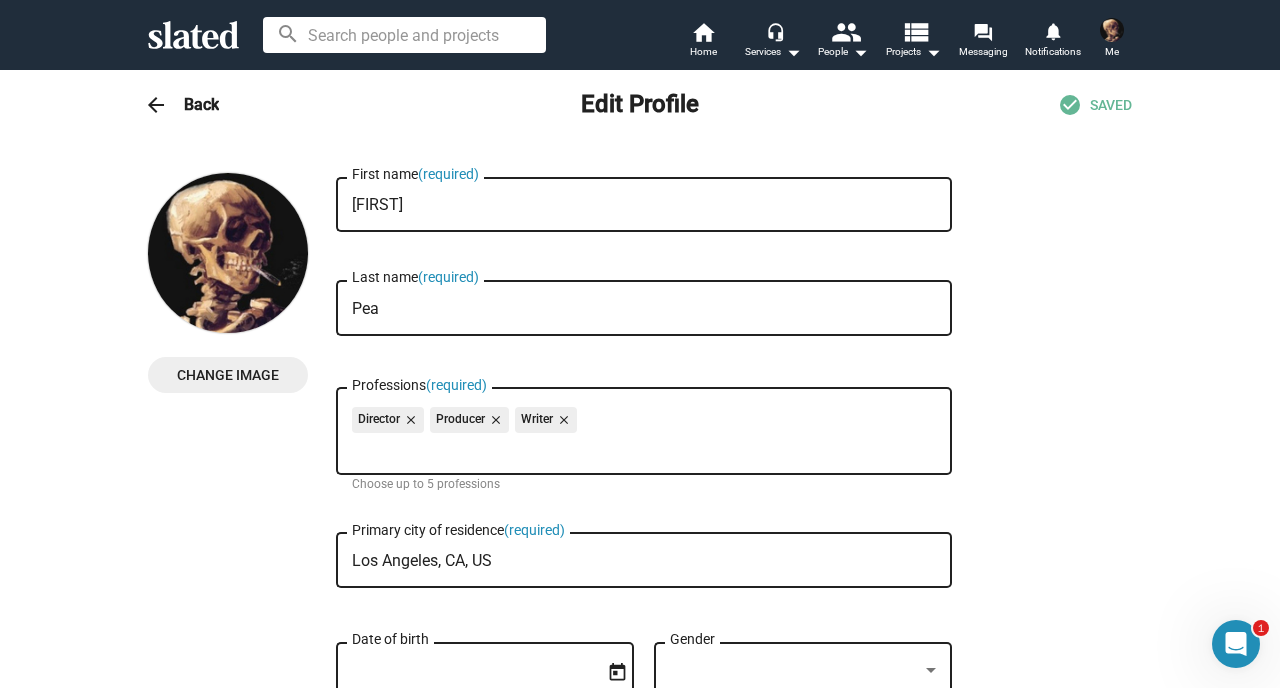 click on "Sophie First name  (required)" at bounding box center (644, 202) 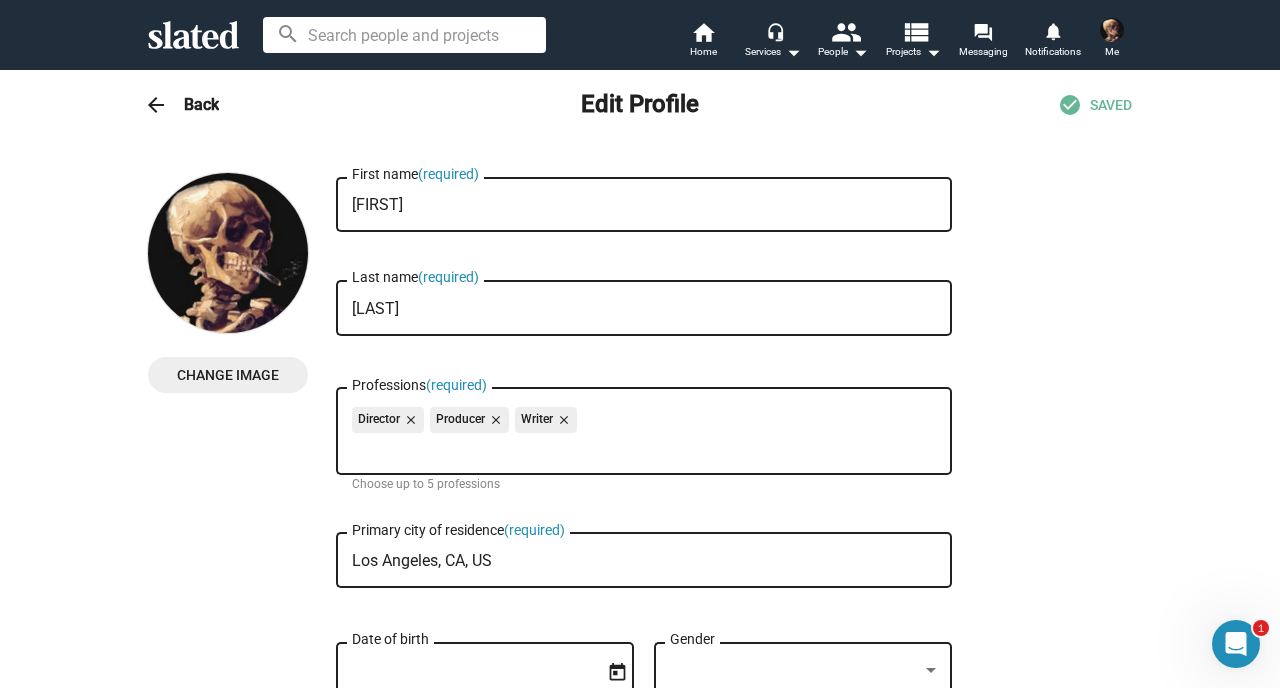 type on "[CITY]" 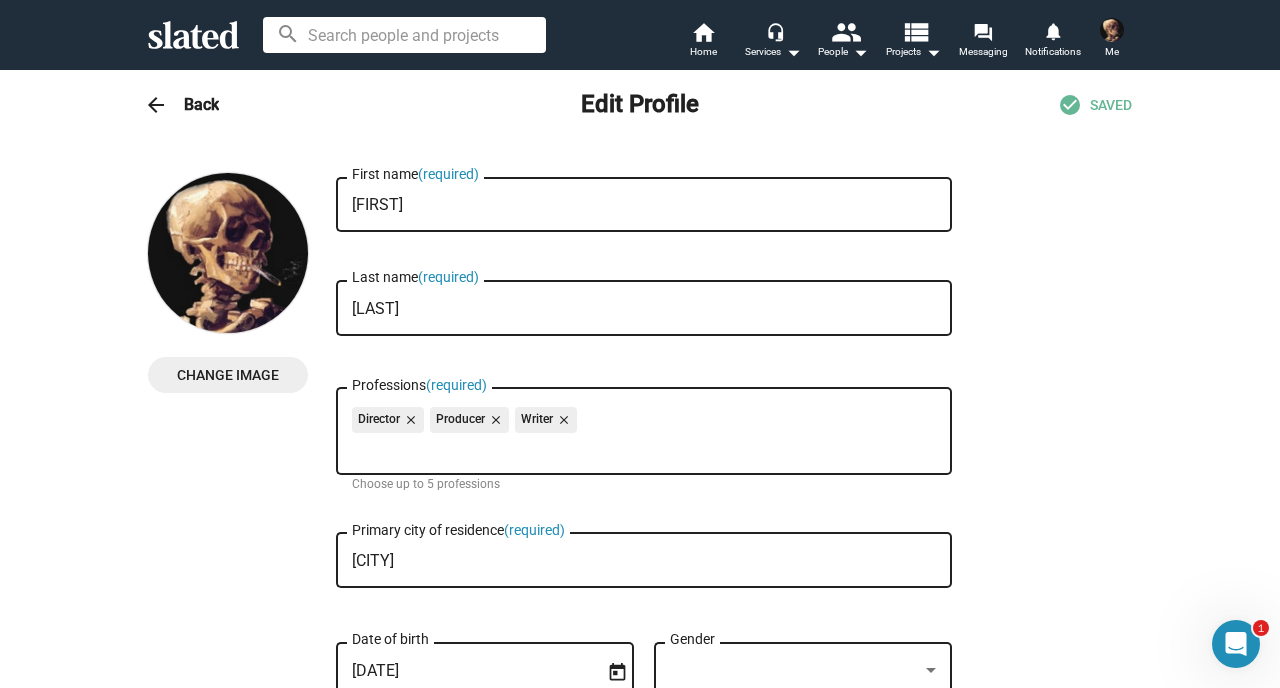 type on "[DATE]" 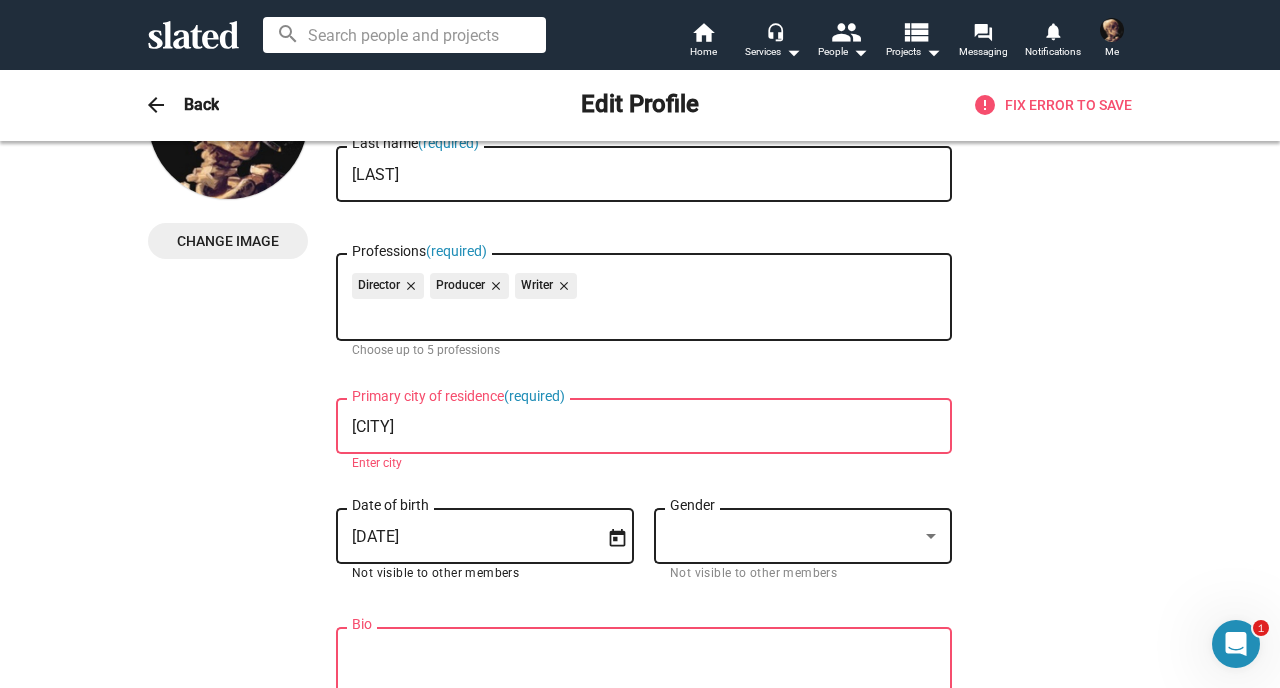 click on "[DATE]" at bounding box center [471, 537] 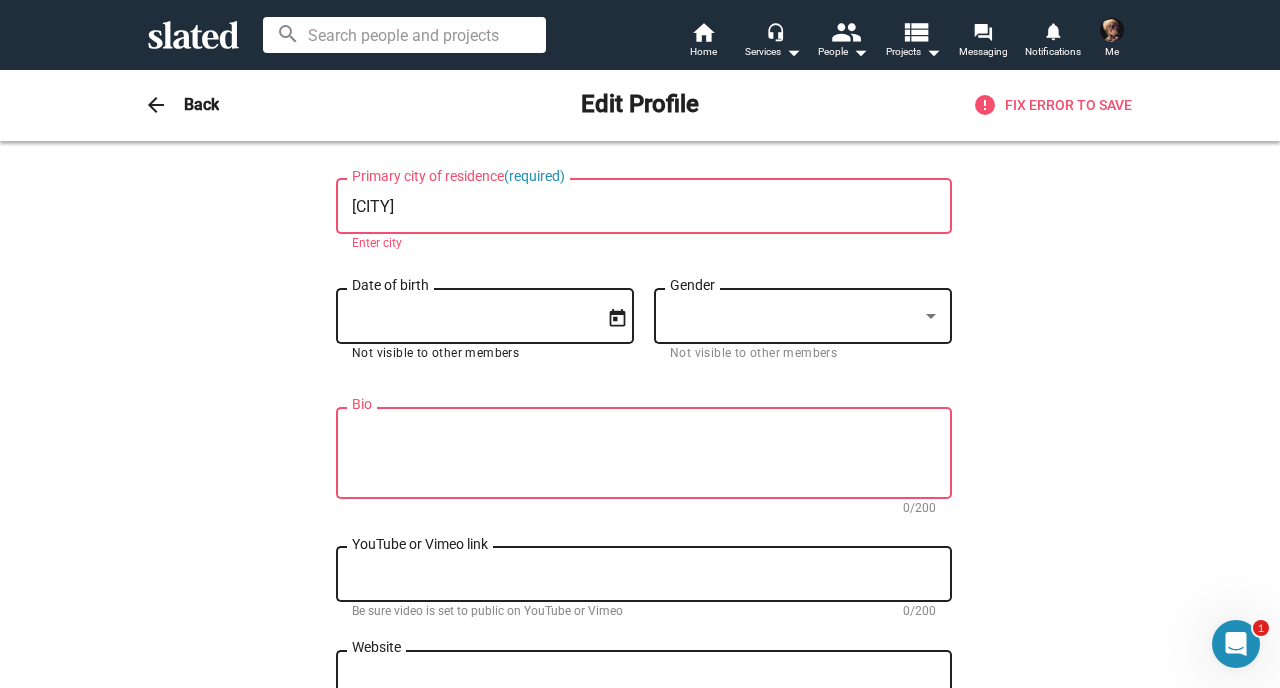 type 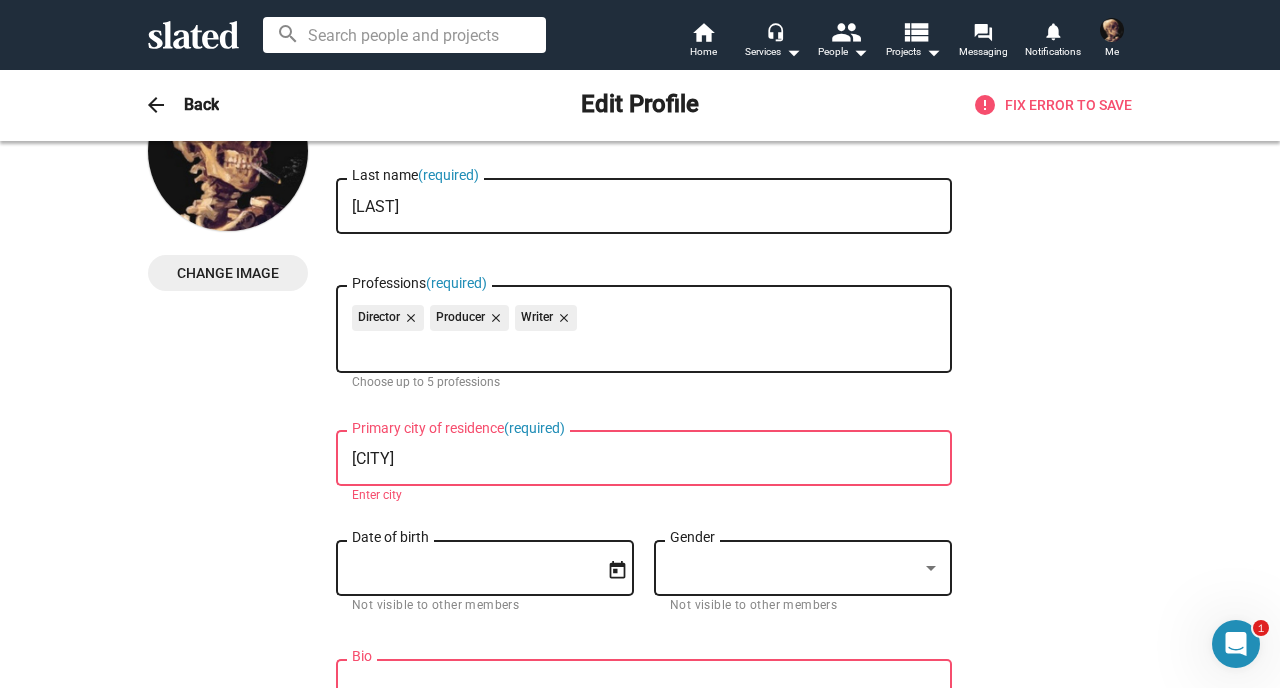 click on "[LAST]" at bounding box center (644, 207) 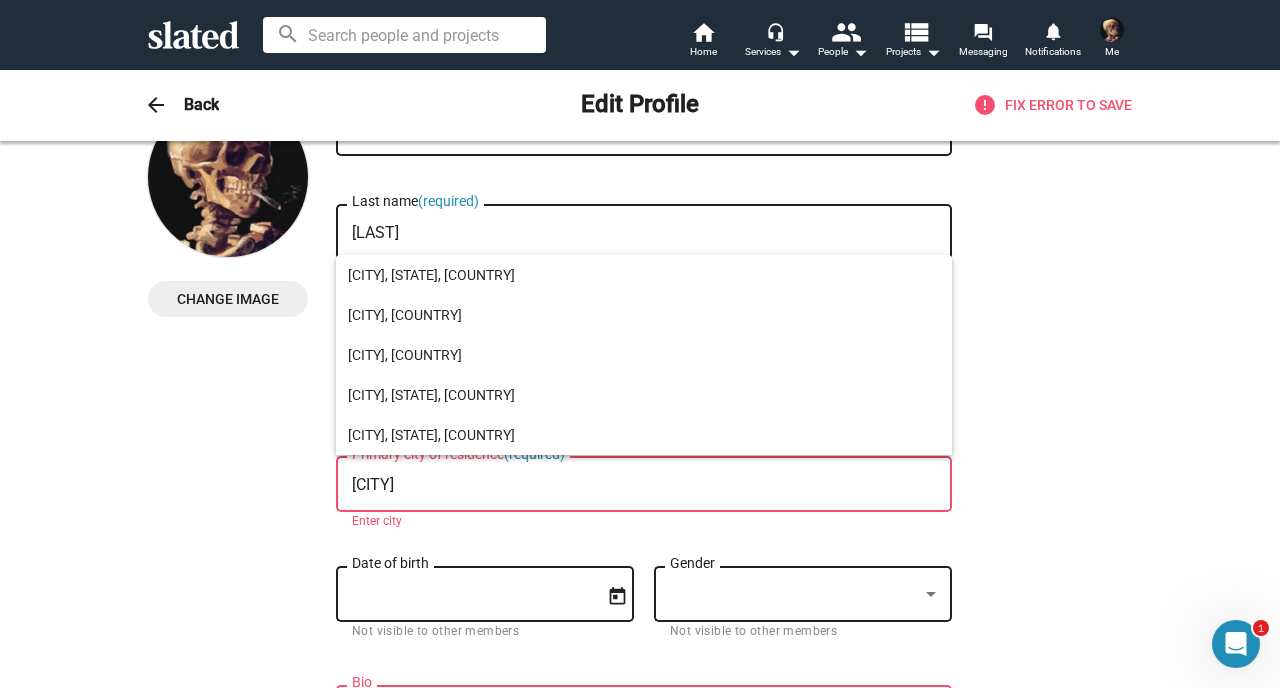 click on "[CITY]" at bounding box center [644, 485] 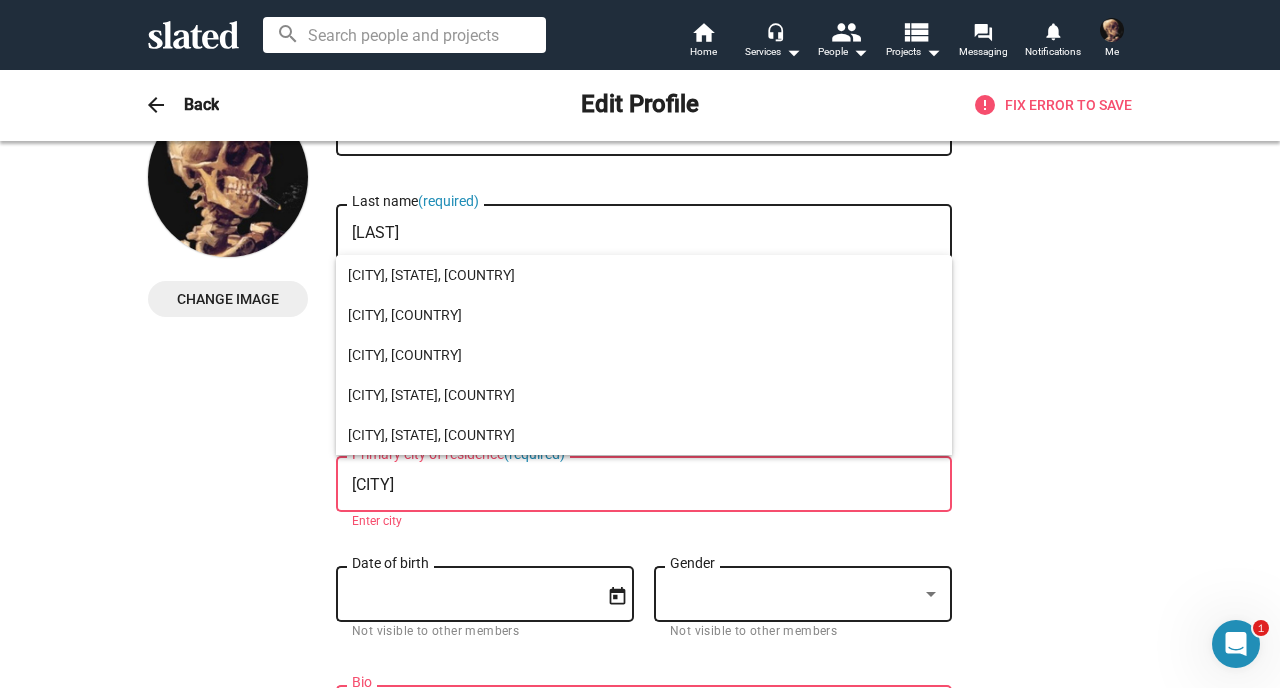click on "[CITY]" at bounding box center [644, 485] 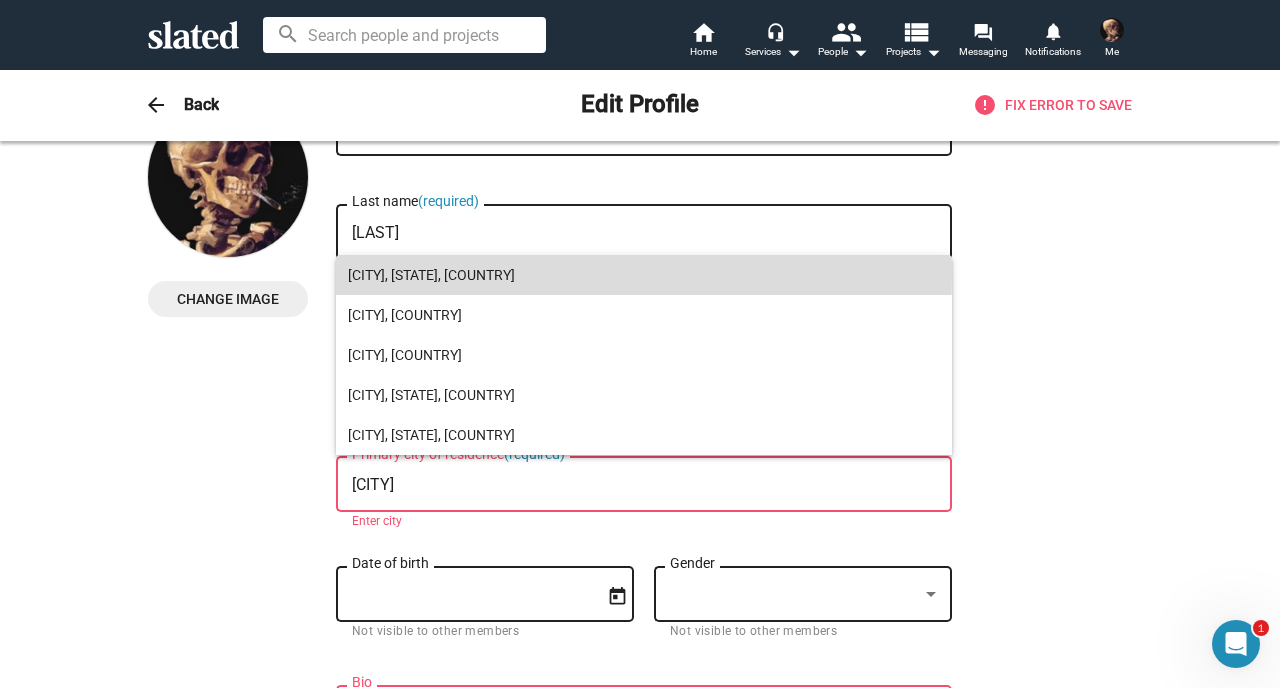 click on "[CITY], [STATE], [COUNTRY]" at bounding box center [644, 275] 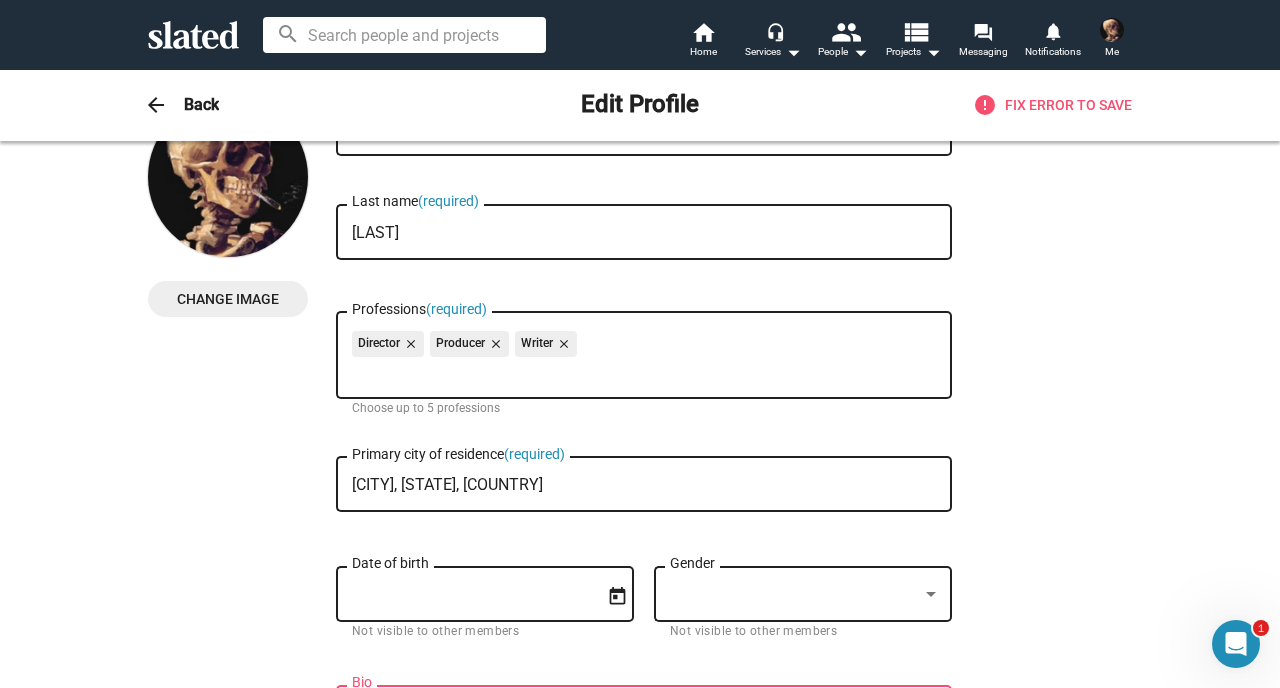 scroll, scrollTop: 0, scrollLeft: 0, axis: both 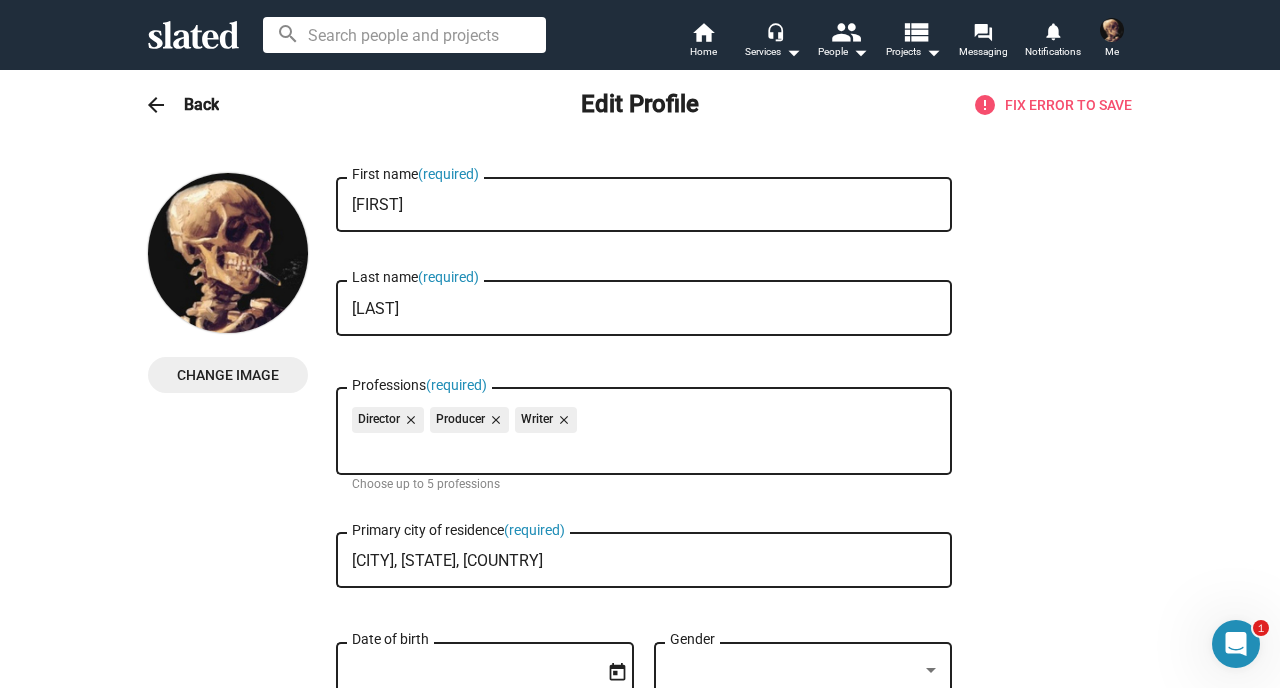 click on "Sophie First name  (required)" at bounding box center (644, 202) 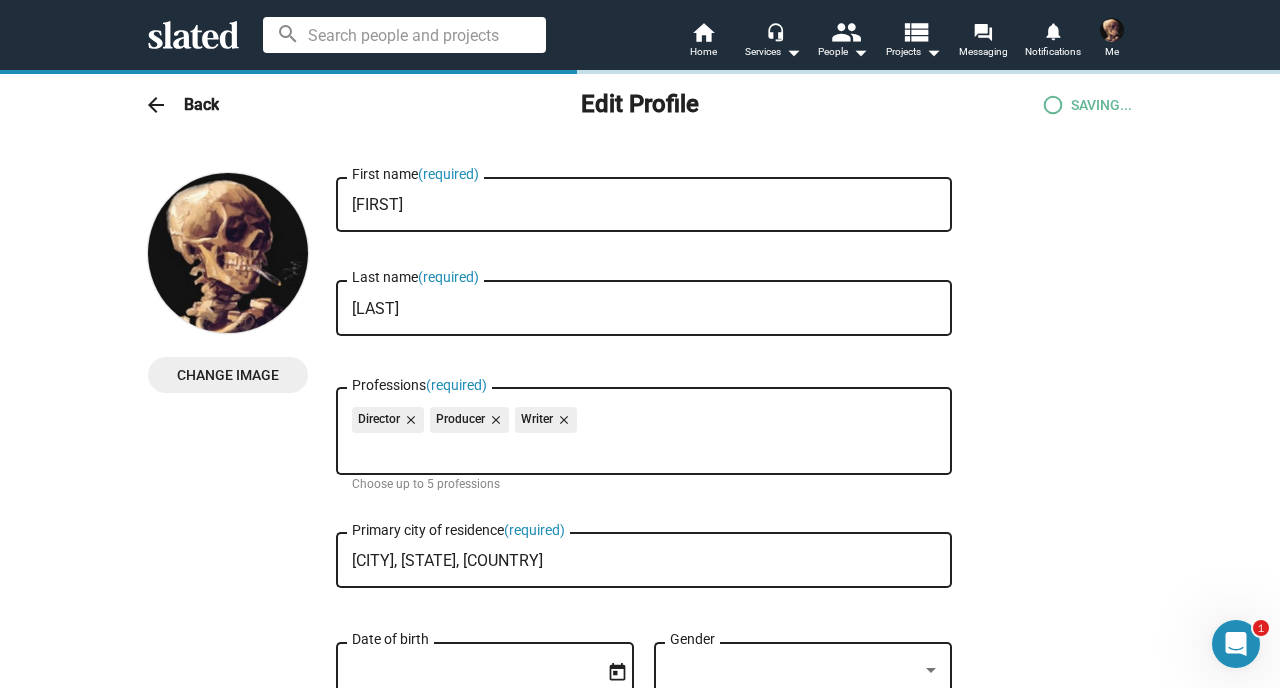 type on "Los Angeles, CA, US" 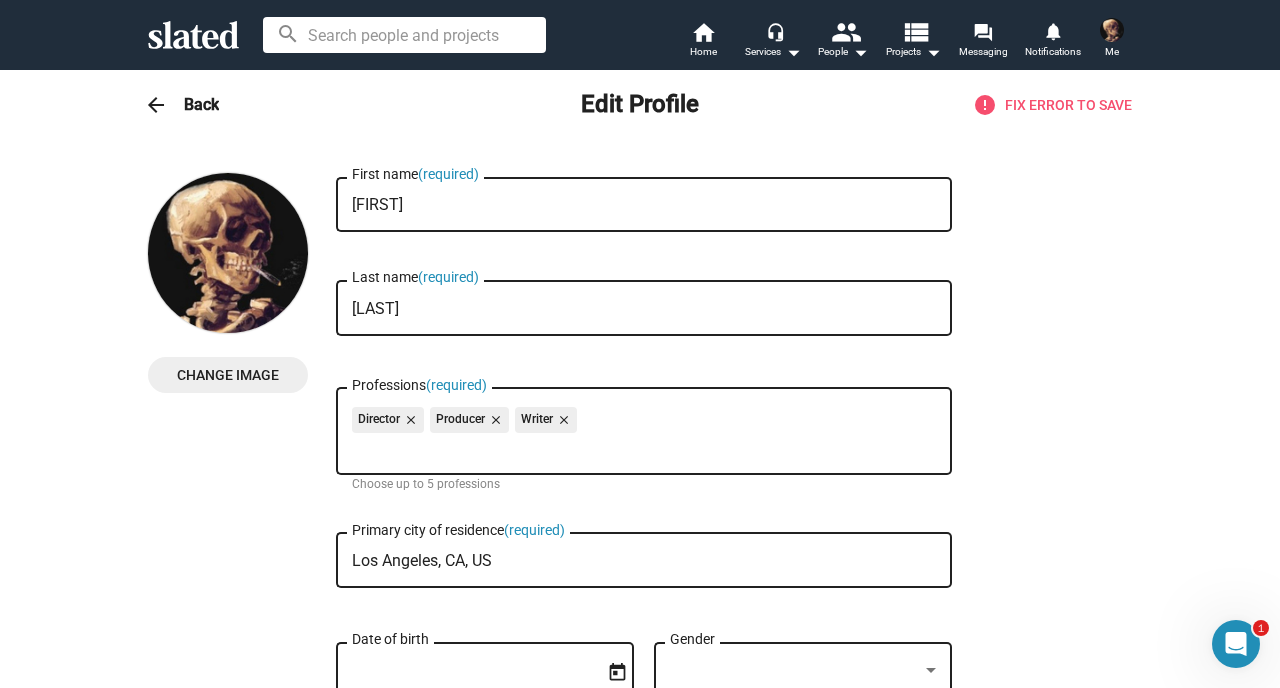 click on "[FIRST]" at bounding box center [644, 205] 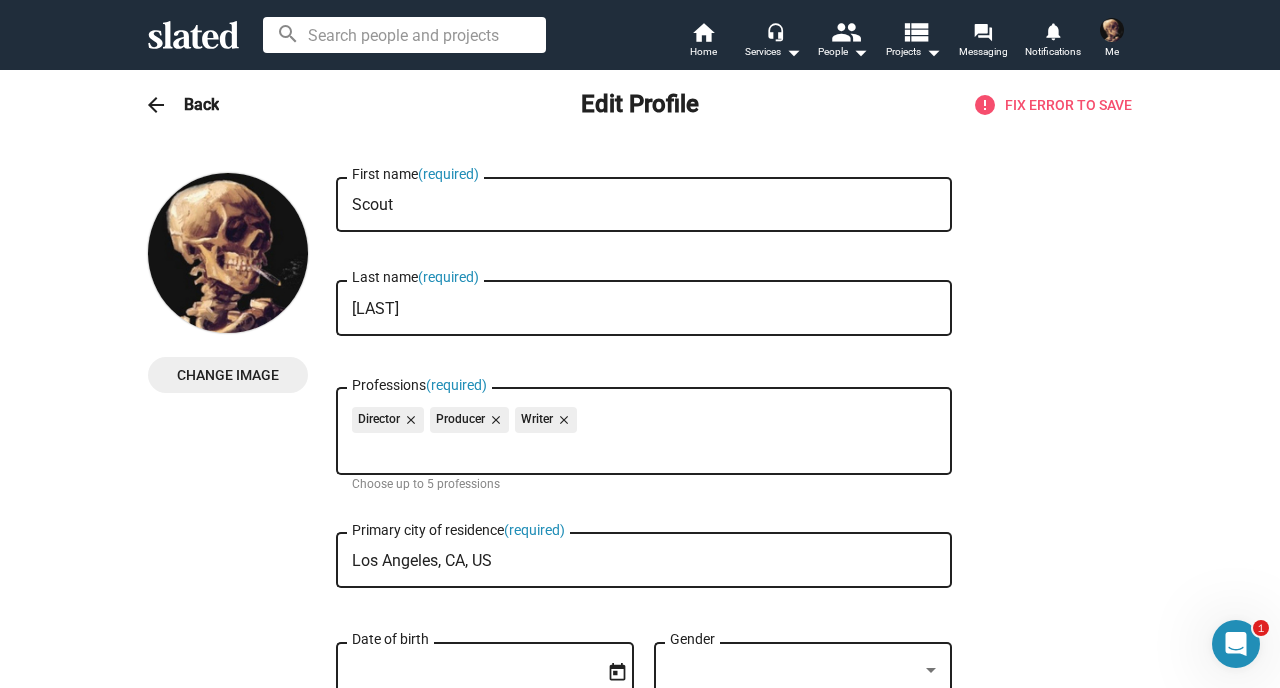 type on "Scout" 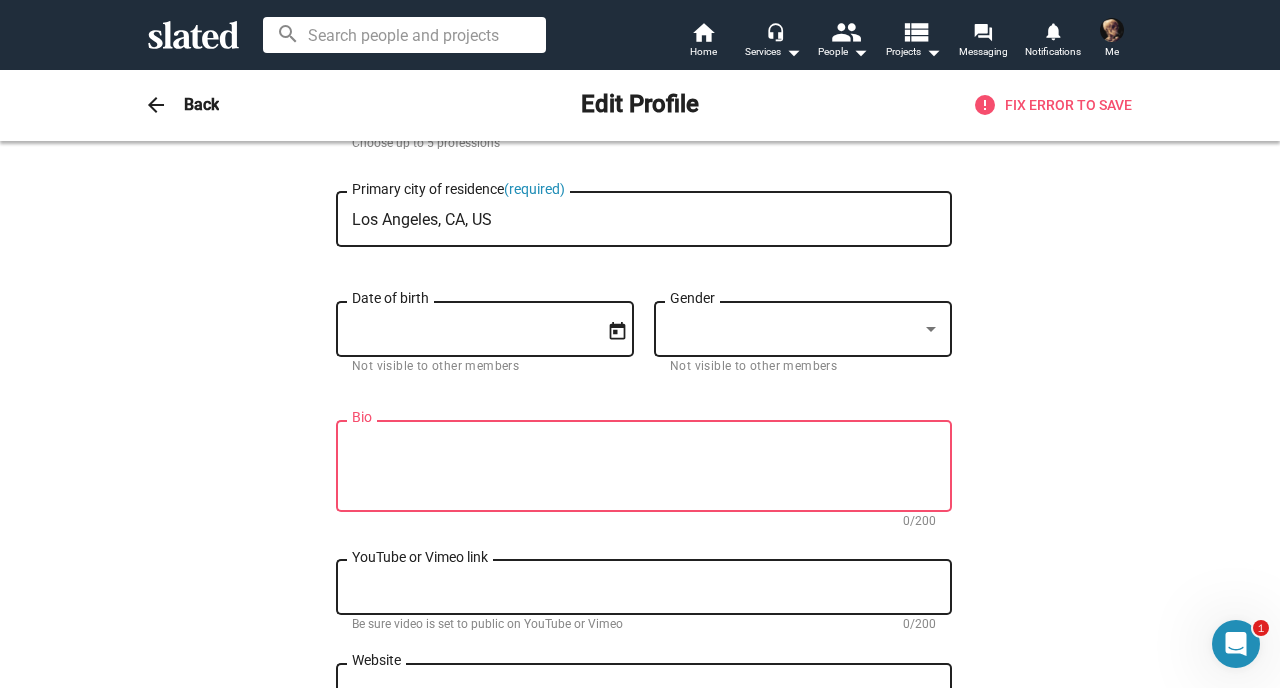 scroll, scrollTop: 342, scrollLeft: 0, axis: vertical 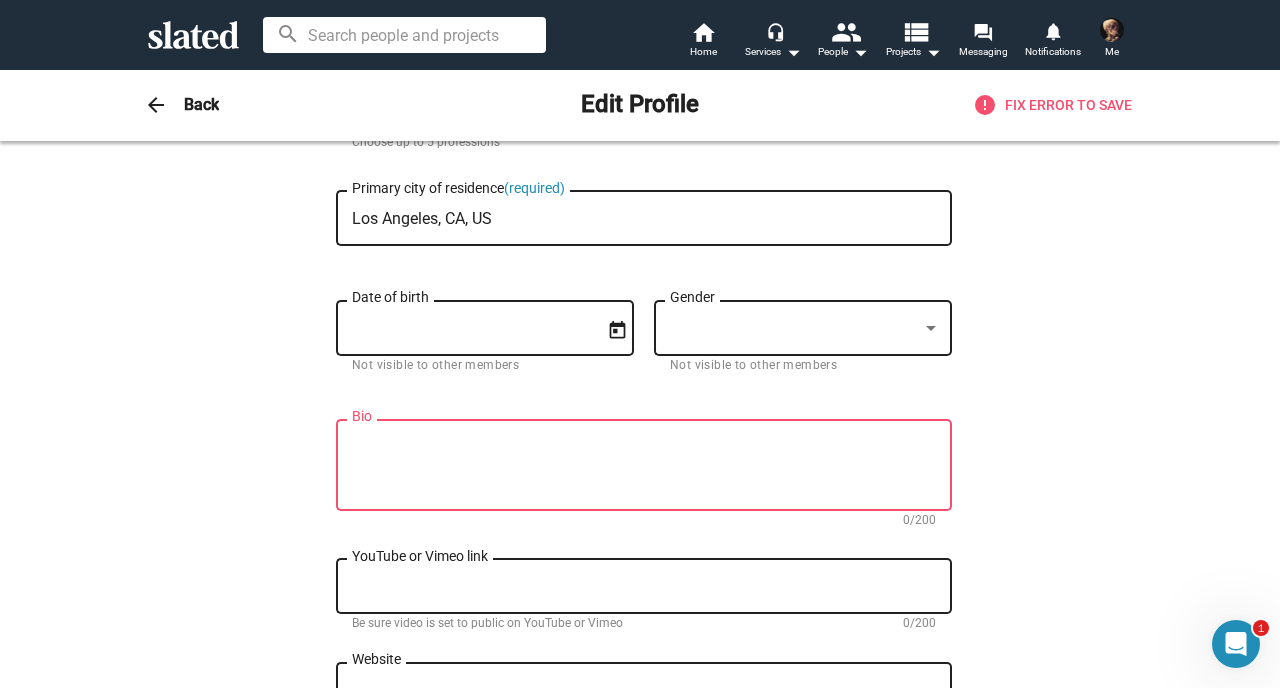 click at bounding box center (794, 328) 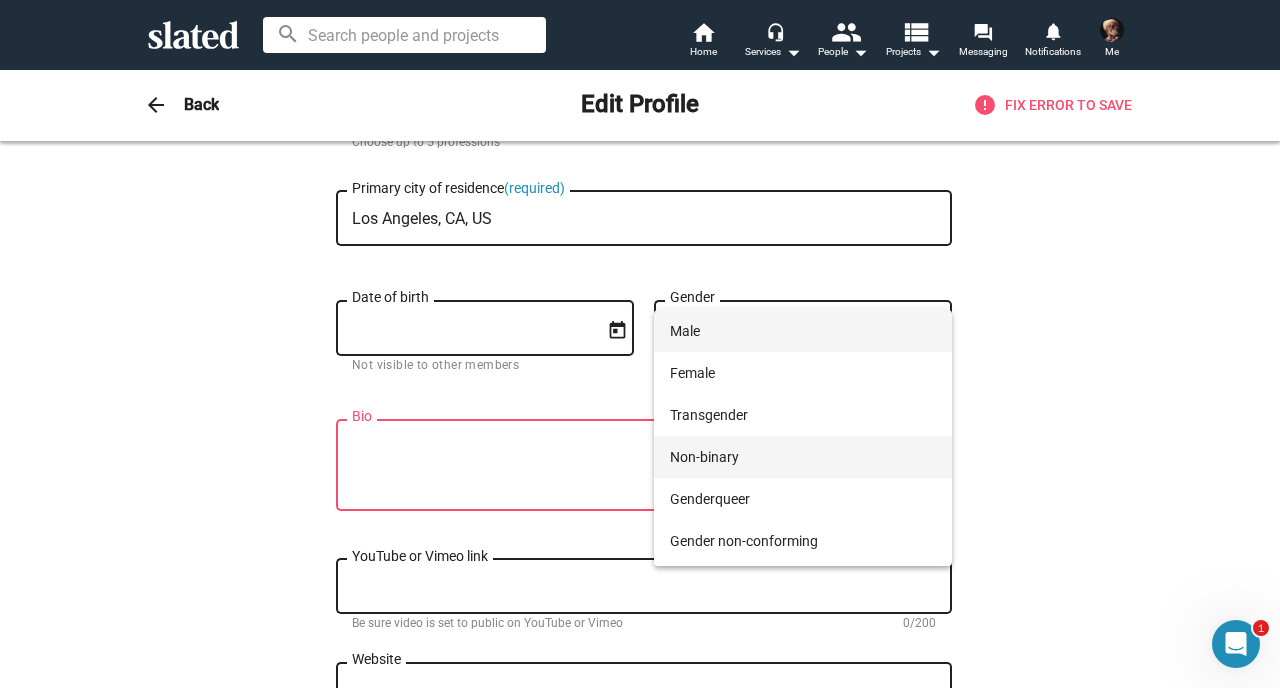 click on "Non-binary" at bounding box center (803, 457) 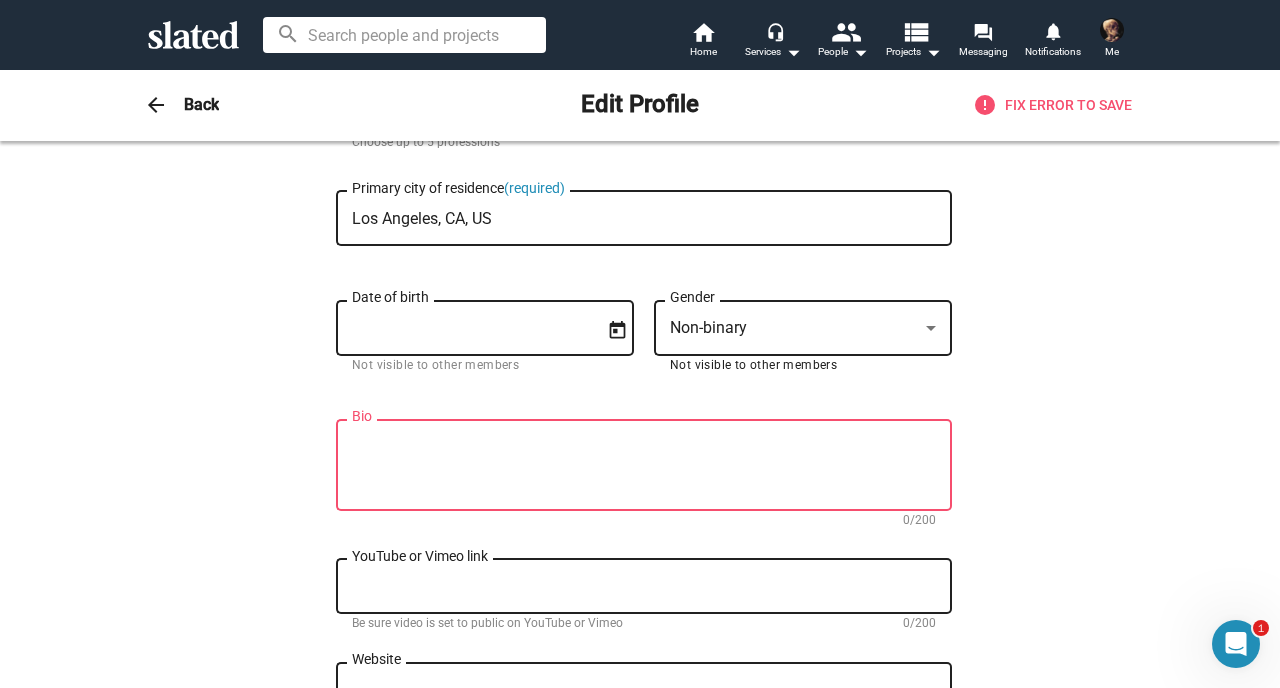 click on "Bio" at bounding box center (644, 466) 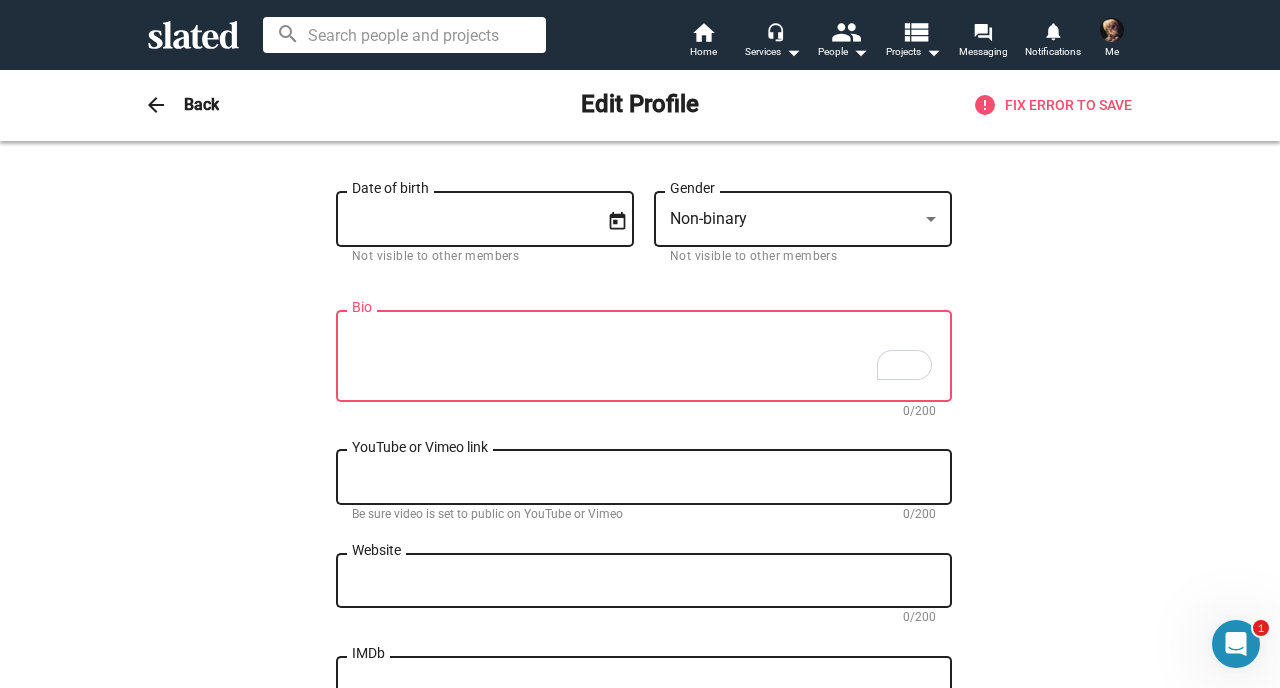 scroll, scrollTop: 450, scrollLeft: 0, axis: vertical 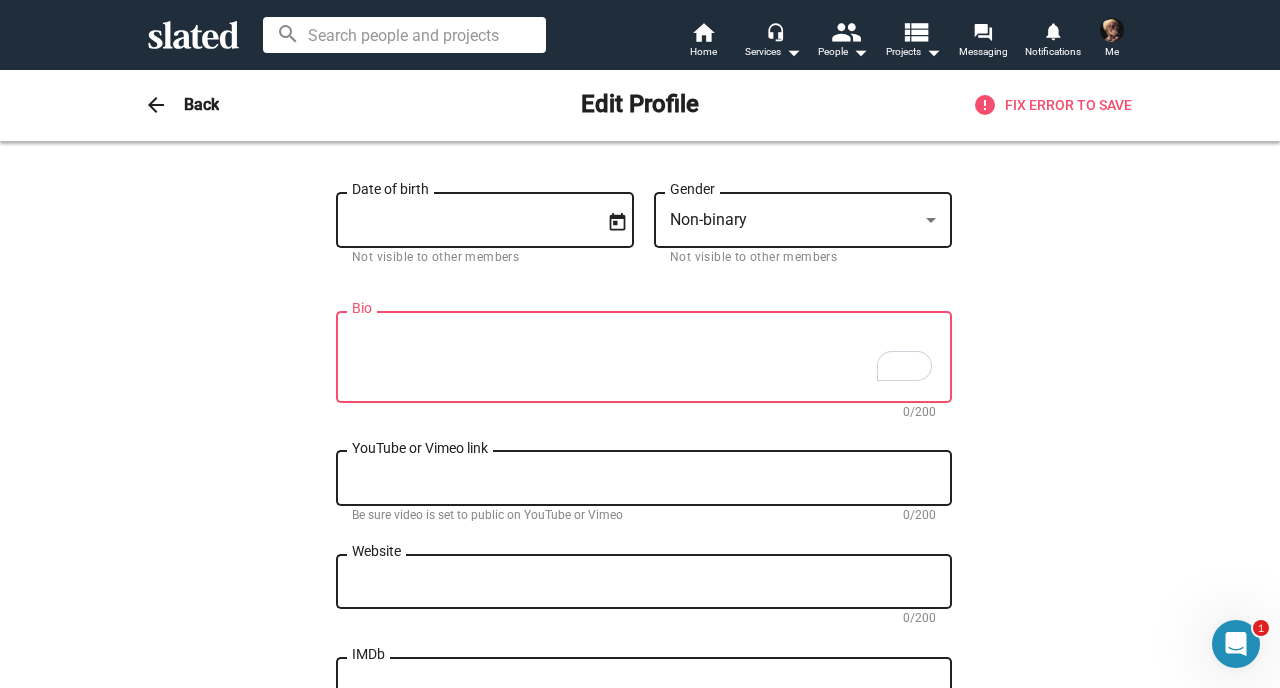 click on "Change Image Scout First name  (required) [LAST] Last name  (required) Director close Producer close Writer close Professions  (required) Choose up to 5 professions [CITY], [STATE], [COUNTRY] Primary city of residence  (required) Date of birth Not visible to other members Non-binary Gender Not visible to other members Bio 0/200 YouTube or Vimeo link Be sure video is set to public on YouTube or Vimeo 0/200 Website 0/200 IMDb 0/200 LinkedIn 0/200 Twitter 0/200 Instagram 0/200 Facebook 0/200   I'm an investor  (apply for investor status)" at bounding box center [644, 454] 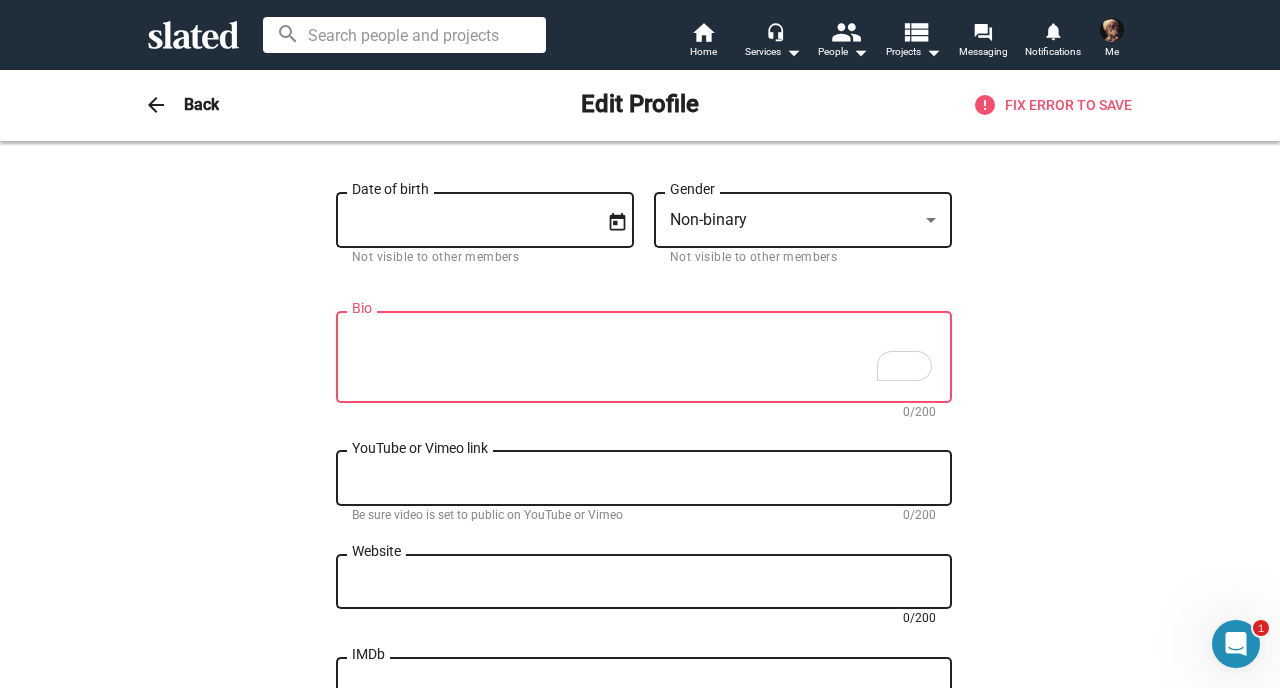 paste on "https://www.example.com/" 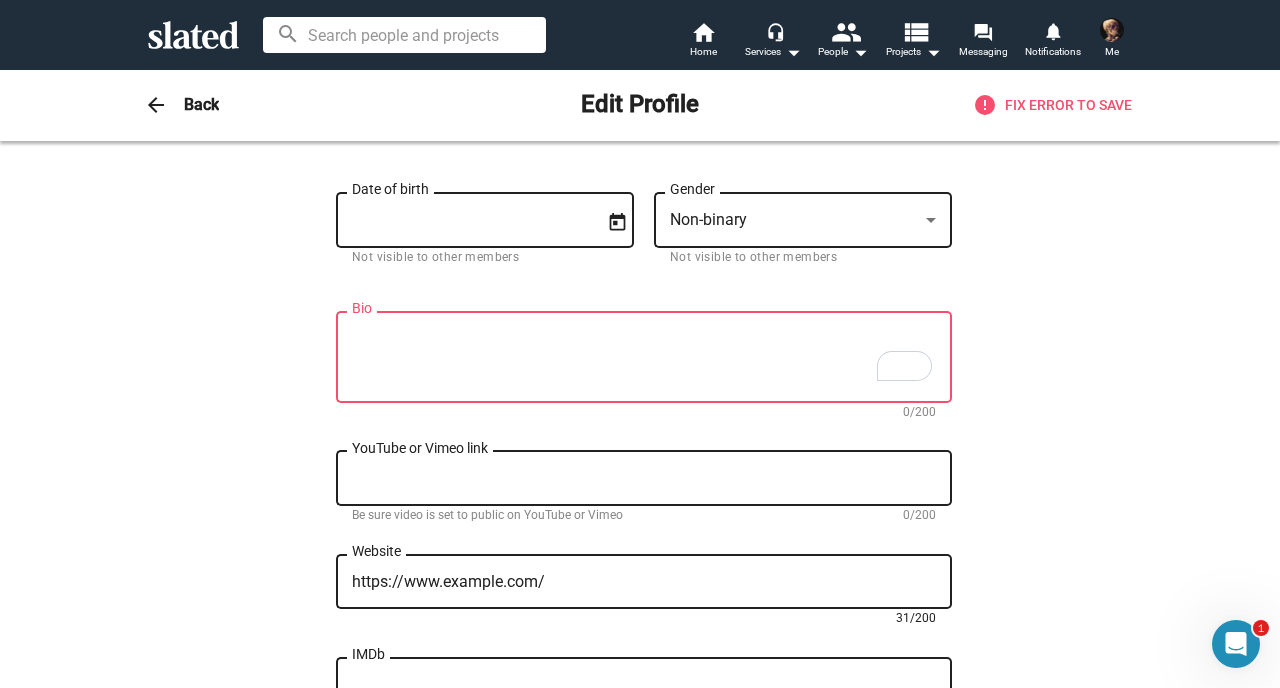 type on "https://www.example.com/" 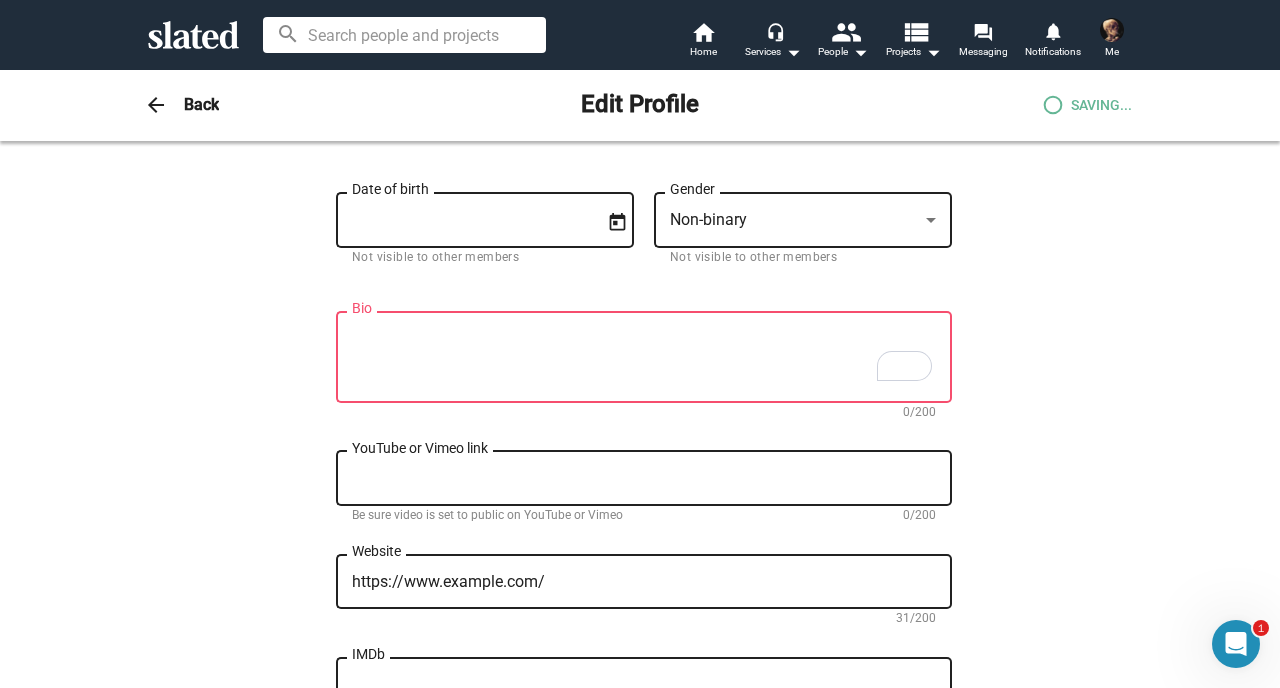 click on "Change Image Change Image Scout First name  (required) [LAST] Last name  (required) Director close Producer close Writer close Professions  (required) Choose up to 5 professions [CITY], [STATE], [COUNTRY] Primary city of residence  (required) Date of birth Not visible to other members Non-binary Gender Not visible to other members Bio 0/200 YouTube or Vimeo link Be sure video is set to public on YouTube or Vimeo 0/200 https://www.scoutpertofsky.com/ Website 31/200 IMDb 0/200 LinkedIn 0/200 Twitter 0/200 Instagram 0/200 Facebook 0/200   I'm an investor  (apply for investor status)" at bounding box center (640, 454) 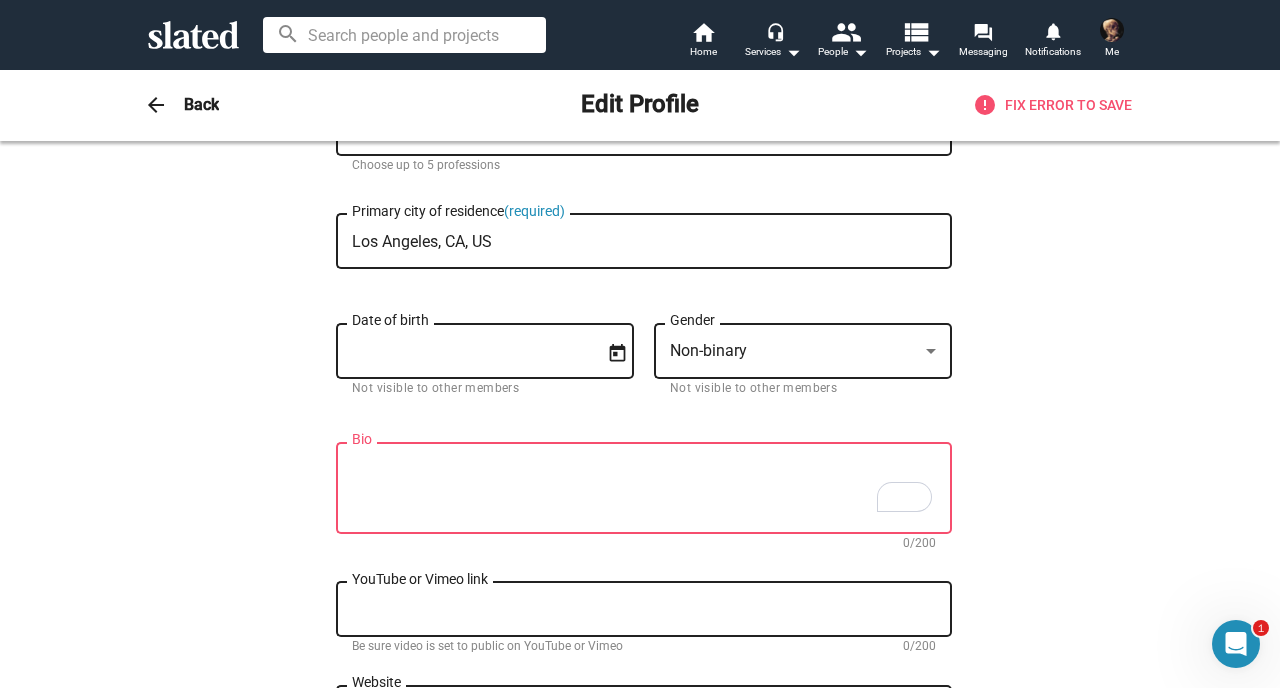 scroll, scrollTop: 282, scrollLeft: 0, axis: vertical 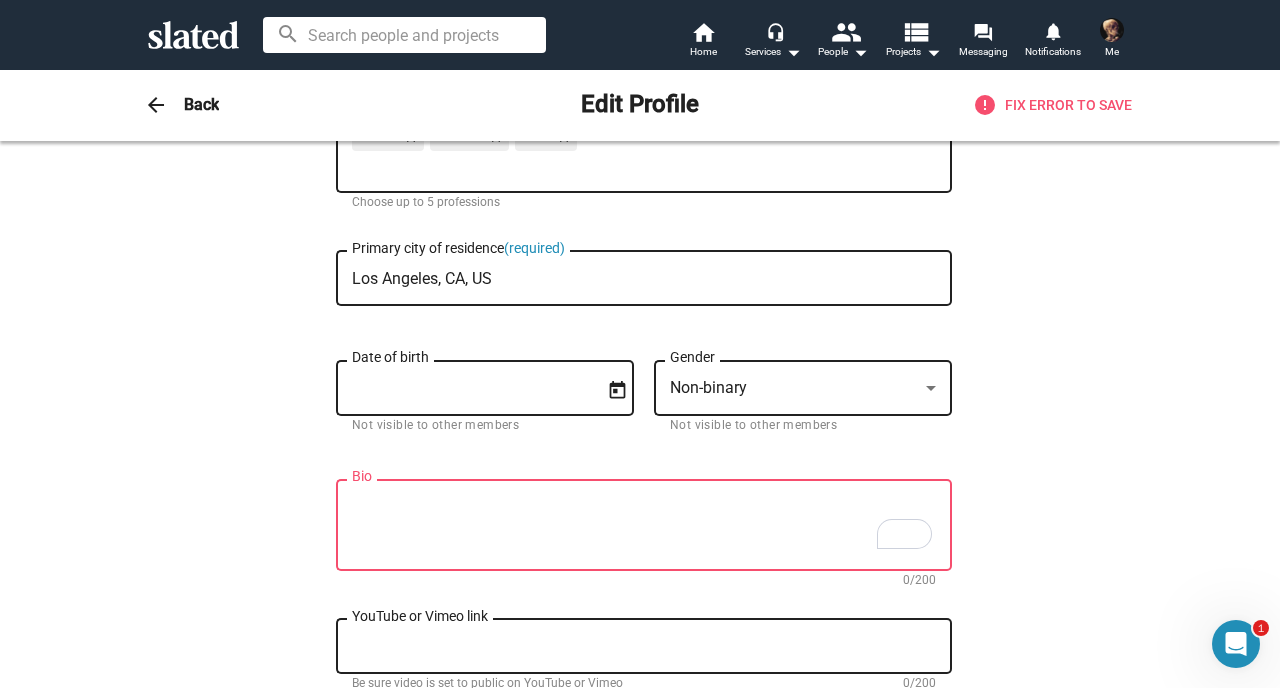 click on "Bio" at bounding box center (644, 526) 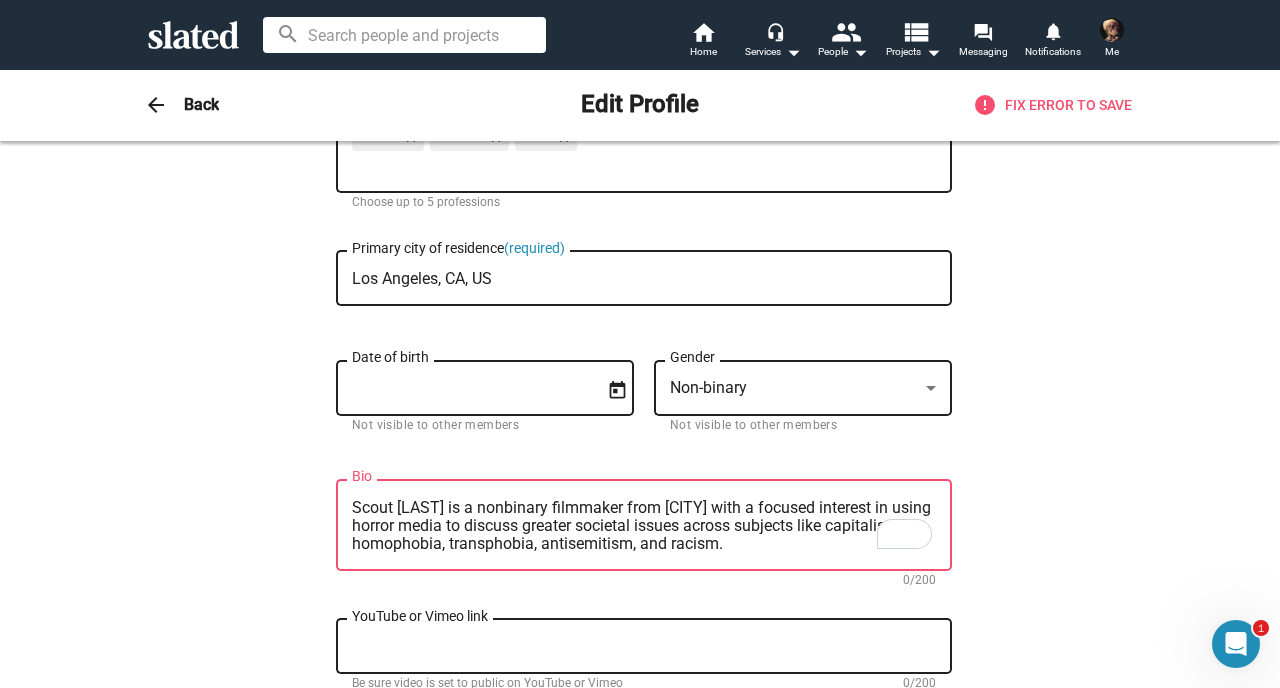 scroll, scrollTop: 0, scrollLeft: 0, axis: both 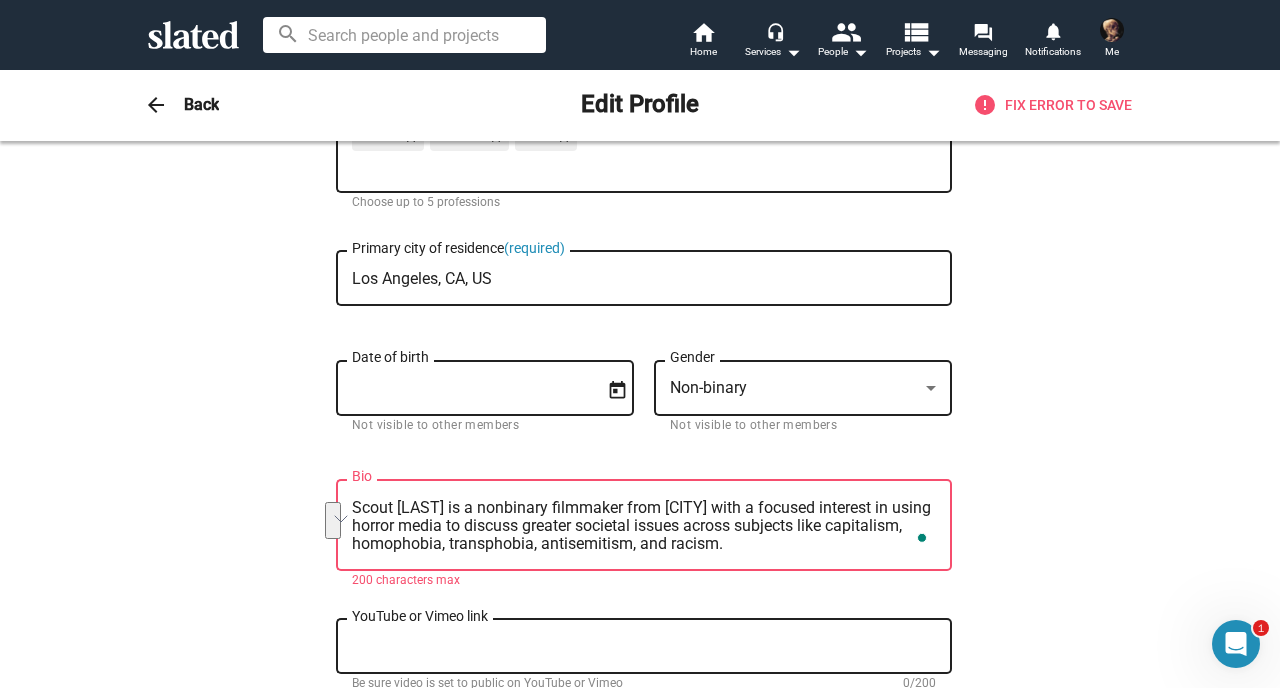 drag, startPoint x: 834, startPoint y: 548, endPoint x: 799, endPoint y: 534, distance: 37.696156 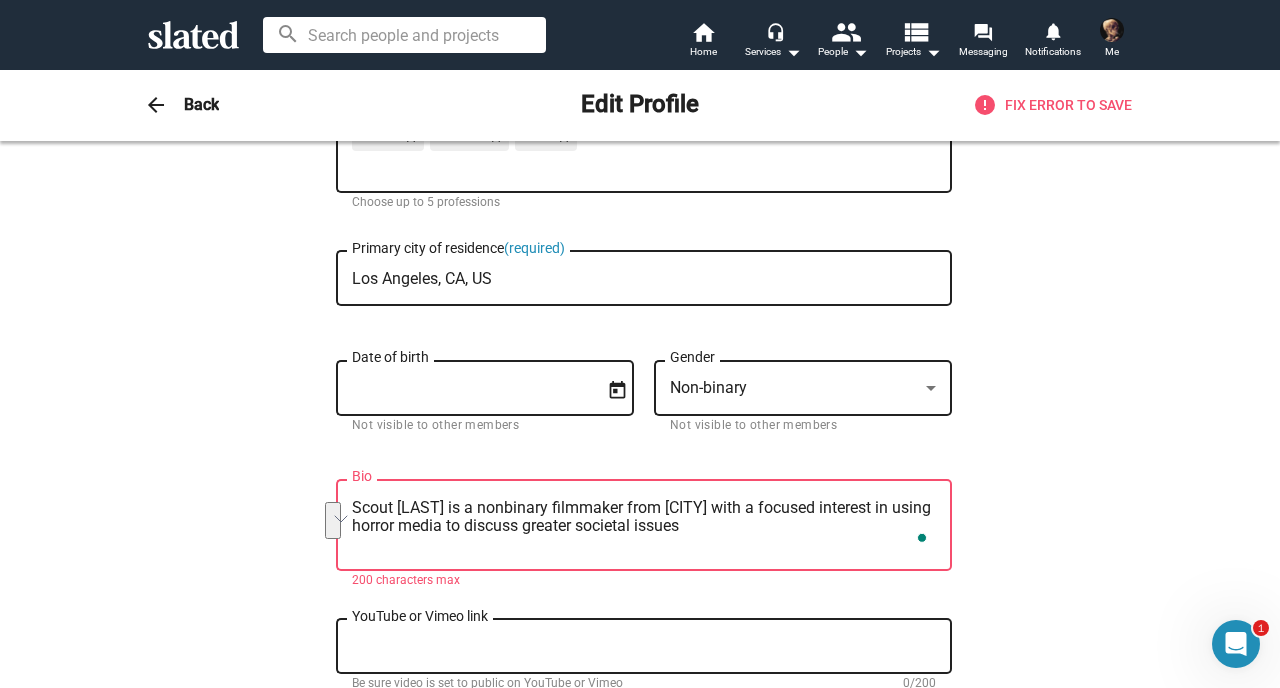 scroll, scrollTop: 0, scrollLeft: 0, axis: both 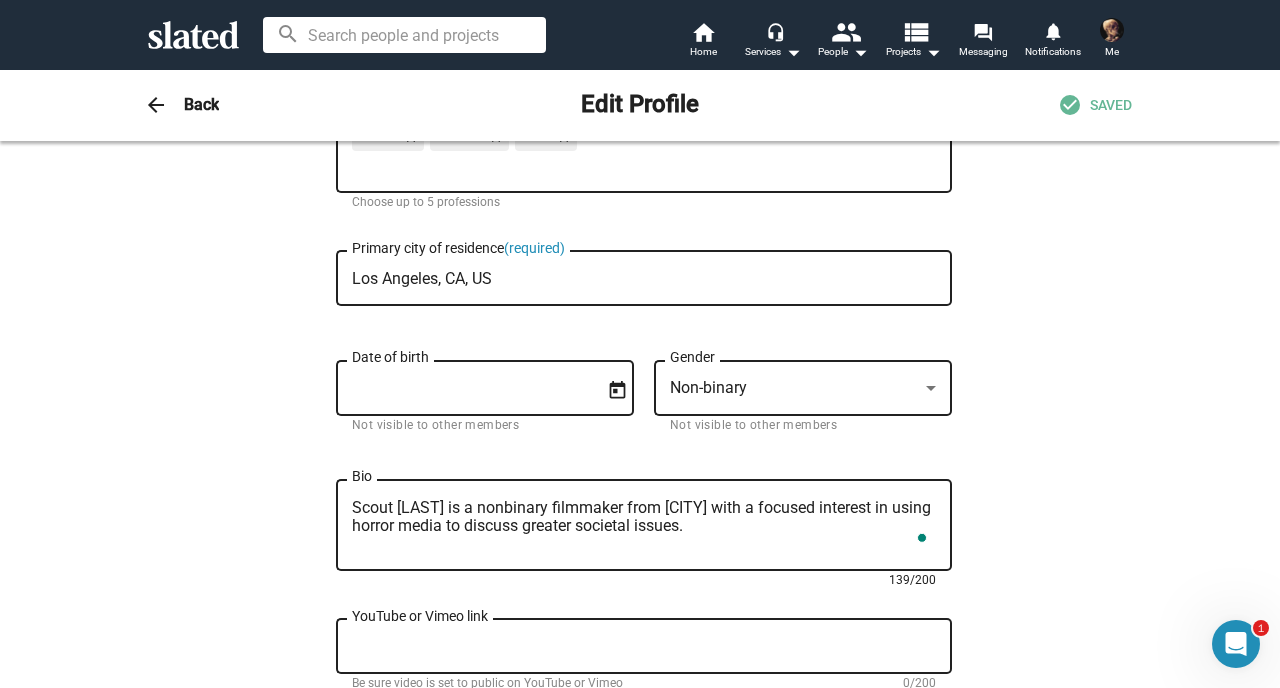 type on "Scout [LAST] is a nonbinary filmmaker from [CITY] with a focused interest in using horror media to discuss greater societal issues." 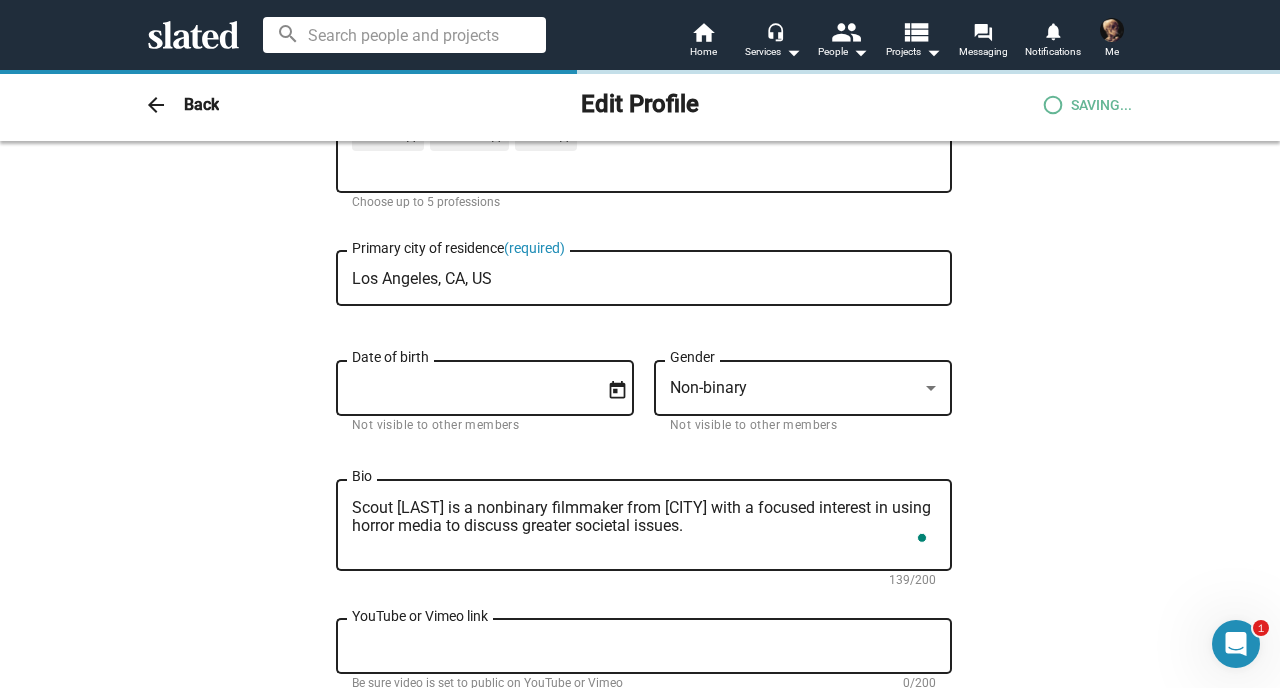 click on "Change Image Change Image Scout First name  (required) [LAST] Last name  (required) Director close Producer close Writer close Professions  (required) Choose up to 5 professions [CITY], [STATE], [COUNTRY] Primary city of residence  (required) Date of birth Not visible to other members Non-binary Gender Not visible to other members Scout [LAST] is a nonbinary filmmaker from [CITY] with a focused interest in using horror media to discuss greater societal issues. Bio 139/200 YouTube or Vimeo link Be sure video is set to public on YouTube or Vimeo 0/200 https://www.scoutpertofsky.com/ Website 31/200 IMDb 0/200 LinkedIn 0/200 Twitter 0/200 Instagram 0/200 Facebook 0/200   I'm an investor  (apply for investor status)" at bounding box center (640, 622) 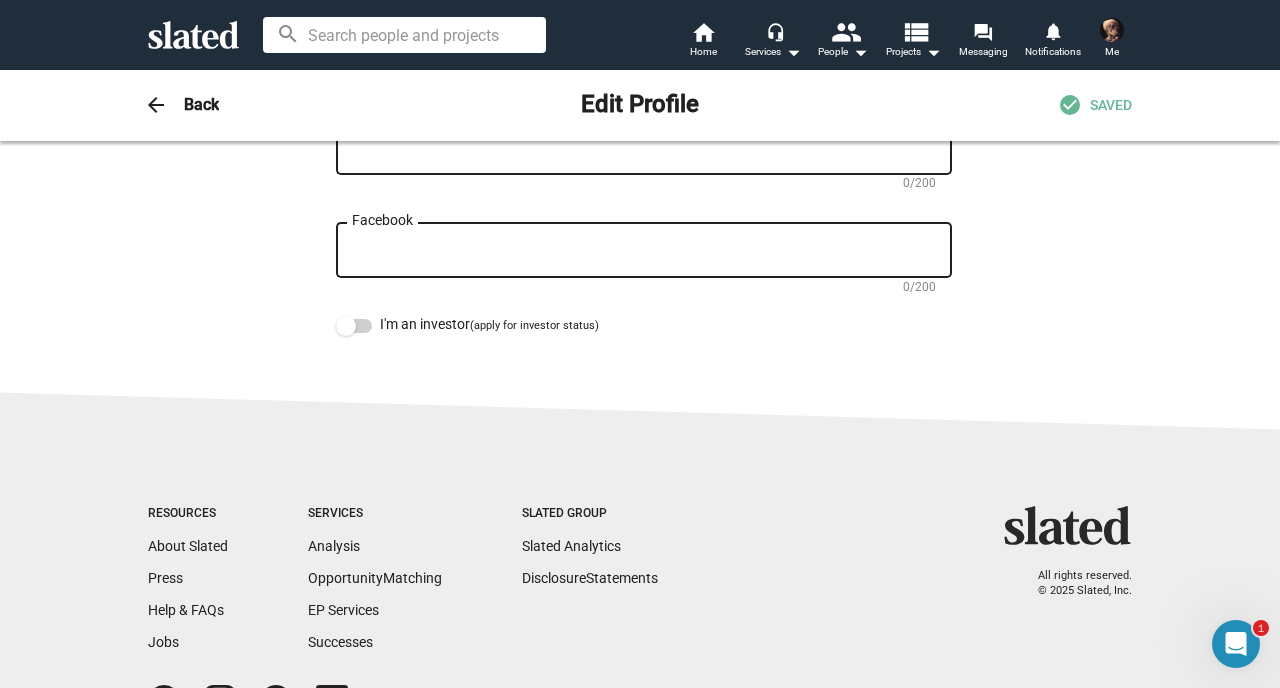 scroll, scrollTop: 0, scrollLeft: 0, axis: both 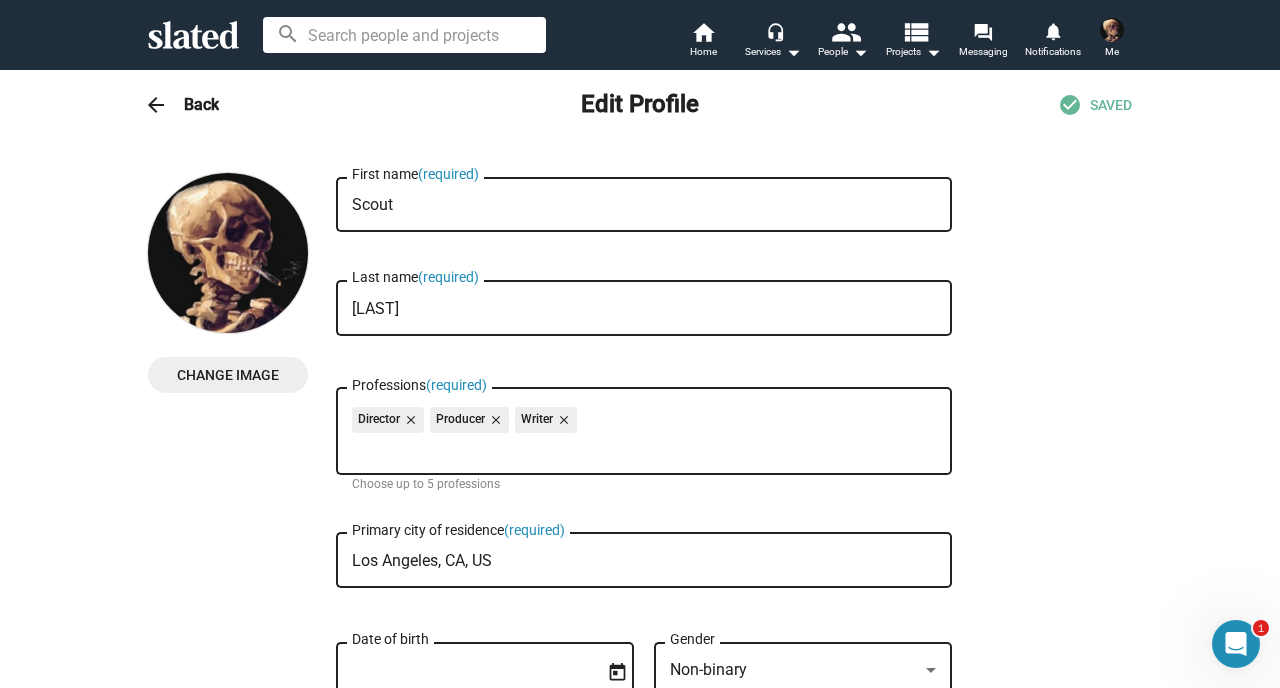 click on "Back" at bounding box center (201, 104) 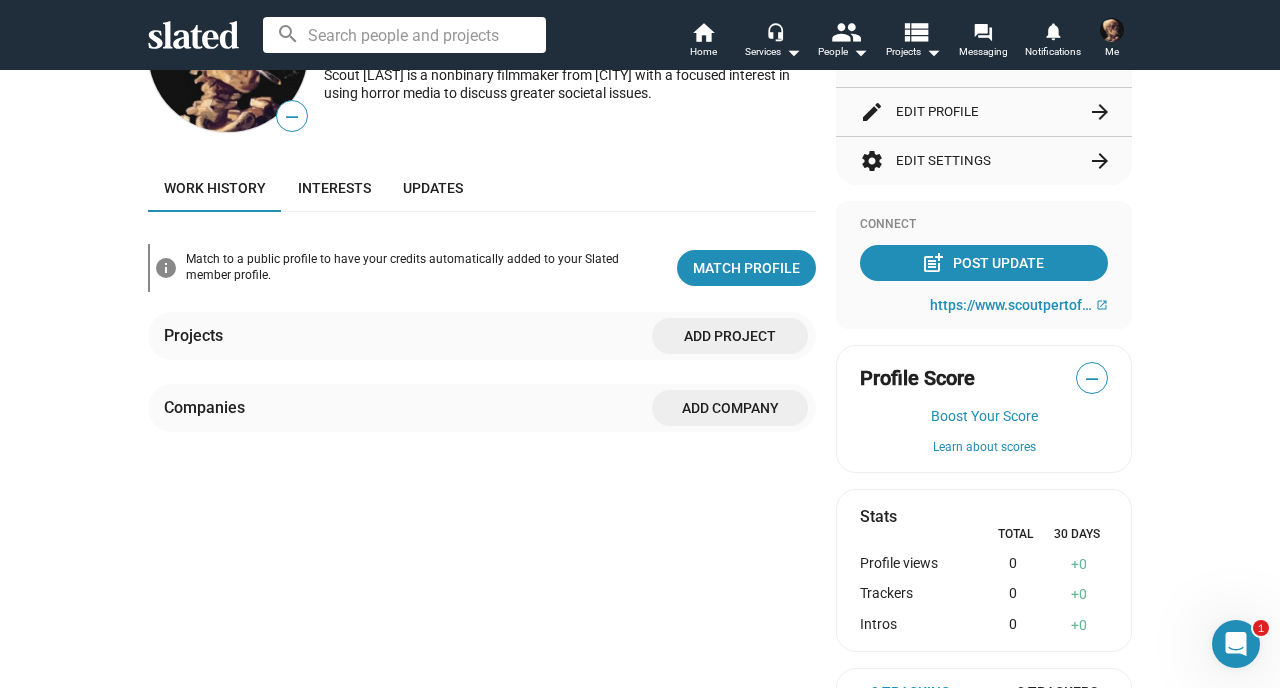 scroll, scrollTop: 0, scrollLeft: 0, axis: both 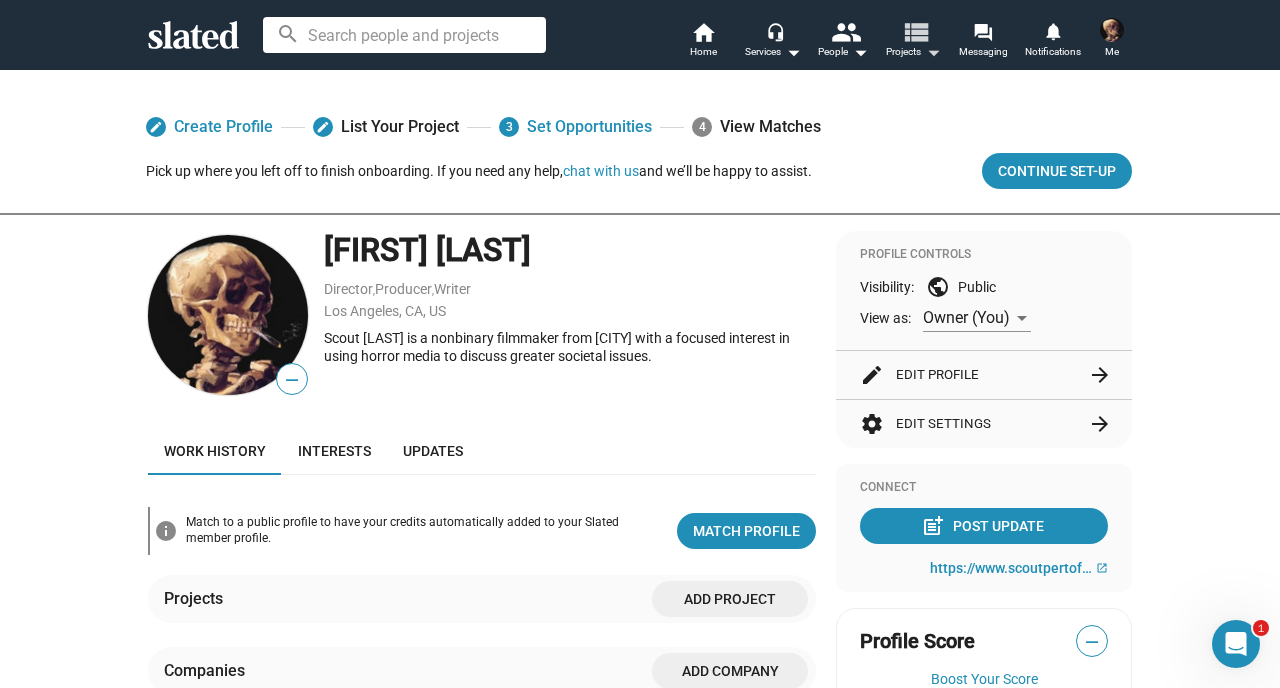 click on "view_list" at bounding box center (915, 31) 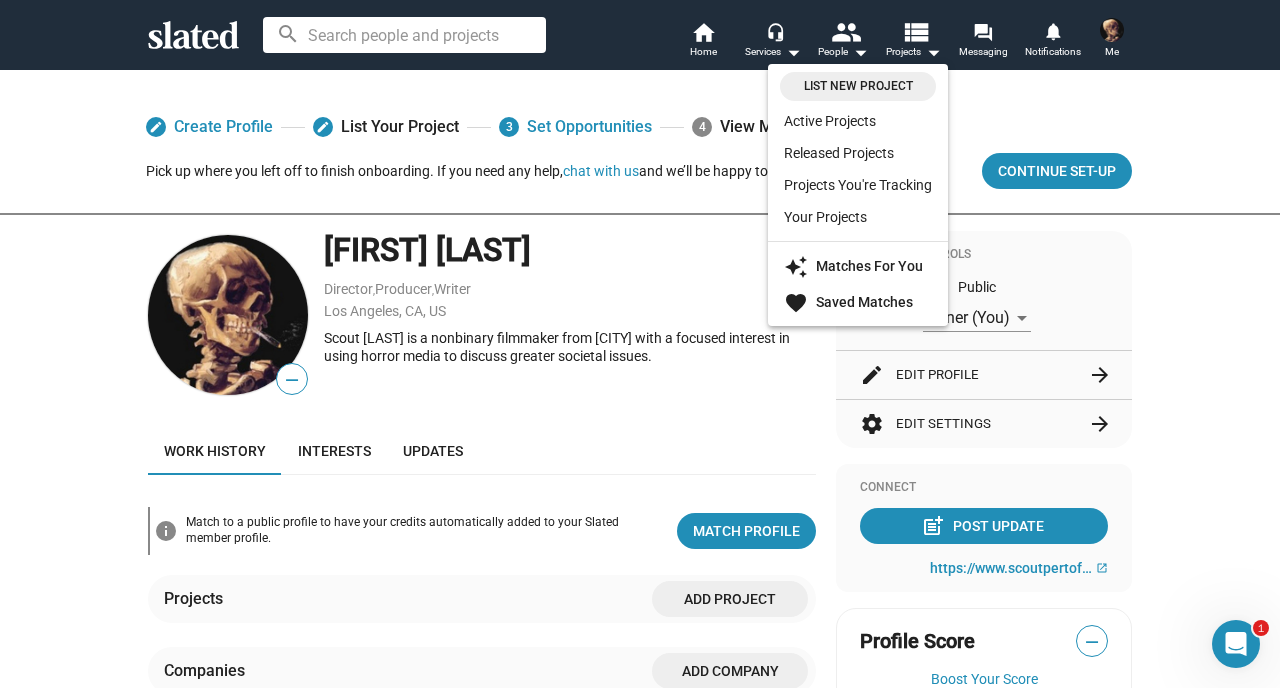 click at bounding box center [640, 344] 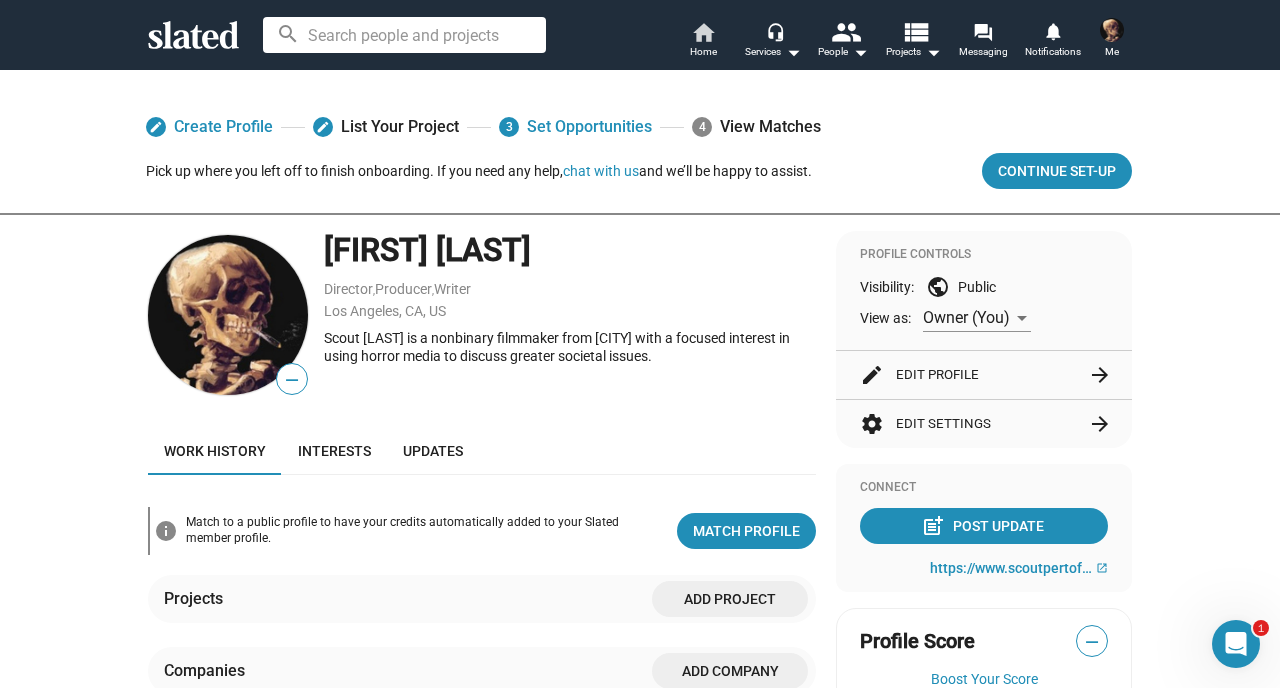 click on "Home" at bounding box center [703, 52] 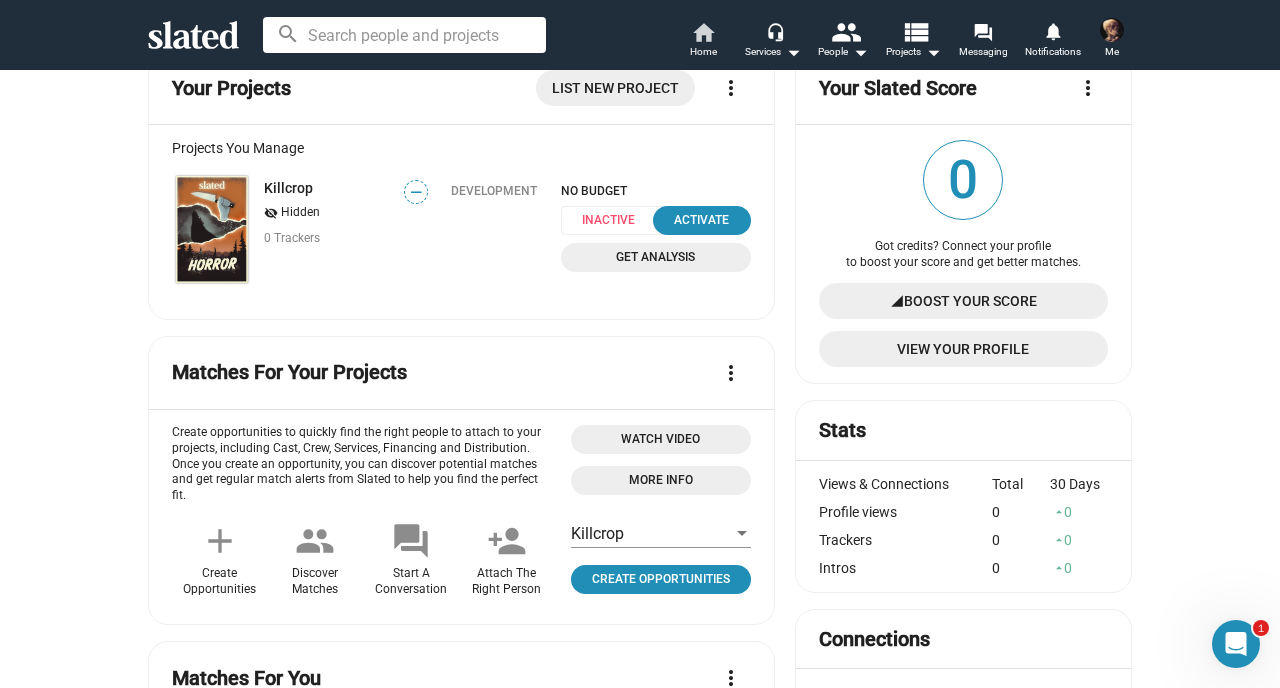 scroll, scrollTop: 188, scrollLeft: 0, axis: vertical 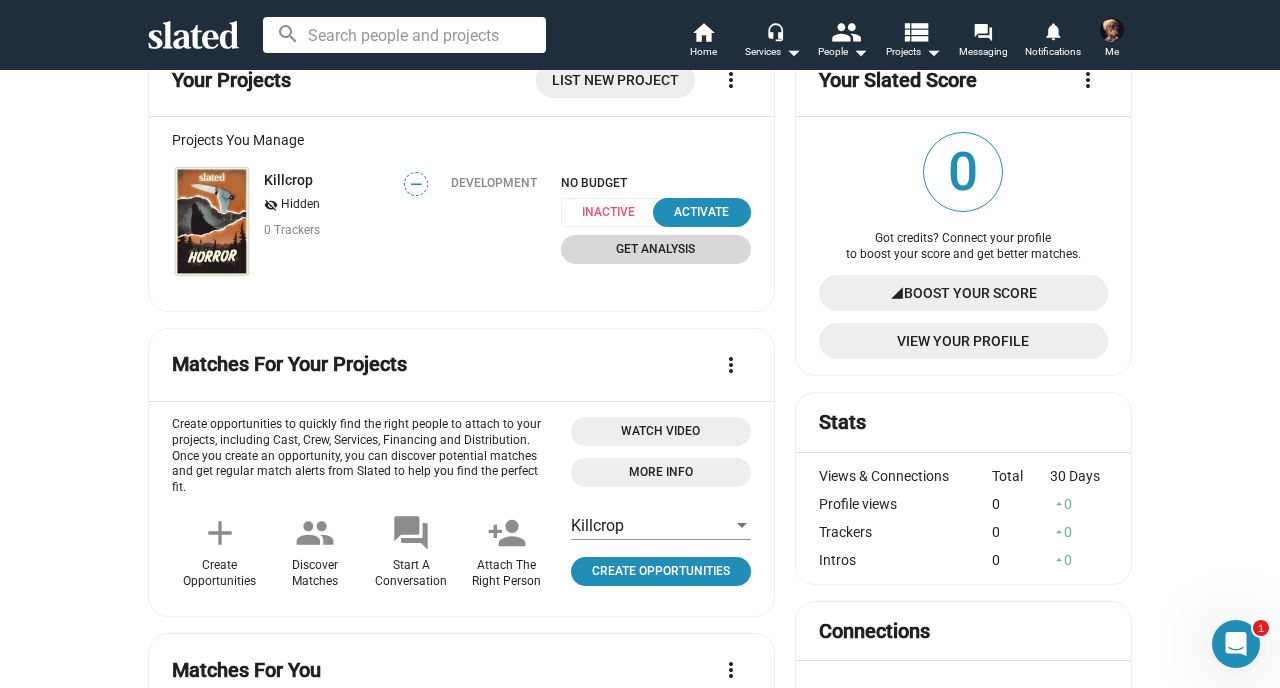 click on "Get Analysis" 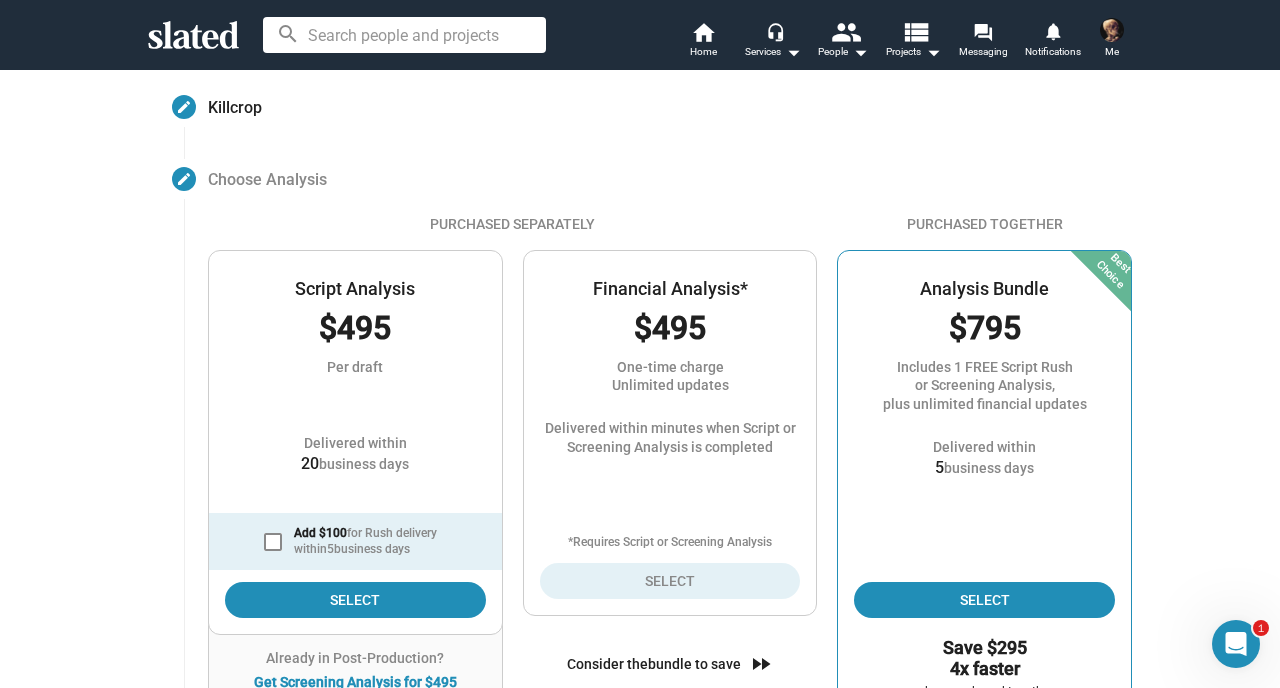 scroll, scrollTop: 406, scrollLeft: 0, axis: vertical 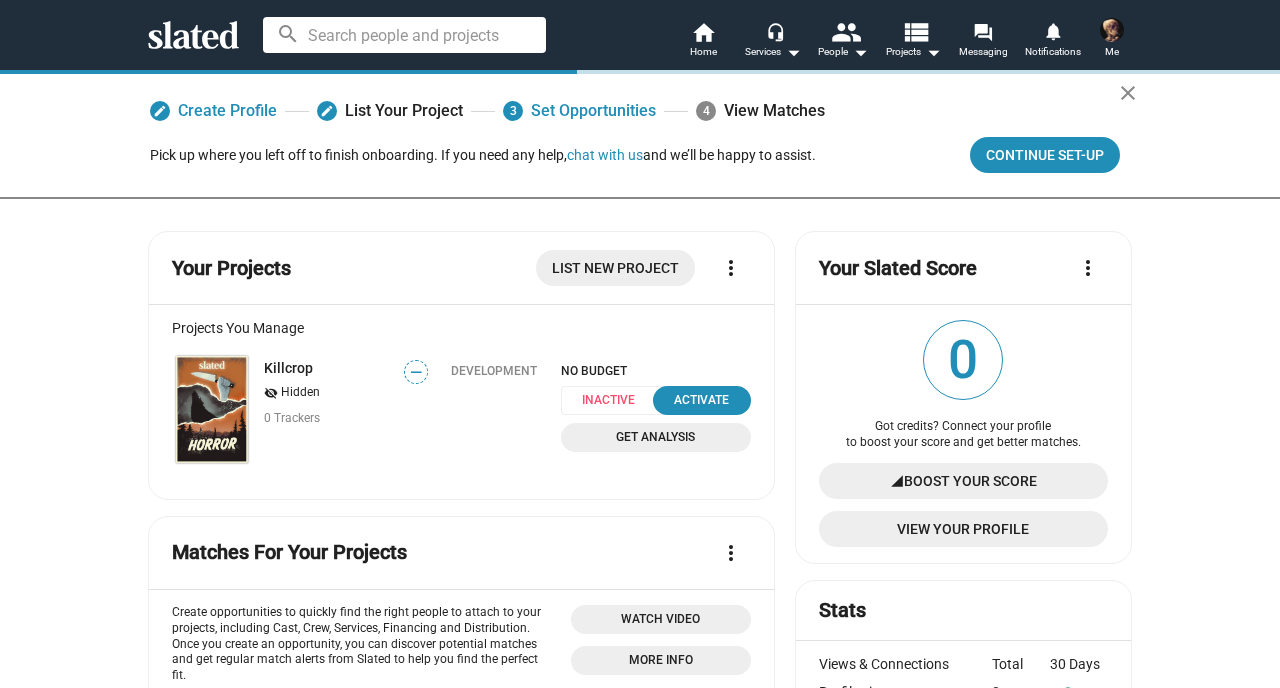 click at bounding box center [404, 35] 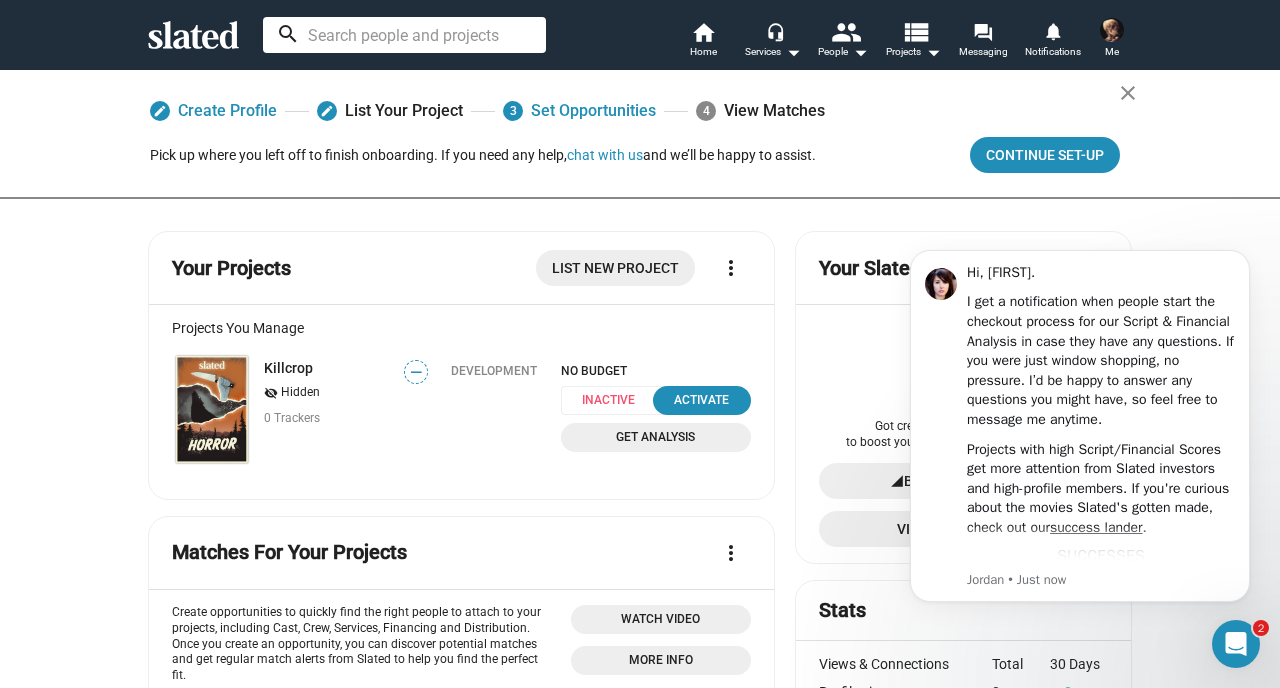 scroll, scrollTop: 0, scrollLeft: 0, axis: both 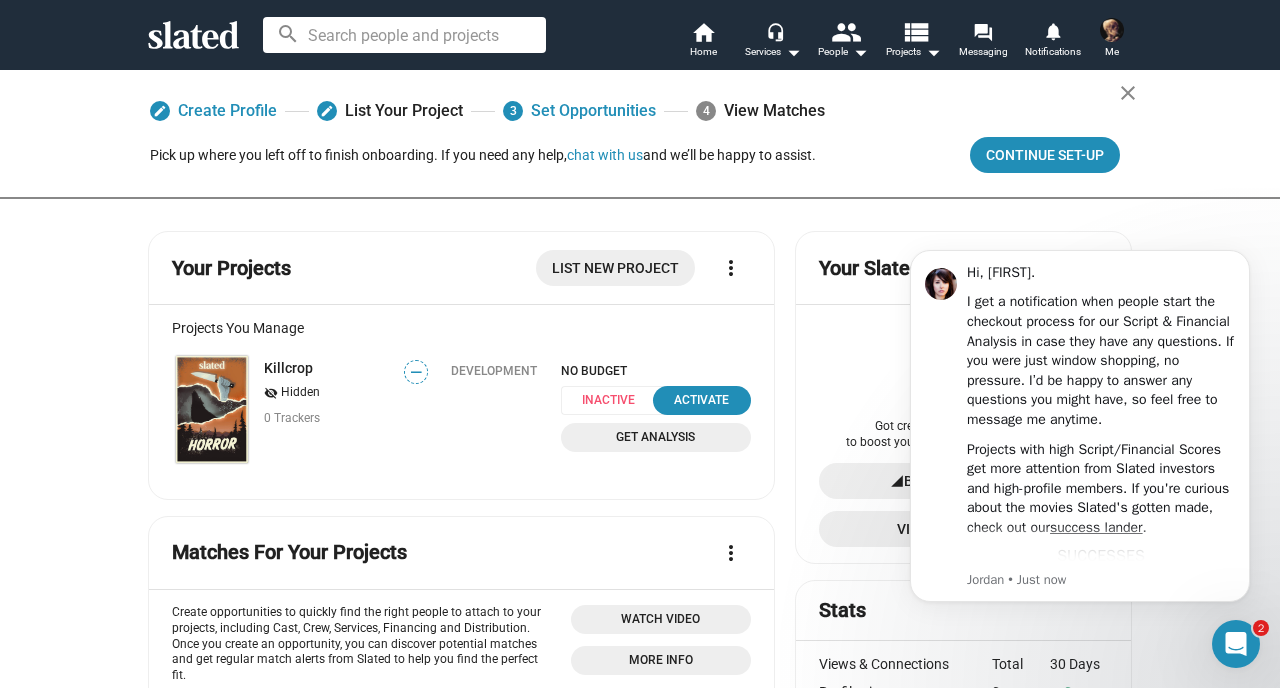 click 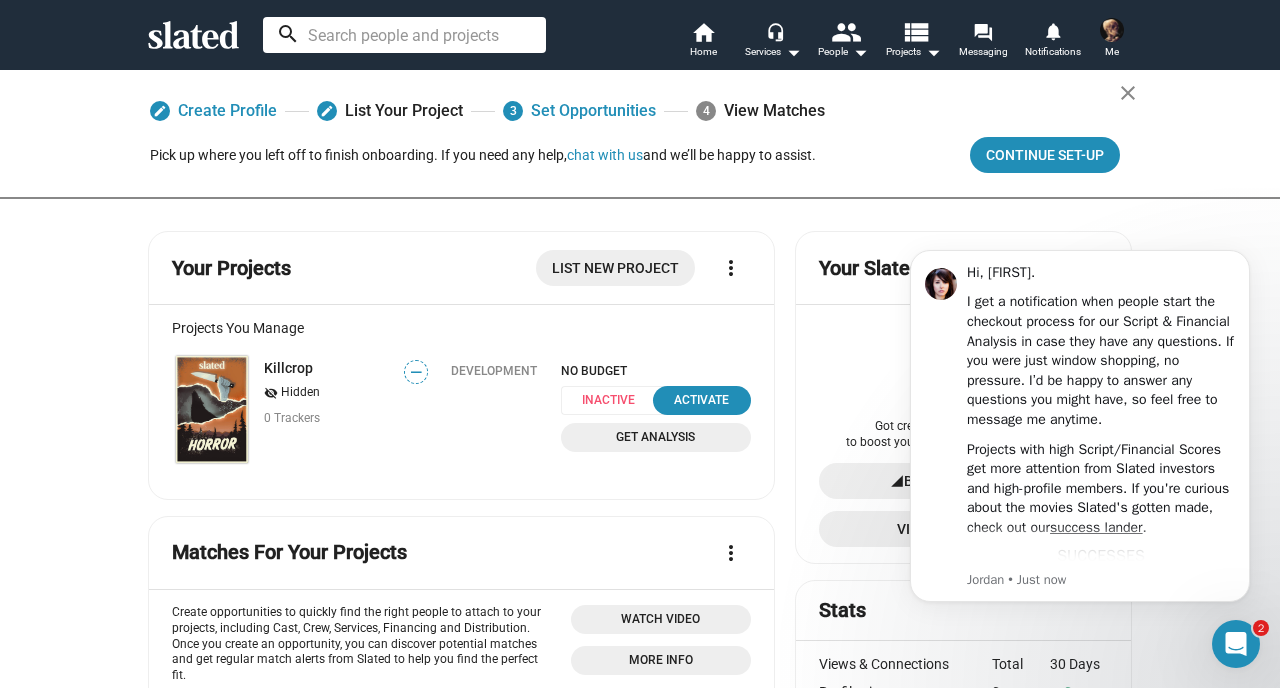 click 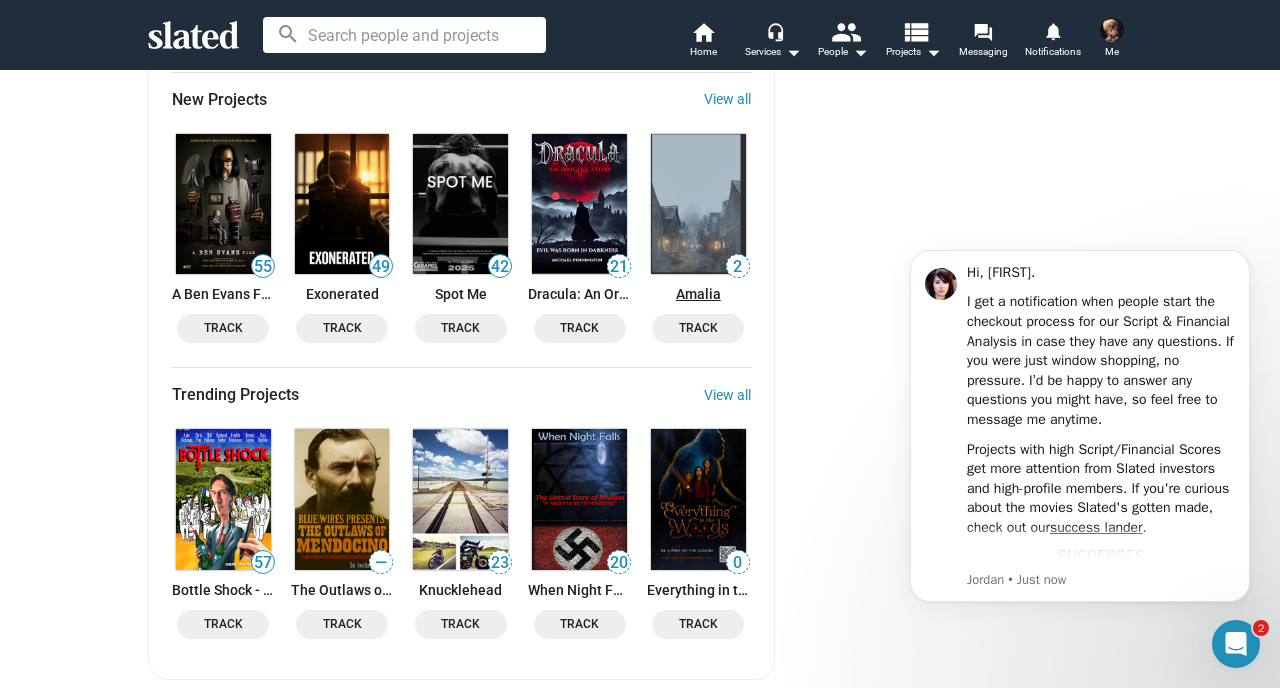 scroll, scrollTop: 2575, scrollLeft: 0, axis: vertical 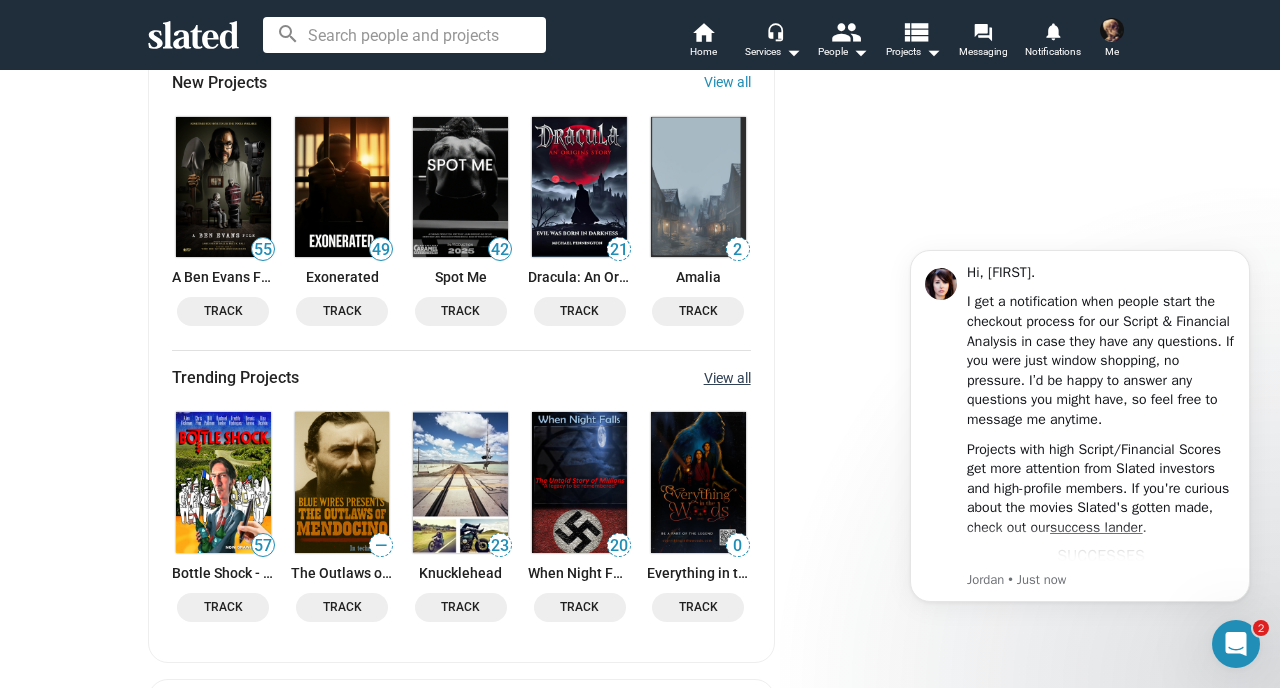 click on "View all" 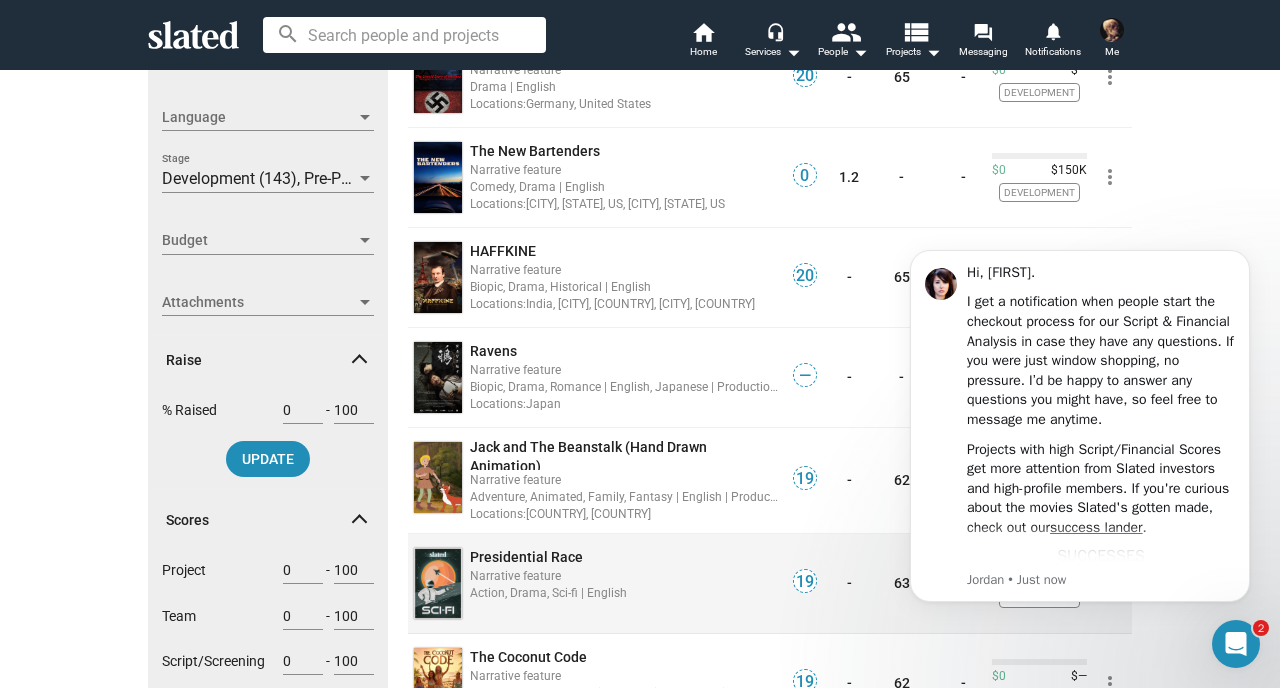 scroll, scrollTop: 475, scrollLeft: 0, axis: vertical 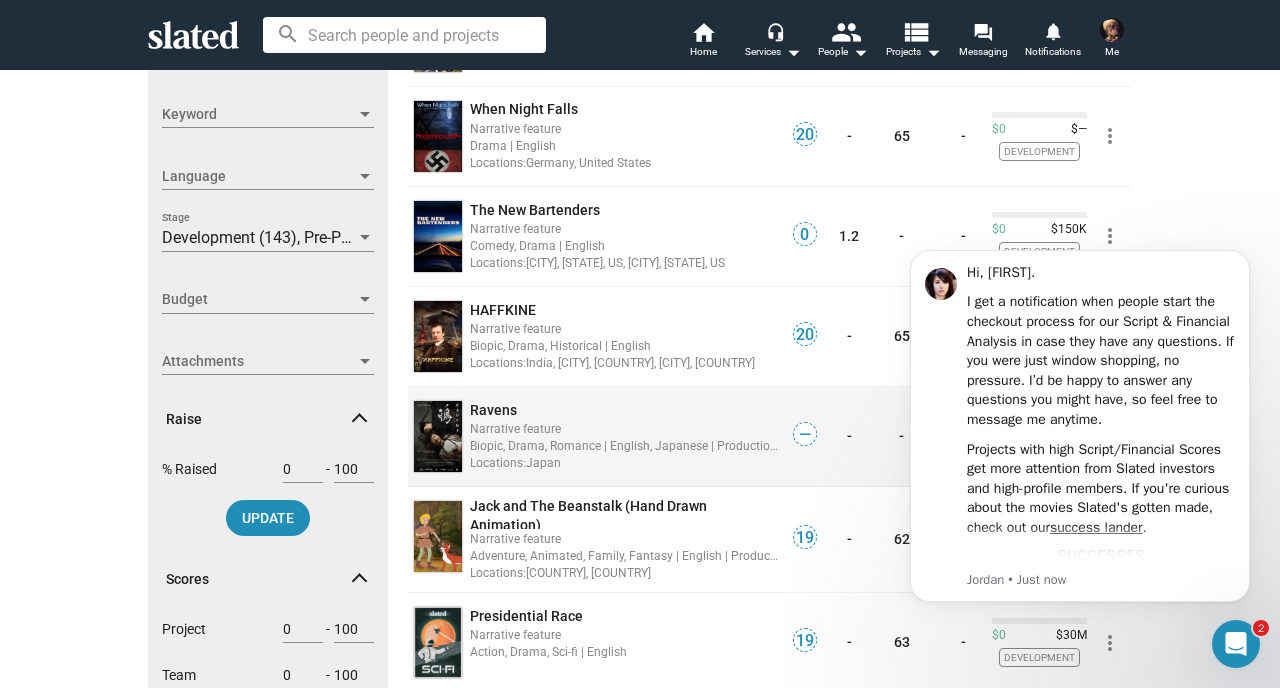 click on "Locations:  Japan" 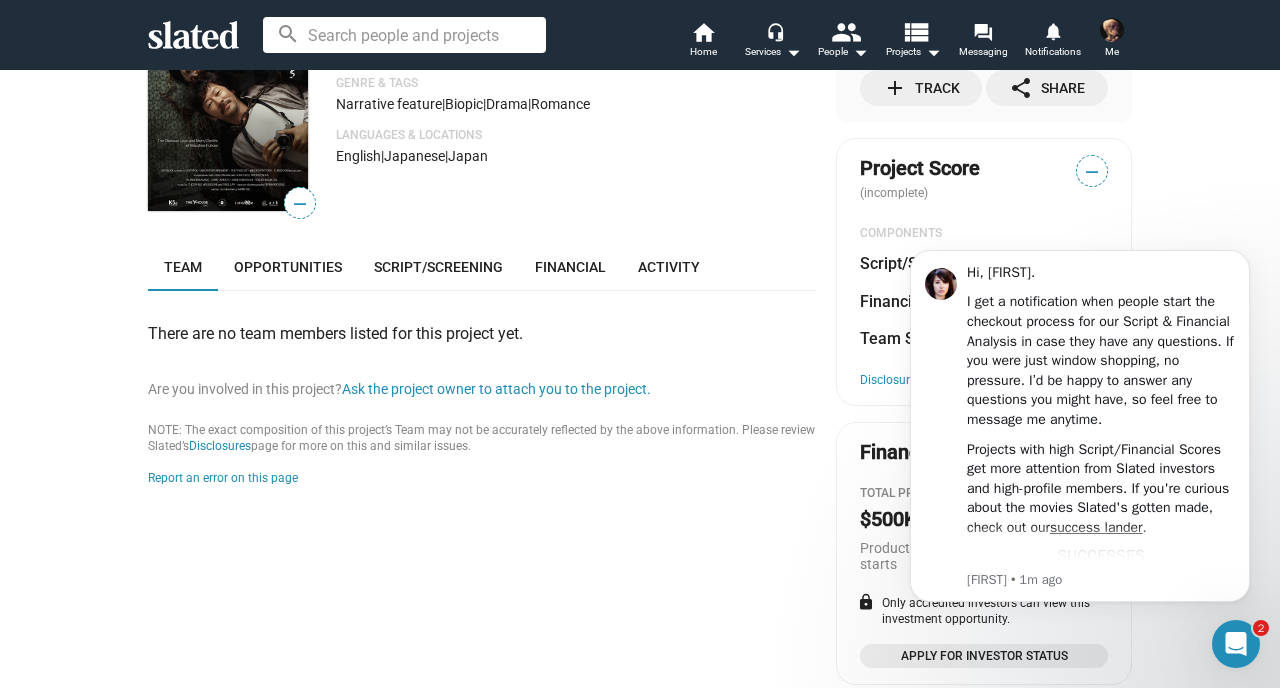scroll, scrollTop: 141, scrollLeft: 0, axis: vertical 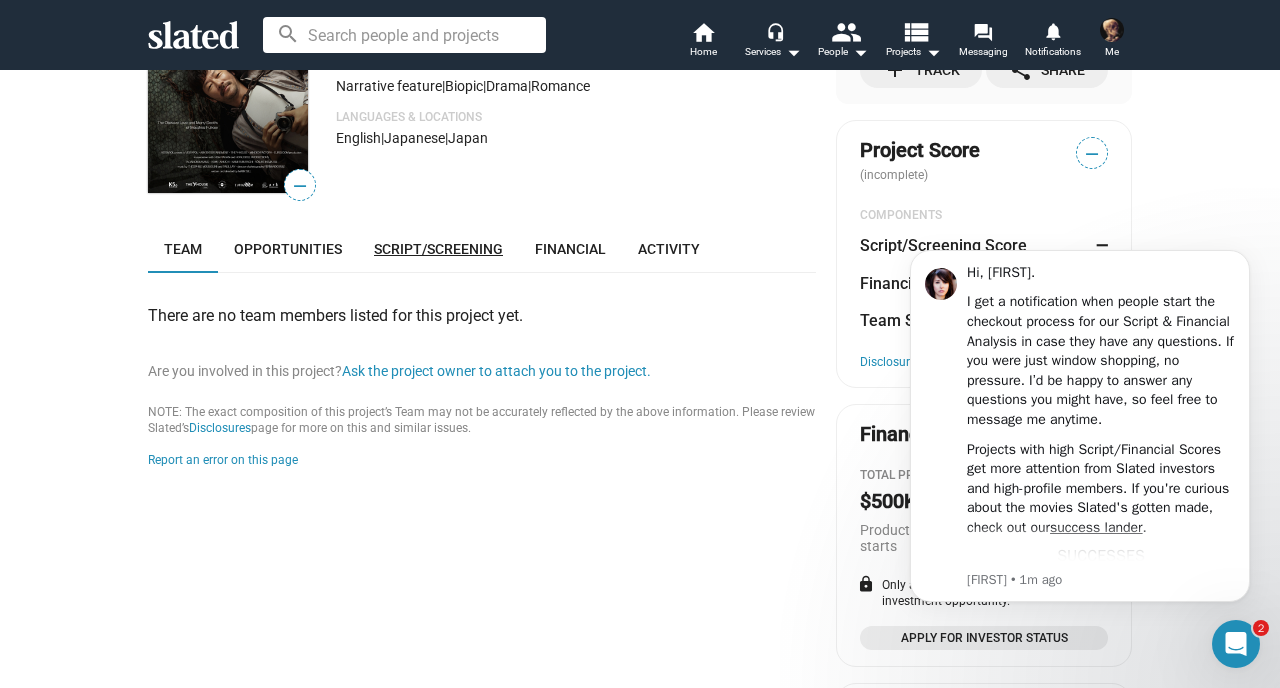 click on "Script/Screening" at bounding box center (438, 249) 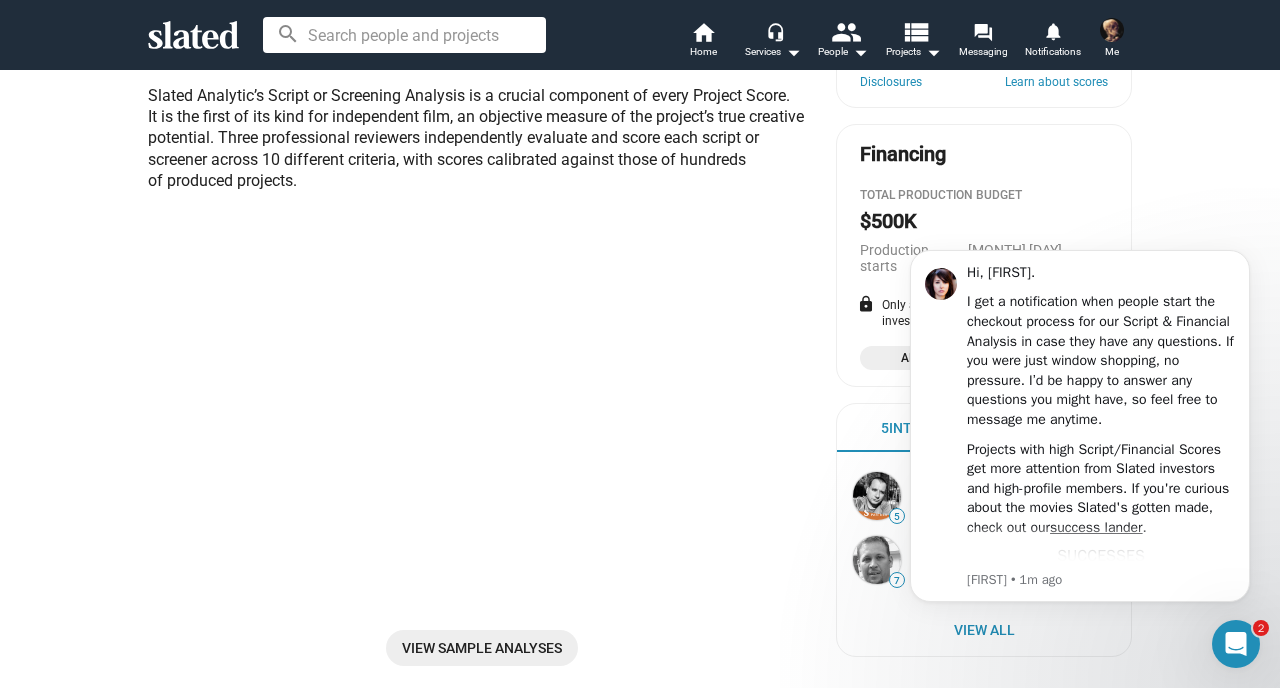scroll, scrollTop: 422, scrollLeft: 0, axis: vertical 